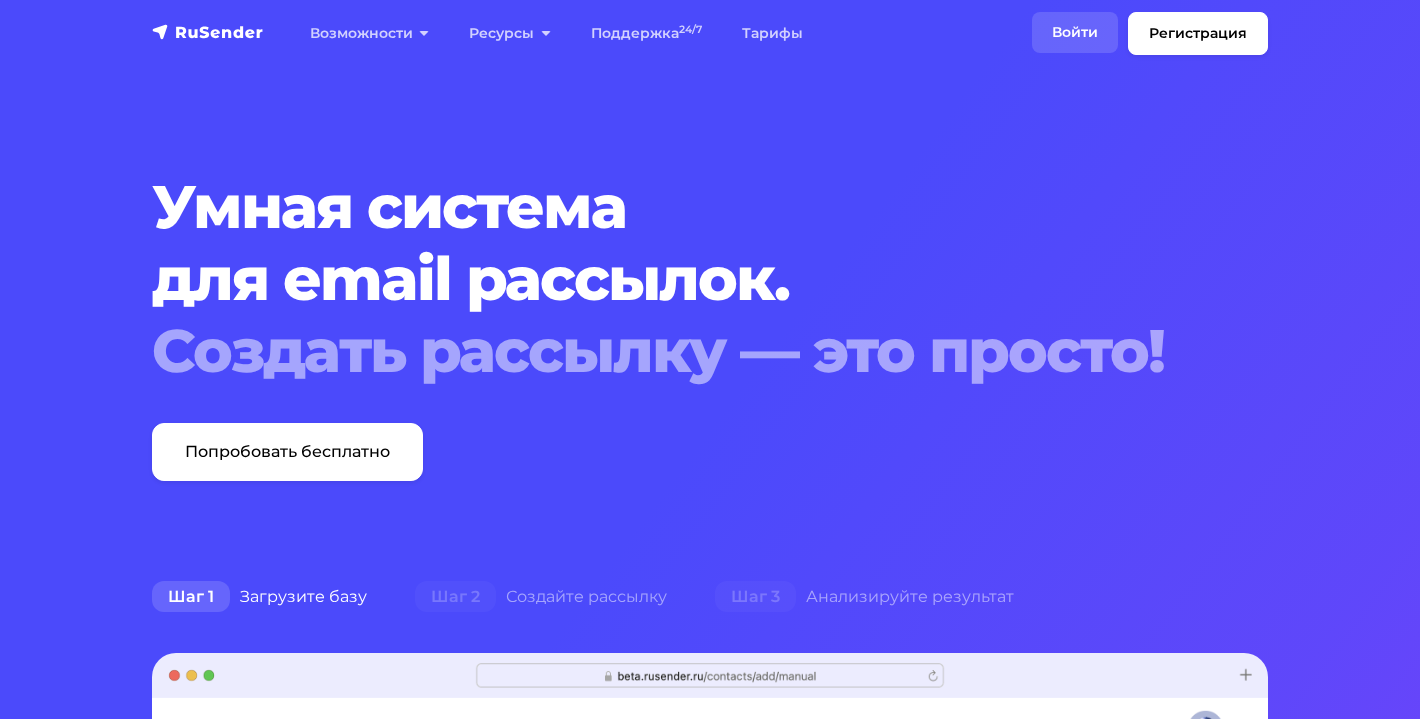 scroll, scrollTop: 0, scrollLeft: 0, axis: both 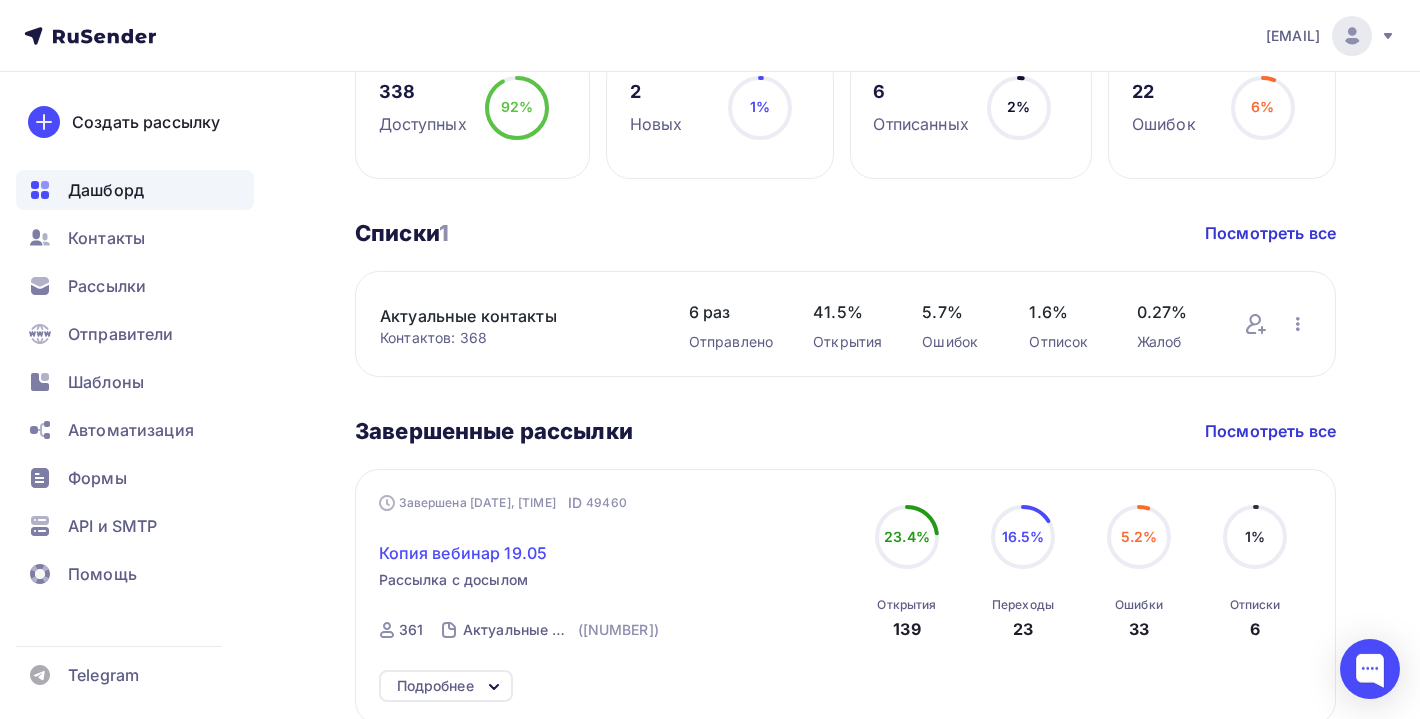 click on "Копия вебинар 19.05" at bounding box center (463, 553) 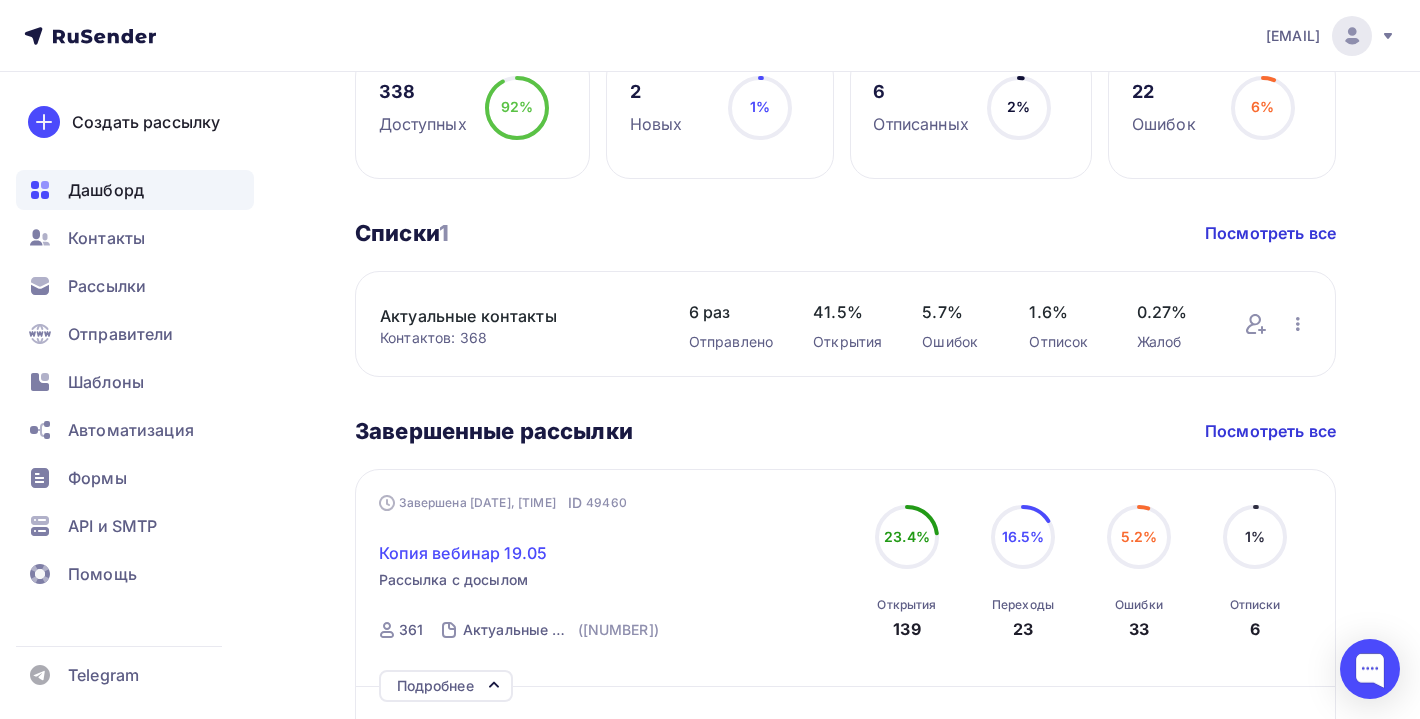 click on "Копия вебинар 19.05" at bounding box center [463, 553] 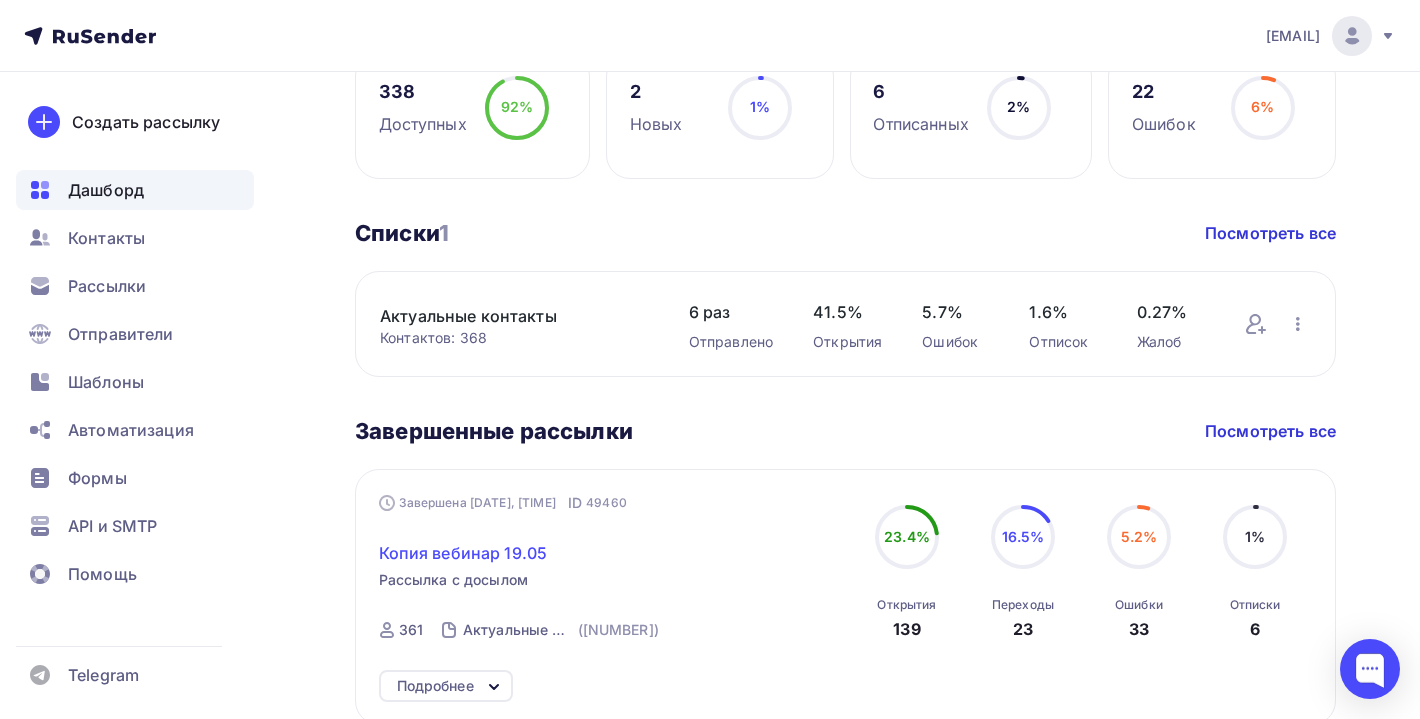 click on "Копия вебинар 19.05" at bounding box center (463, 553) 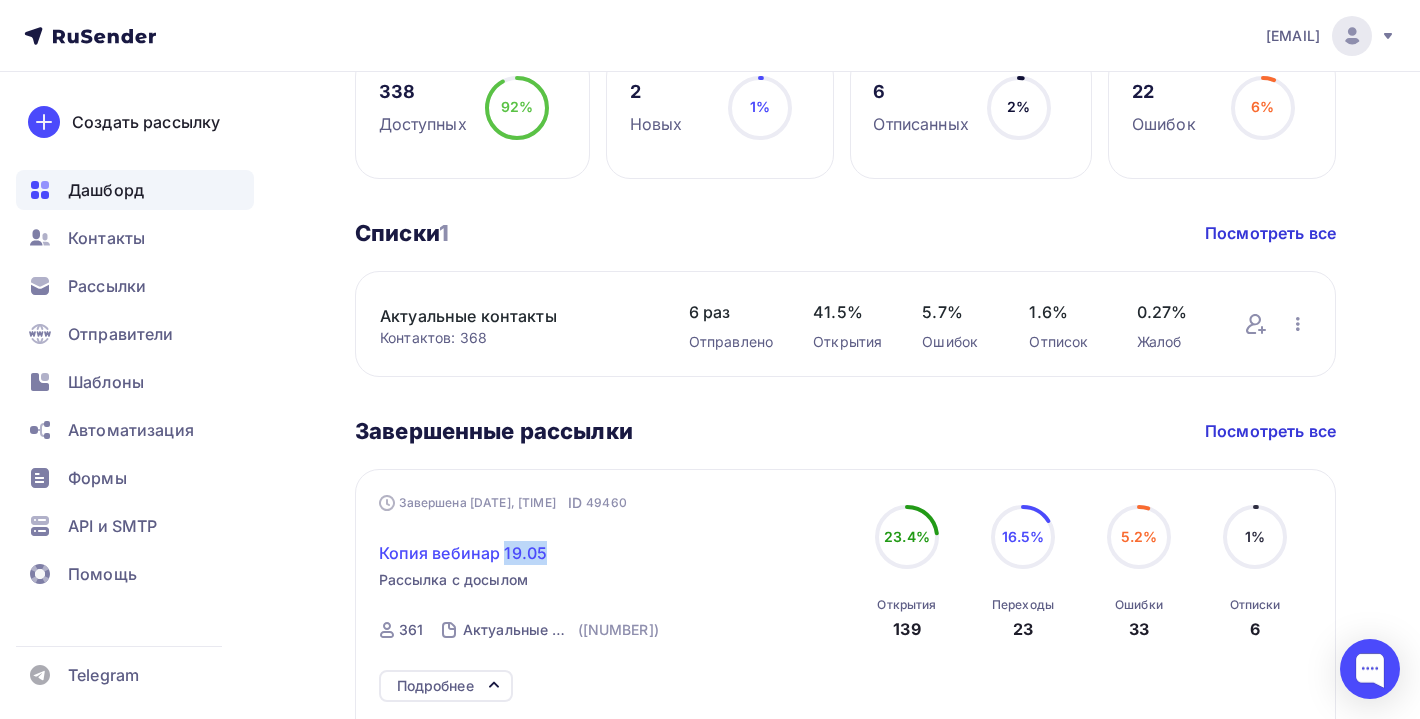 click on "Копия вебинар 19.05" at bounding box center [463, 553] 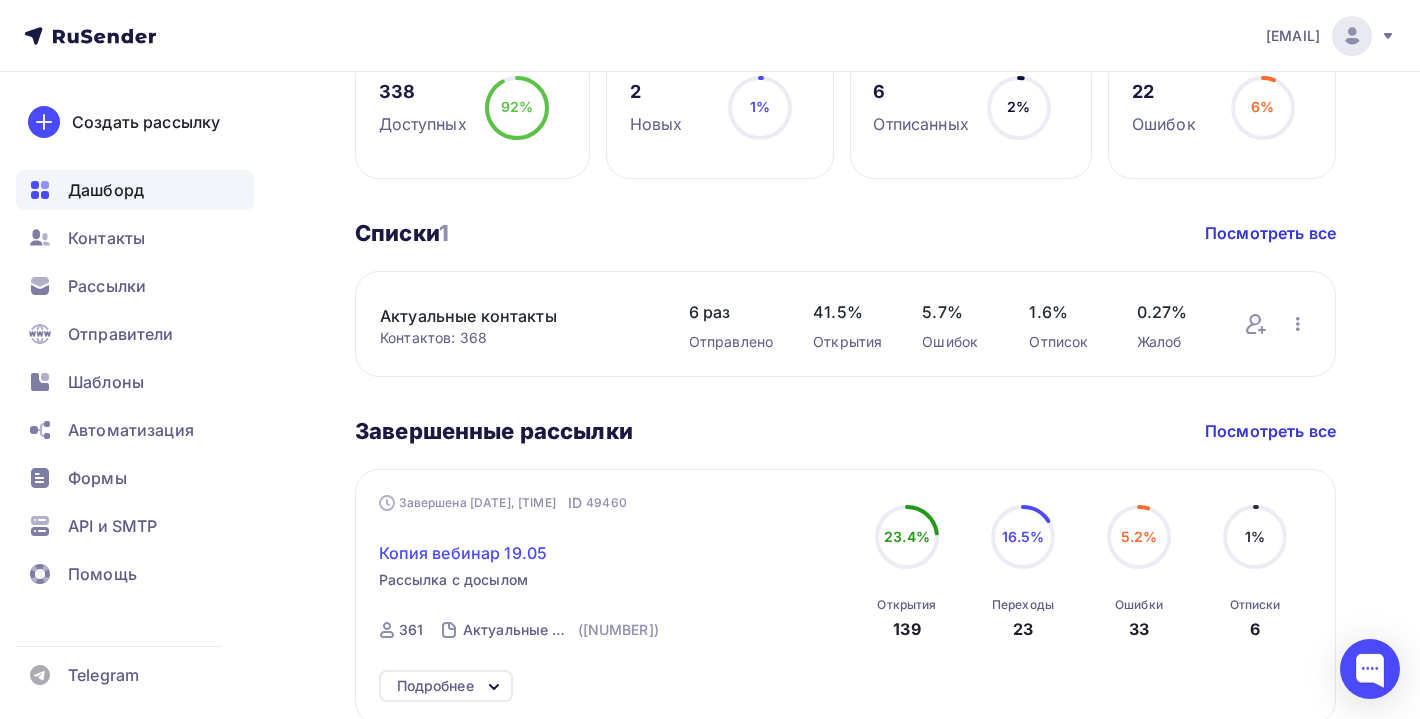 click on "Копия вебинар 19.05" at bounding box center (463, 553) 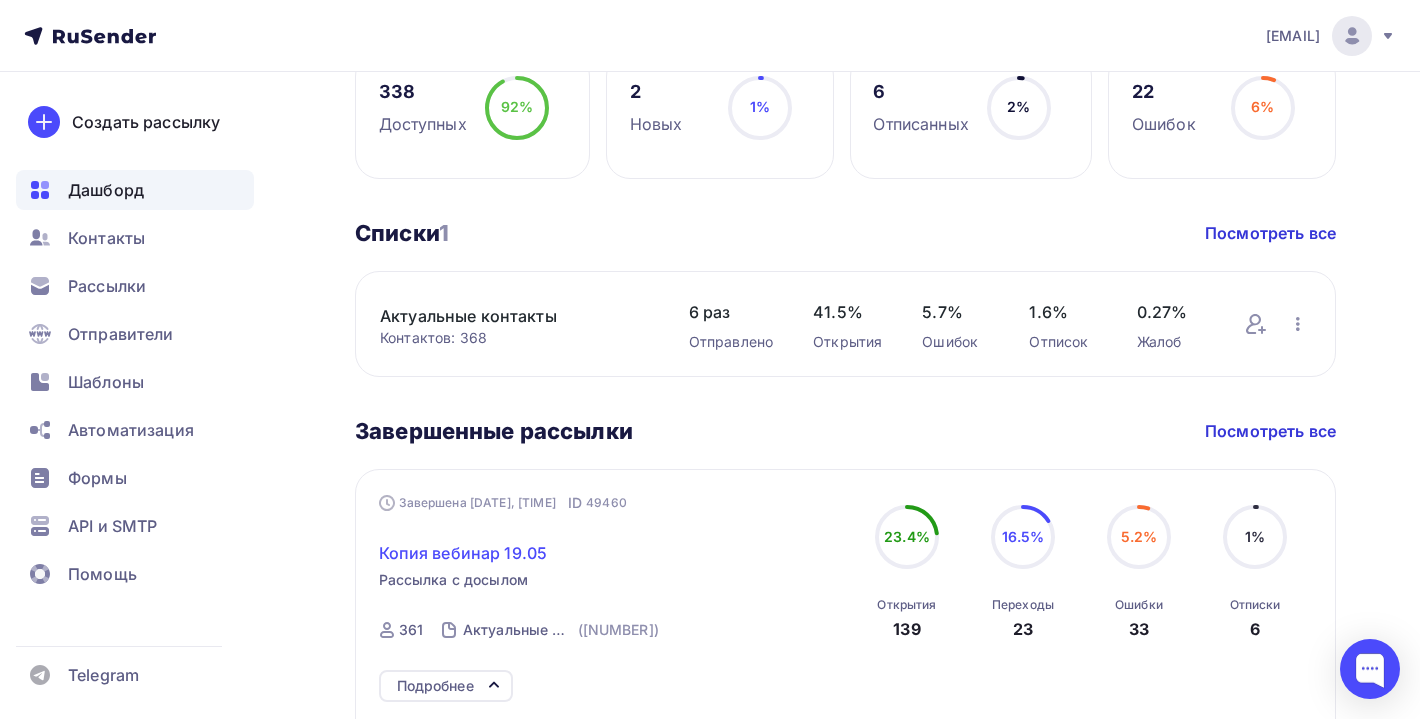 click on "Копия вебинар 19.05" at bounding box center (463, 553) 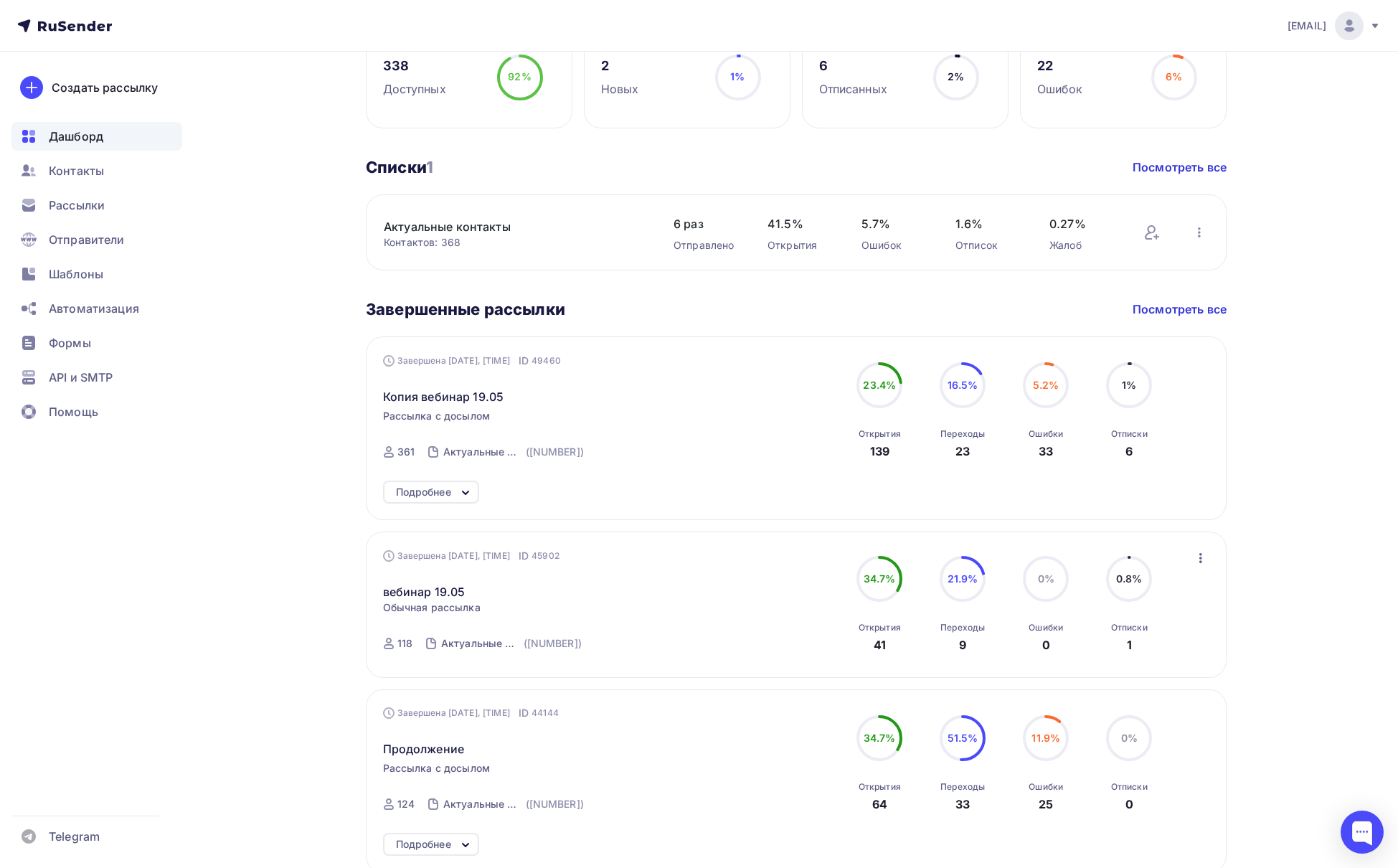 click on "Подробнее" at bounding box center [423, 492] 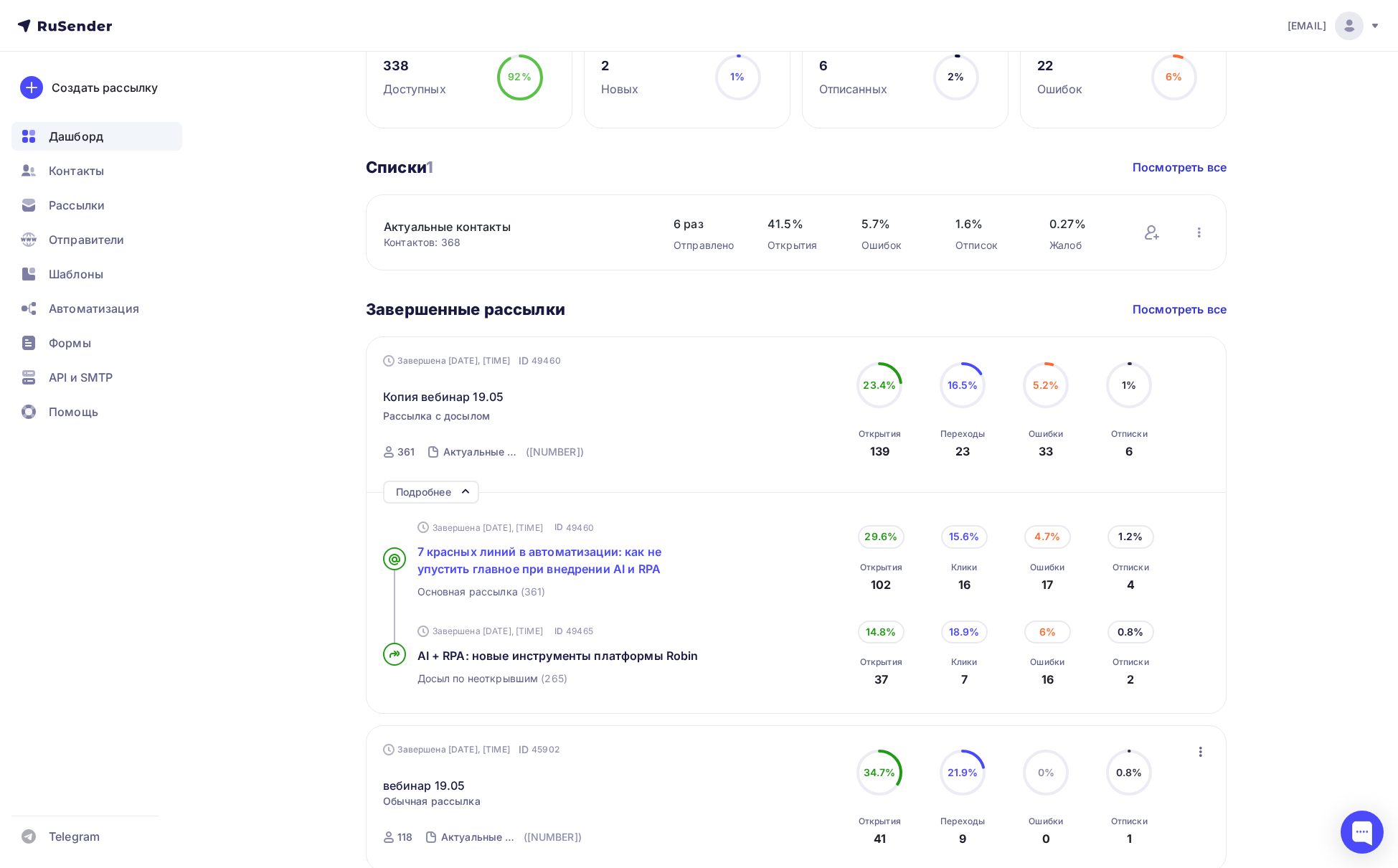 click on "7 красных линий в автоматизации: как не упустить главное при внедрении AI и RPA" at bounding box center (539, 560) 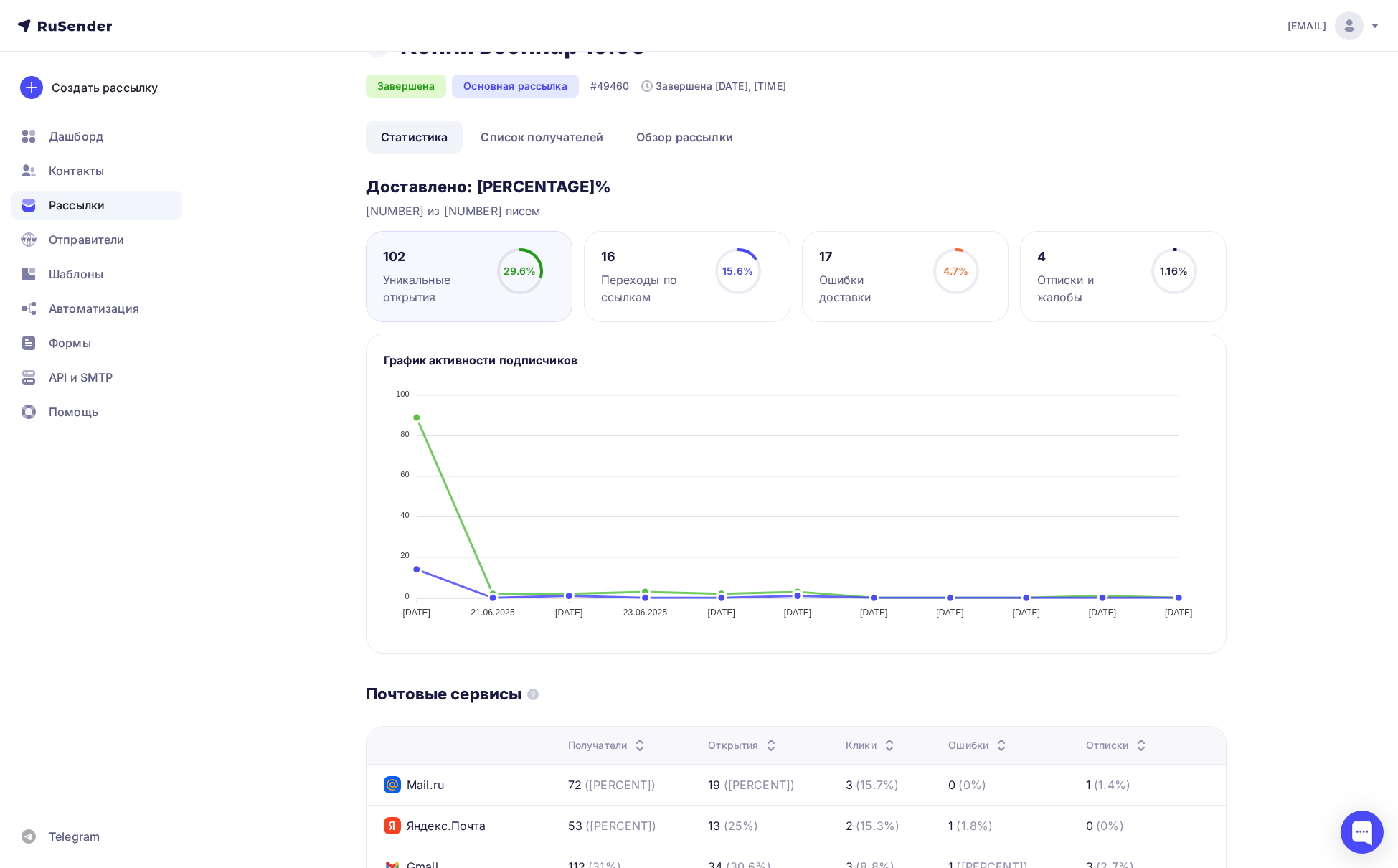 scroll, scrollTop: 0, scrollLeft: 0, axis: both 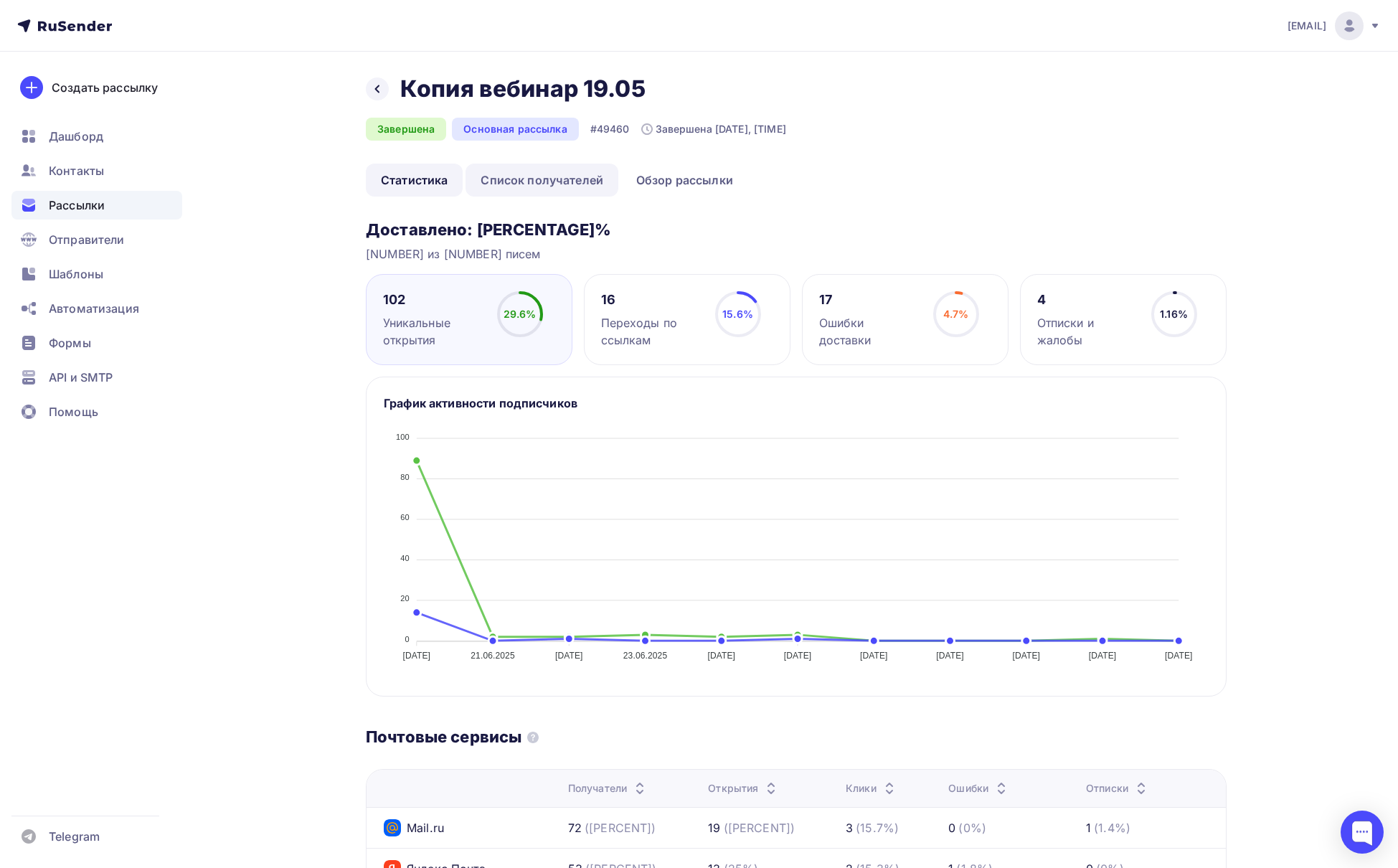 click on "Список получателей" at bounding box center (542, 180) 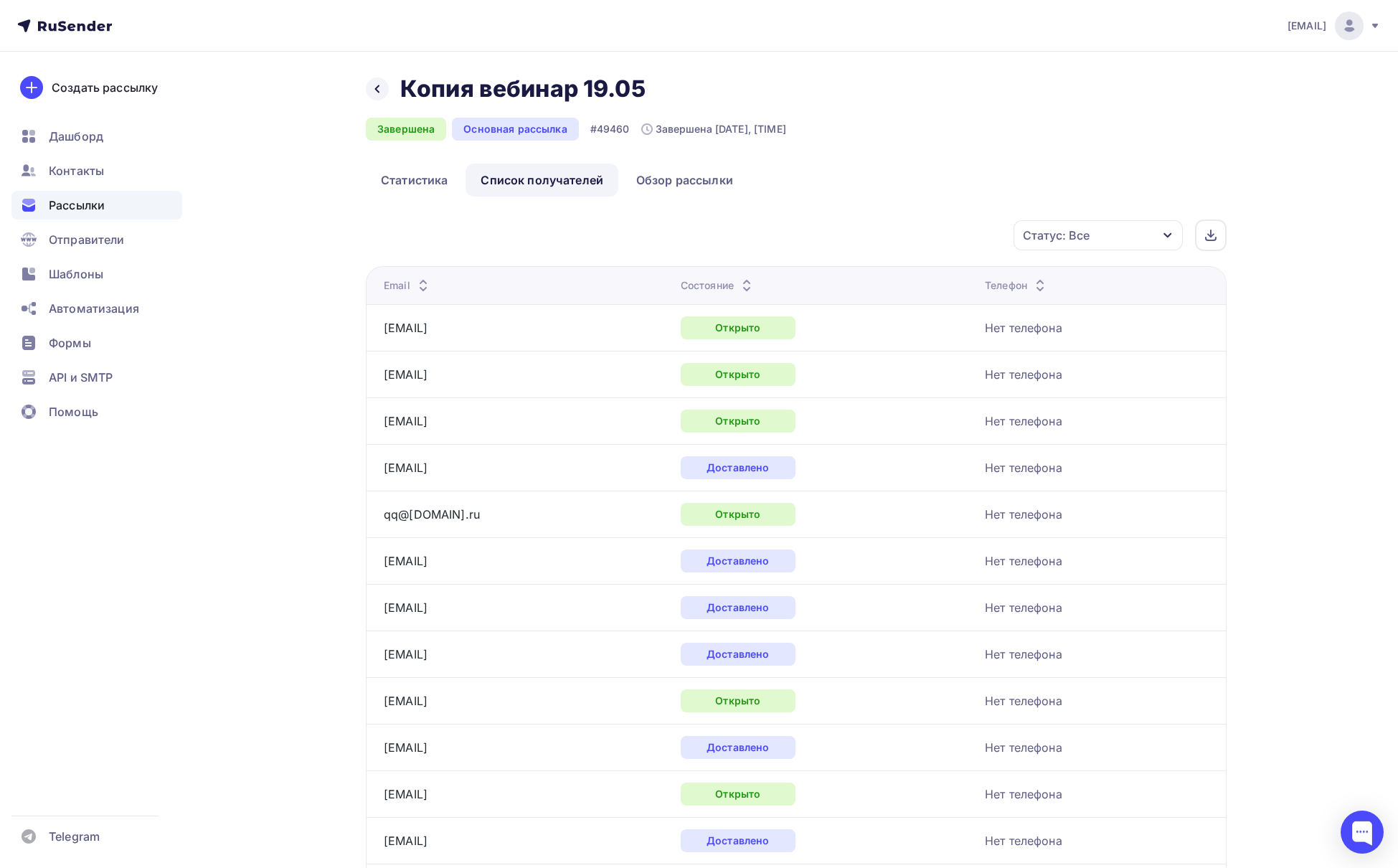 scroll, scrollTop: 0, scrollLeft: 0, axis: both 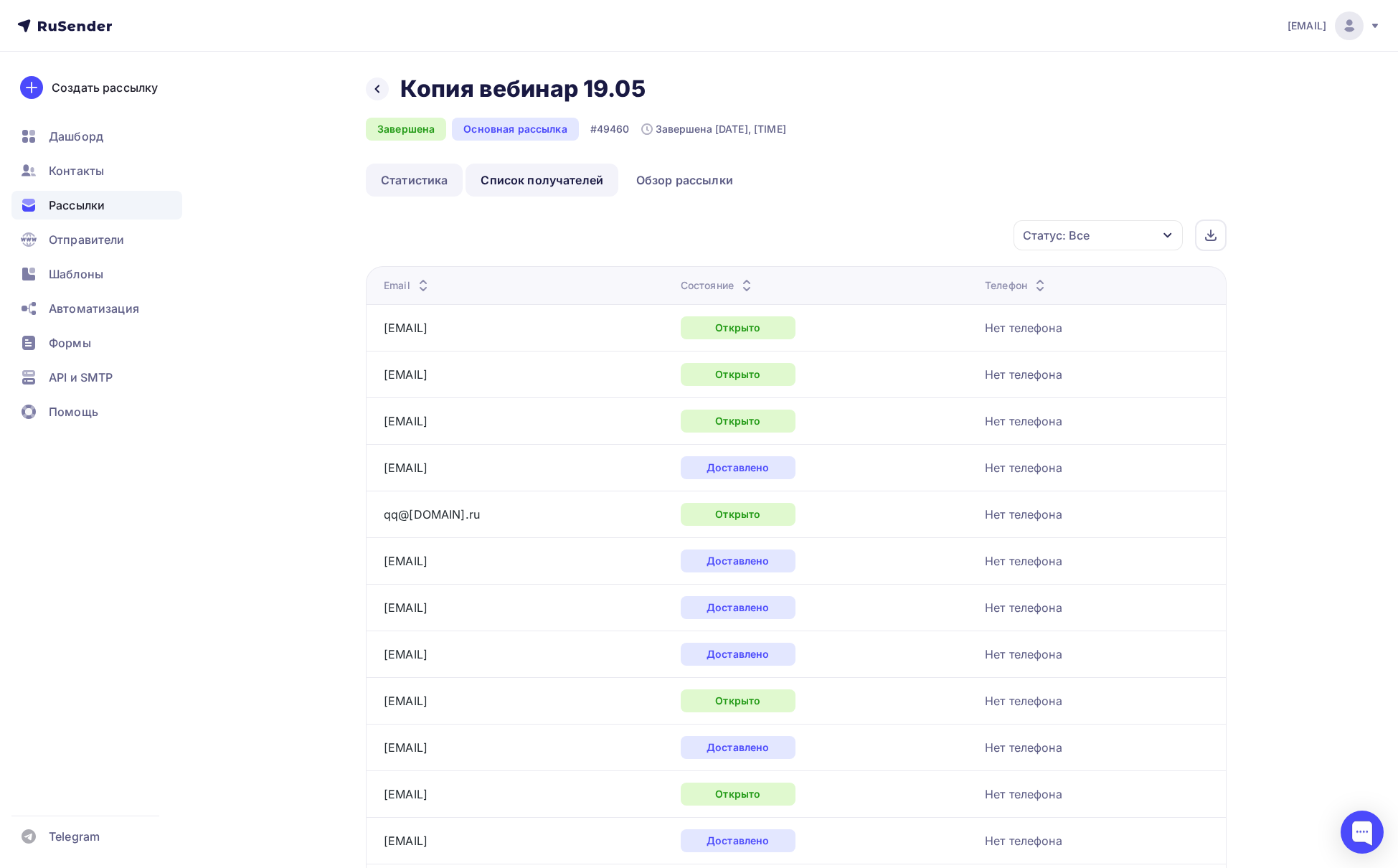 click on "Статистика" at bounding box center [414, 180] 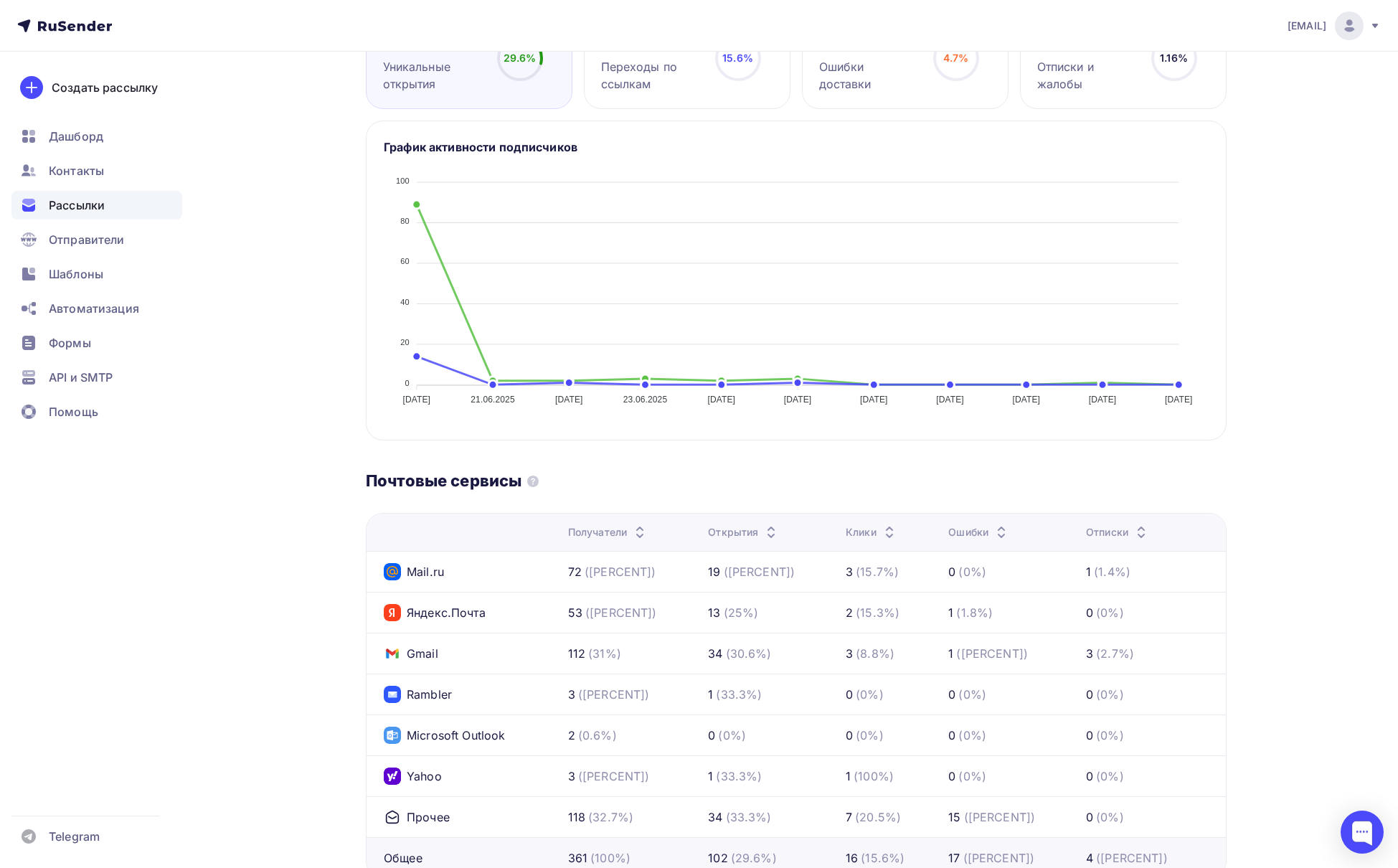 scroll, scrollTop: 0, scrollLeft: 0, axis: both 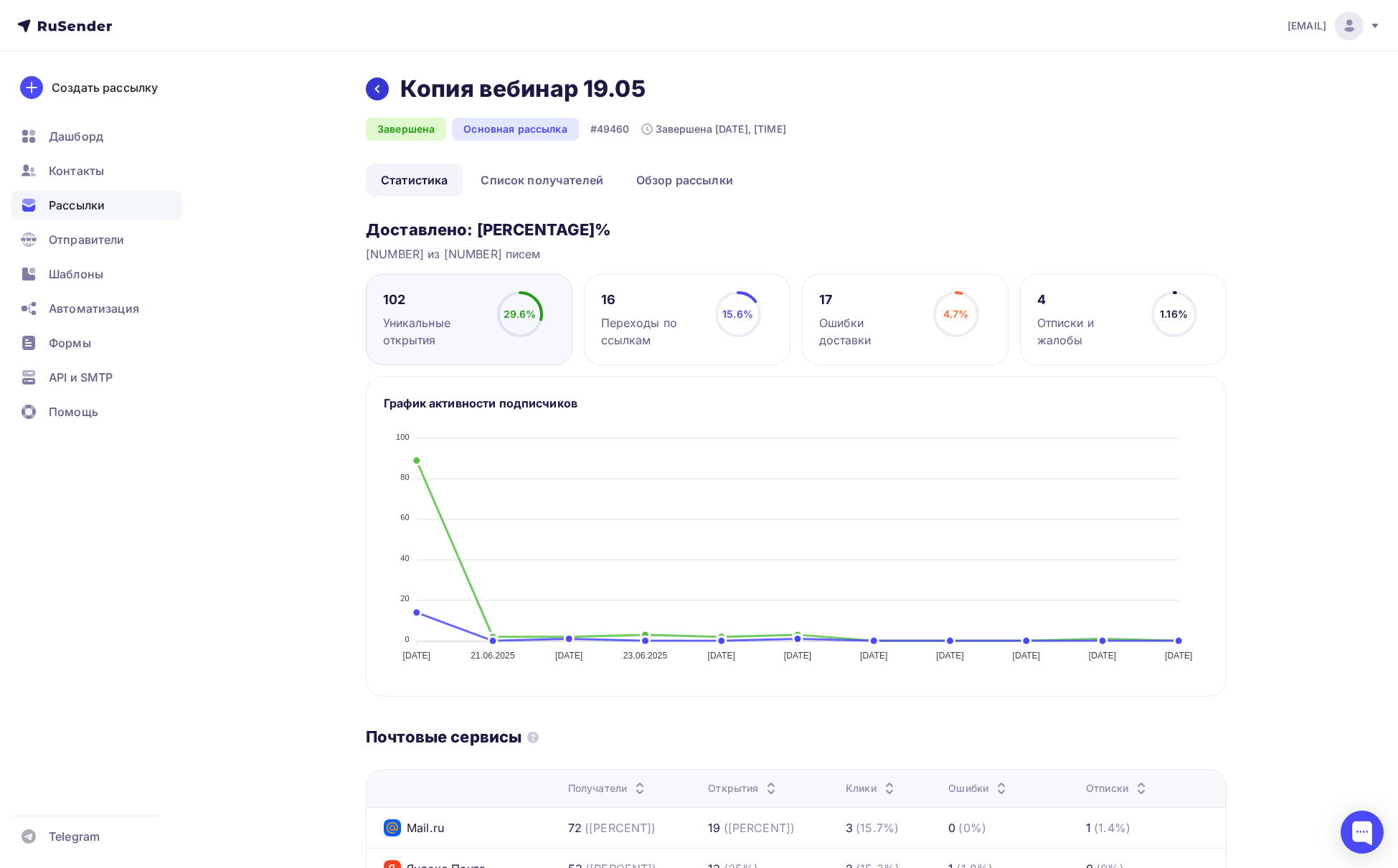 click at bounding box center (377, 89) 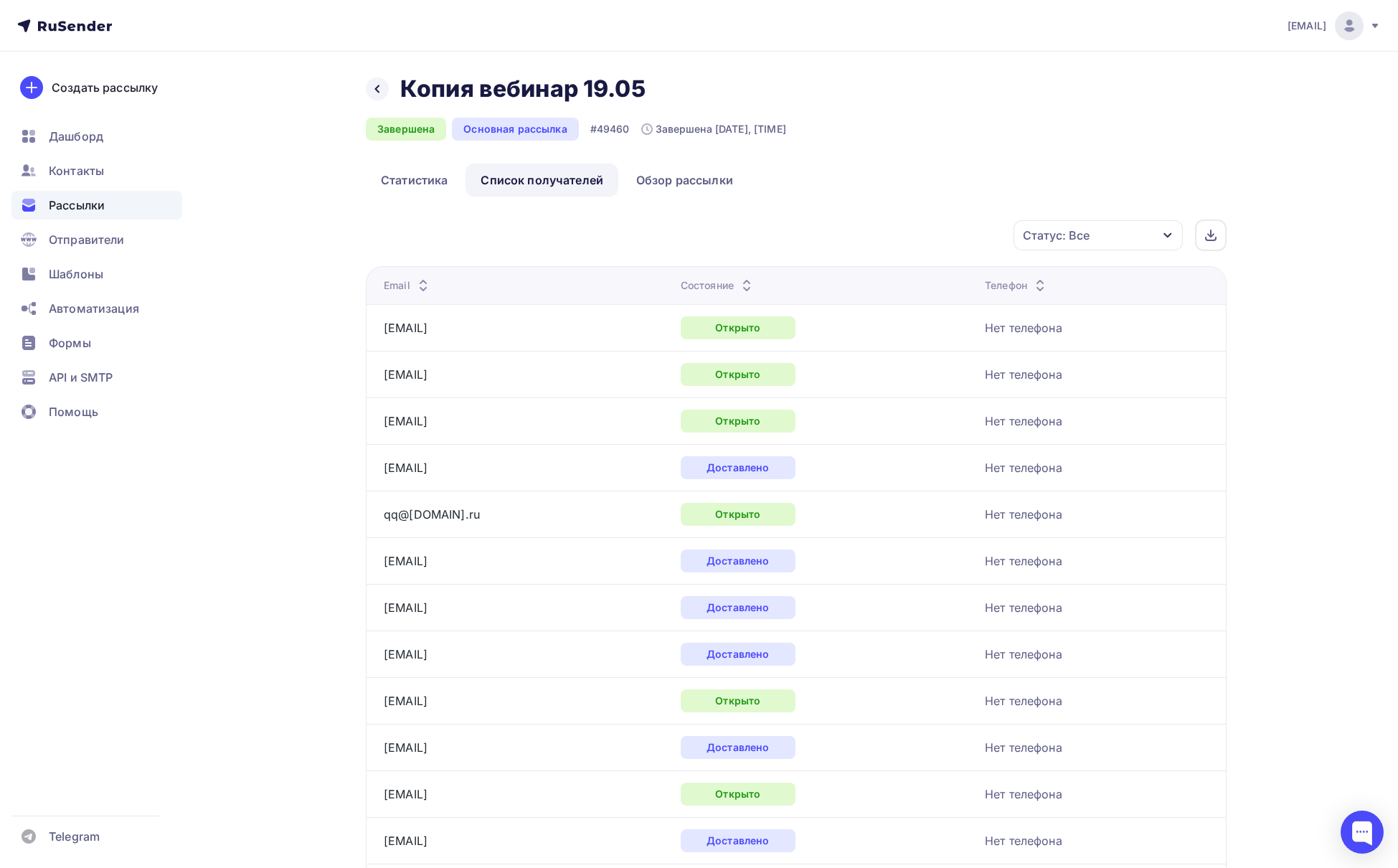 scroll, scrollTop: 0, scrollLeft: 0, axis: both 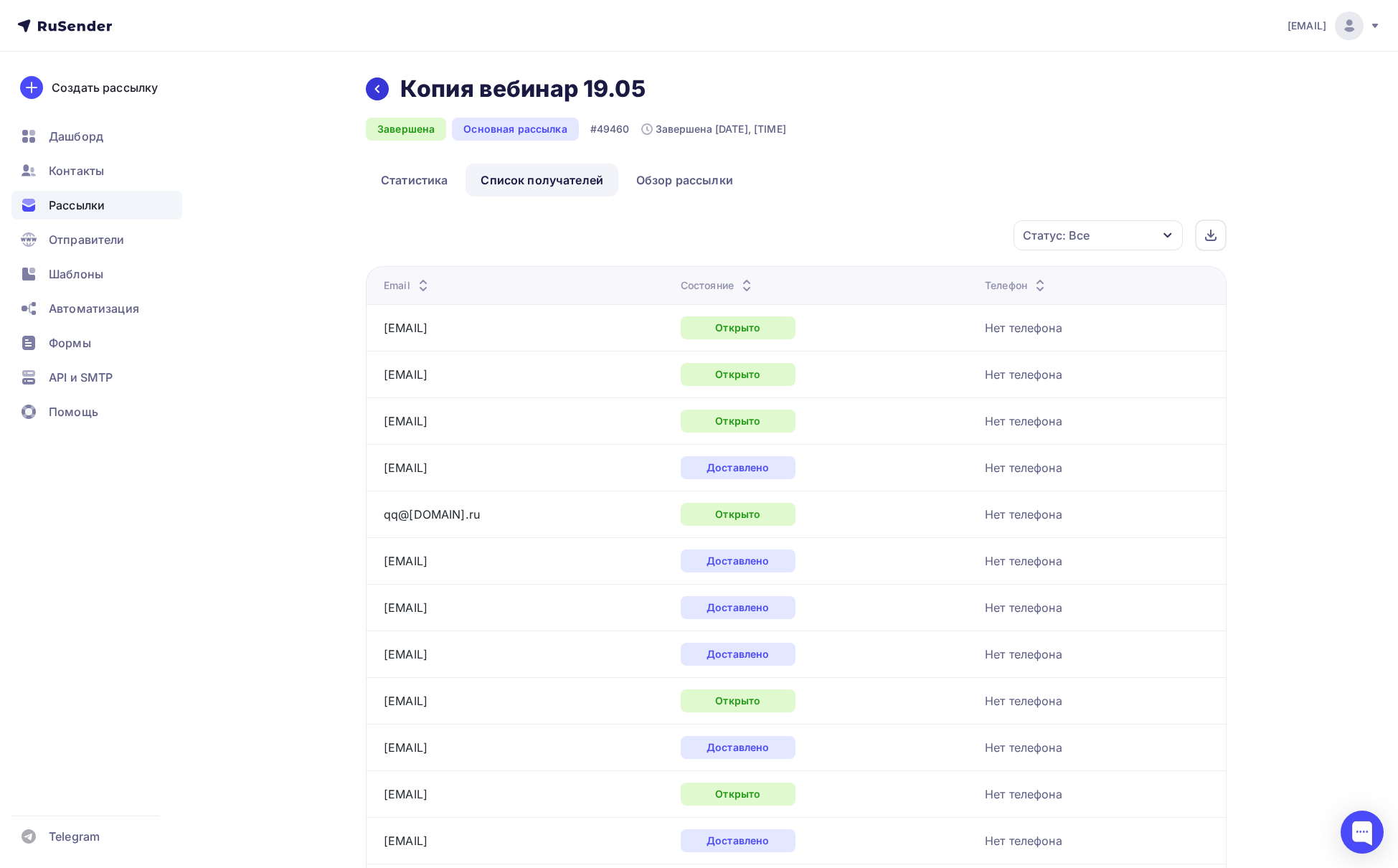 click at bounding box center [377, 89] 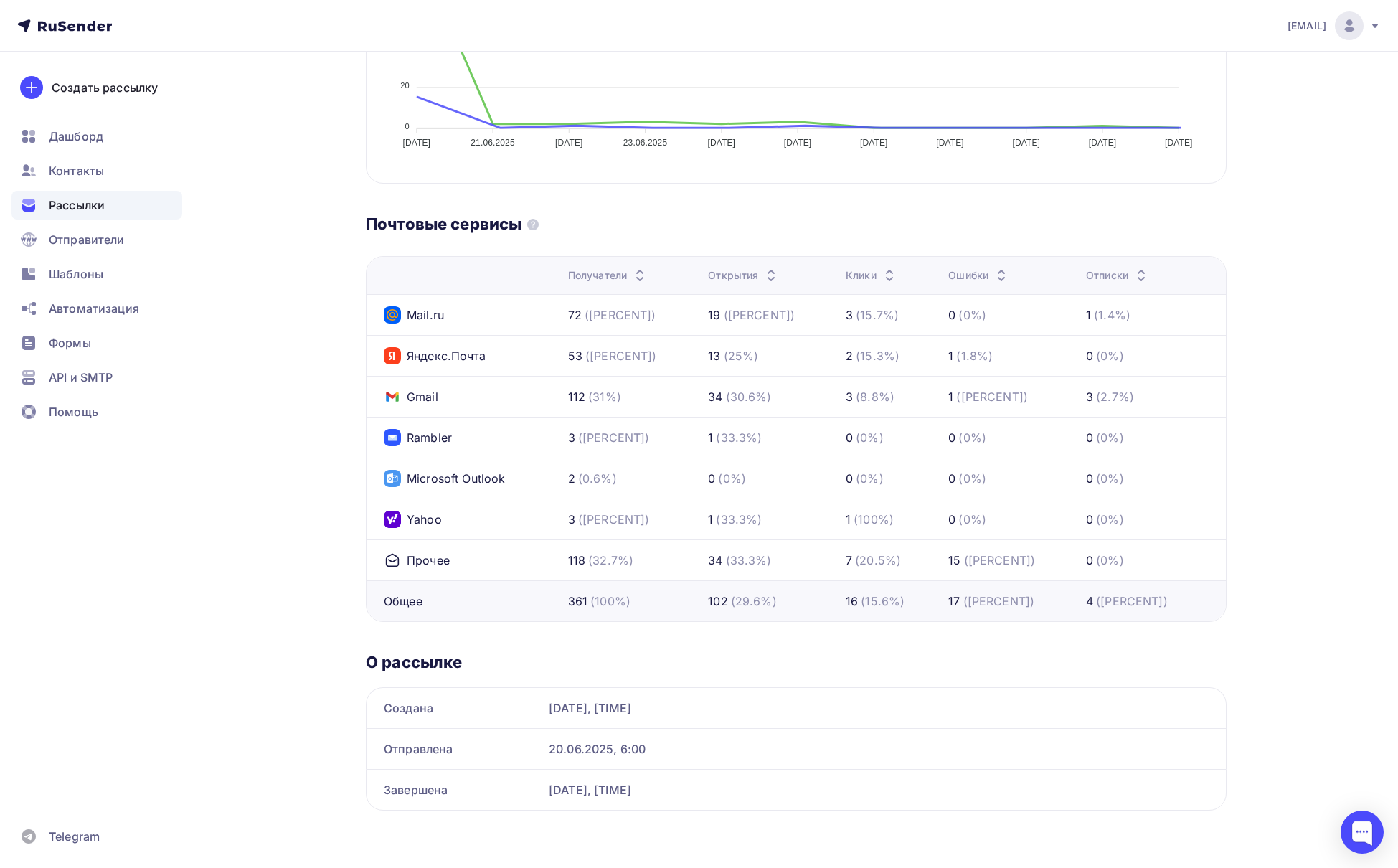 scroll, scrollTop: 0, scrollLeft: 0, axis: both 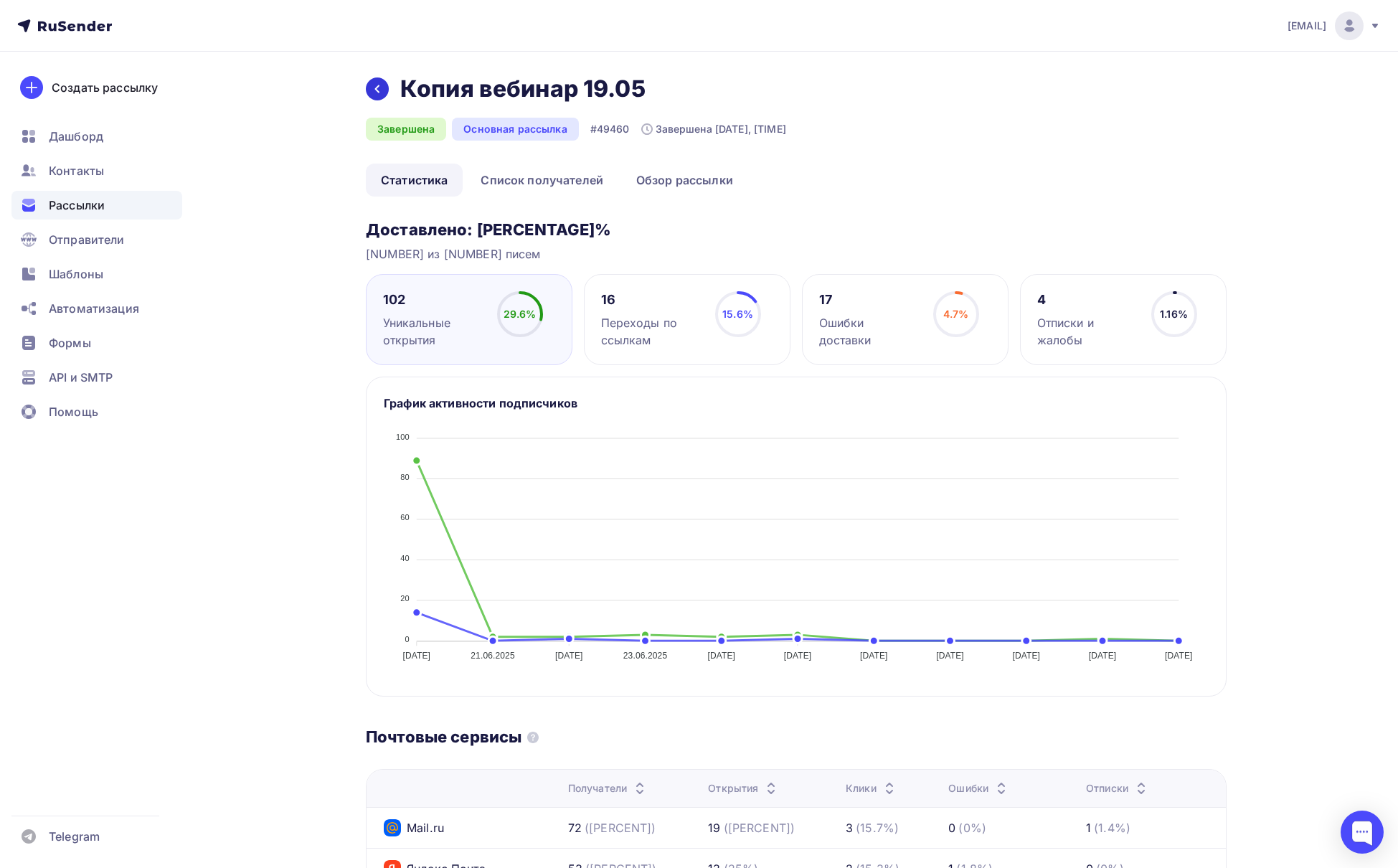 click at bounding box center (377, 89) 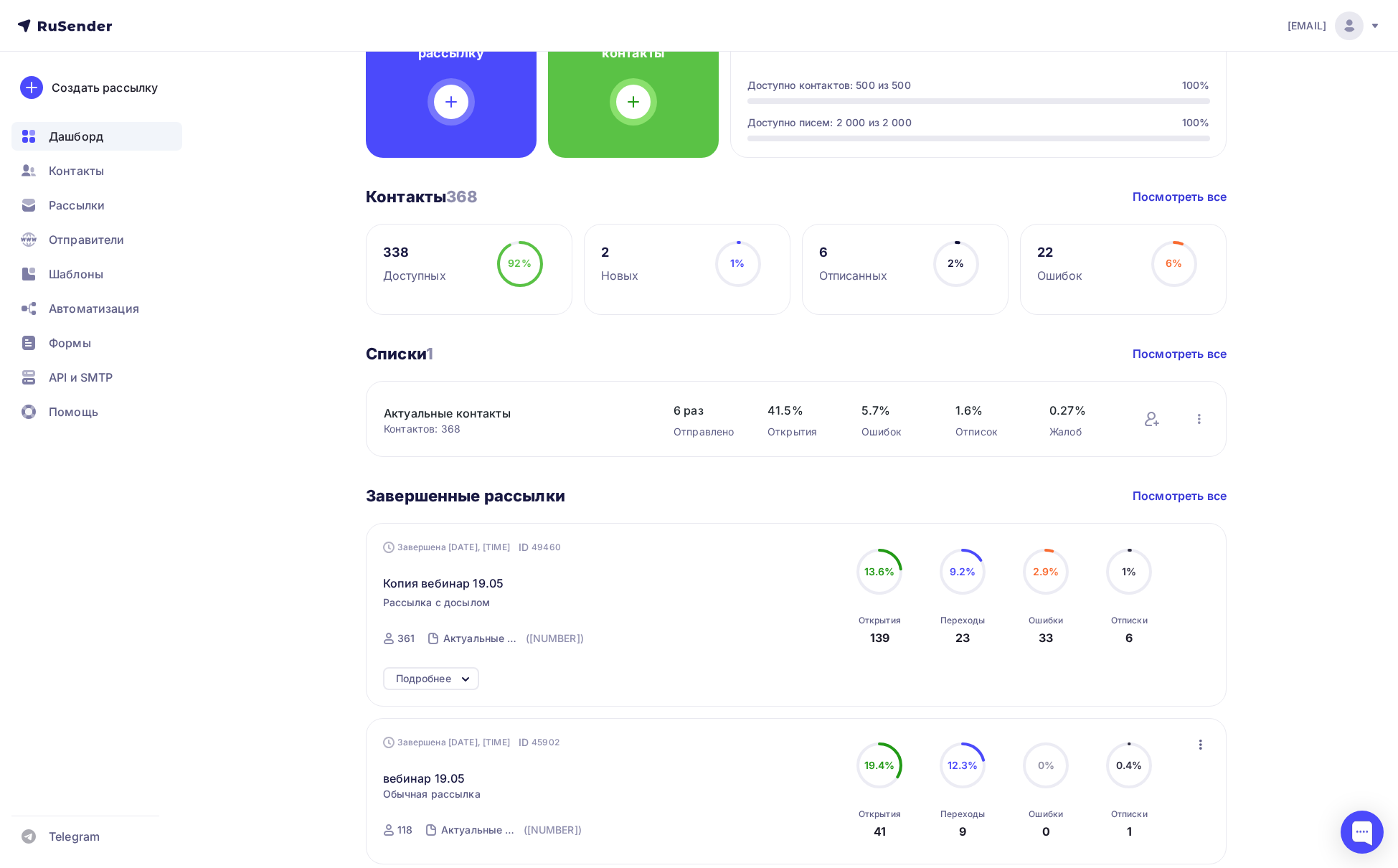 scroll, scrollTop: 57, scrollLeft: 0, axis: vertical 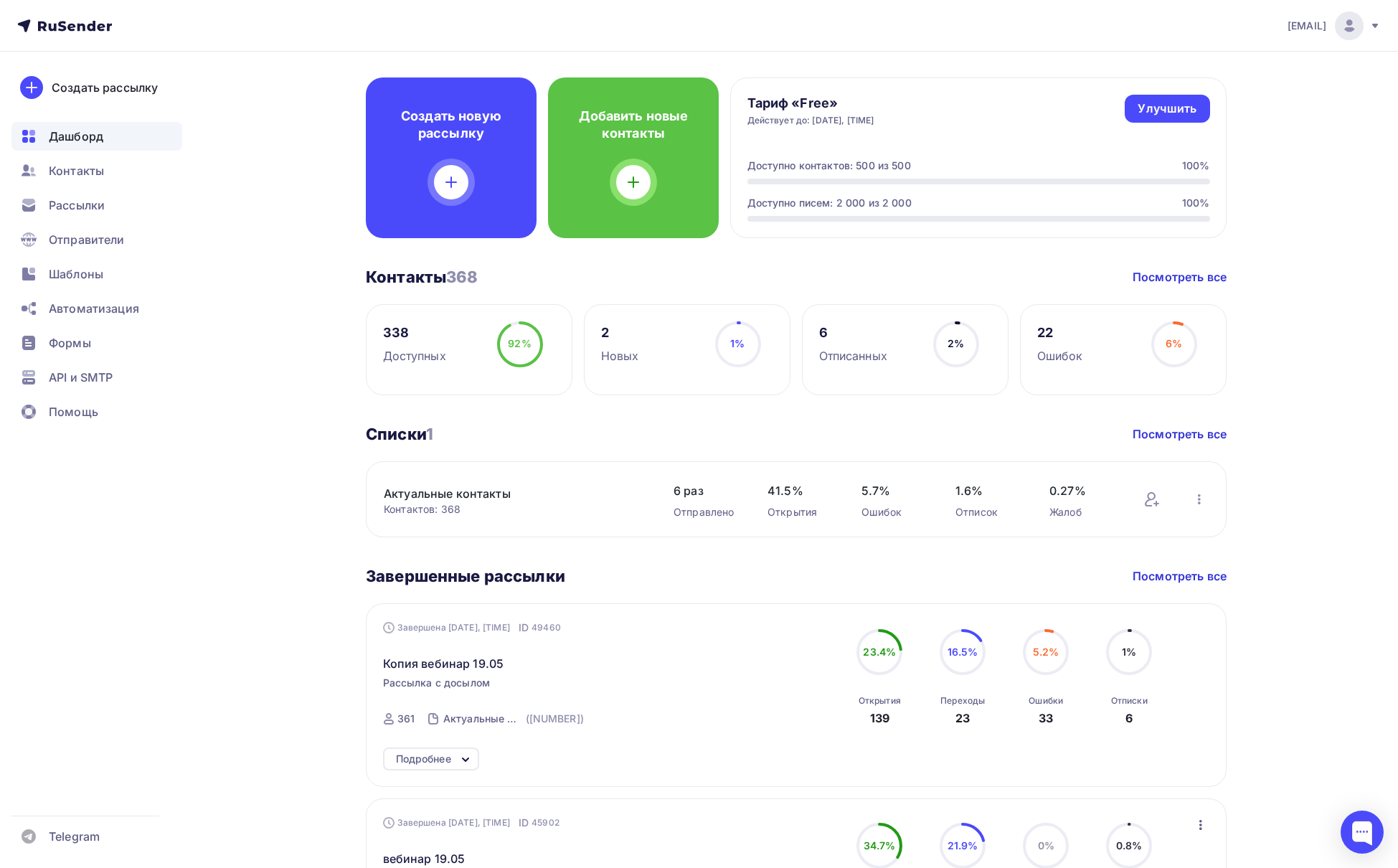 click at bounding box center [466, 760] 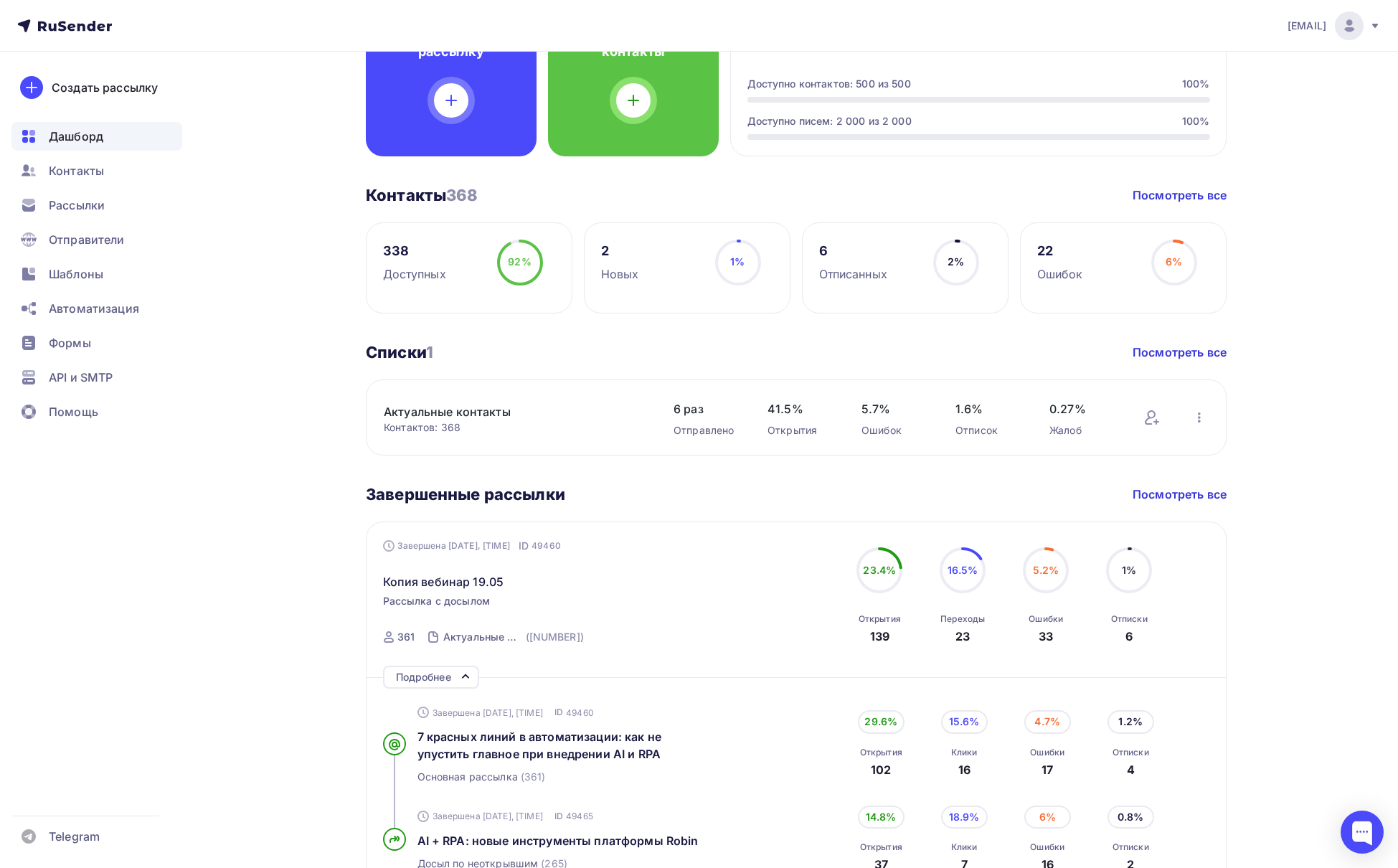 scroll, scrollTop: 283, scrollLeft: 0, axis: vertical 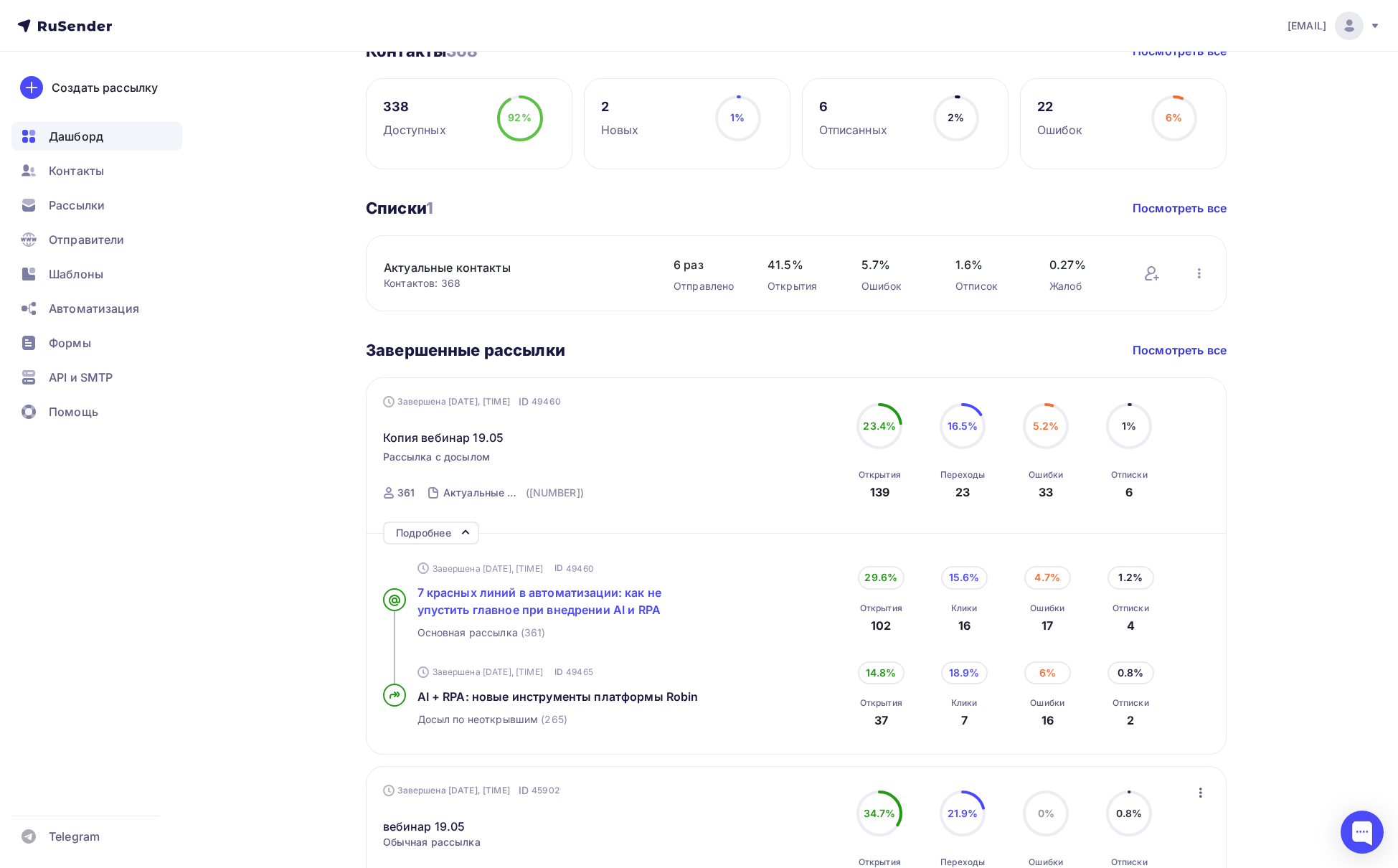 click on "7 красных линий в автоматизации: как не упустить главное при внедрении AI и RPA" at bounding box center (539, 601) 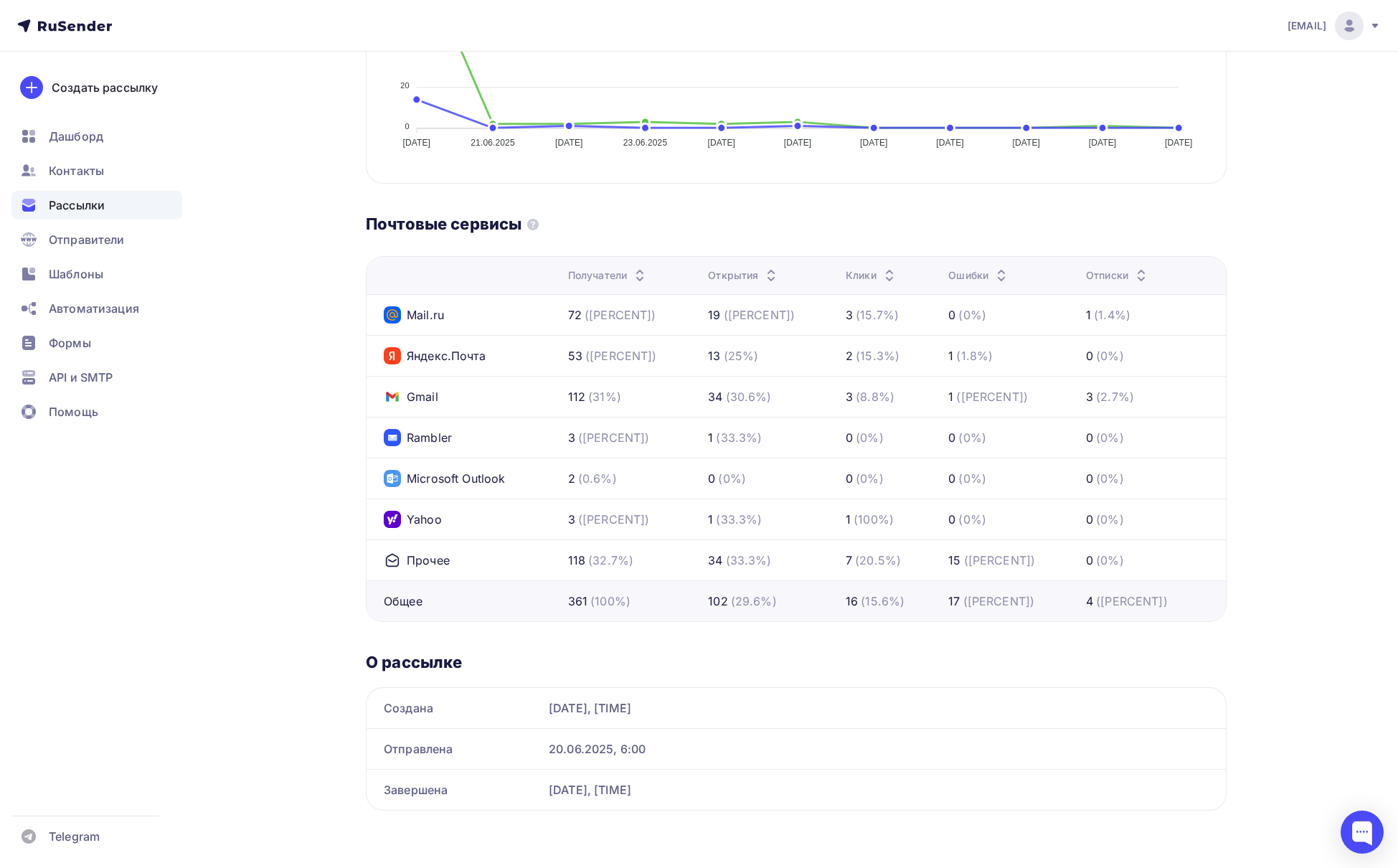 scroll, scrollTop: 0, scrollLeft: 0, axis: both 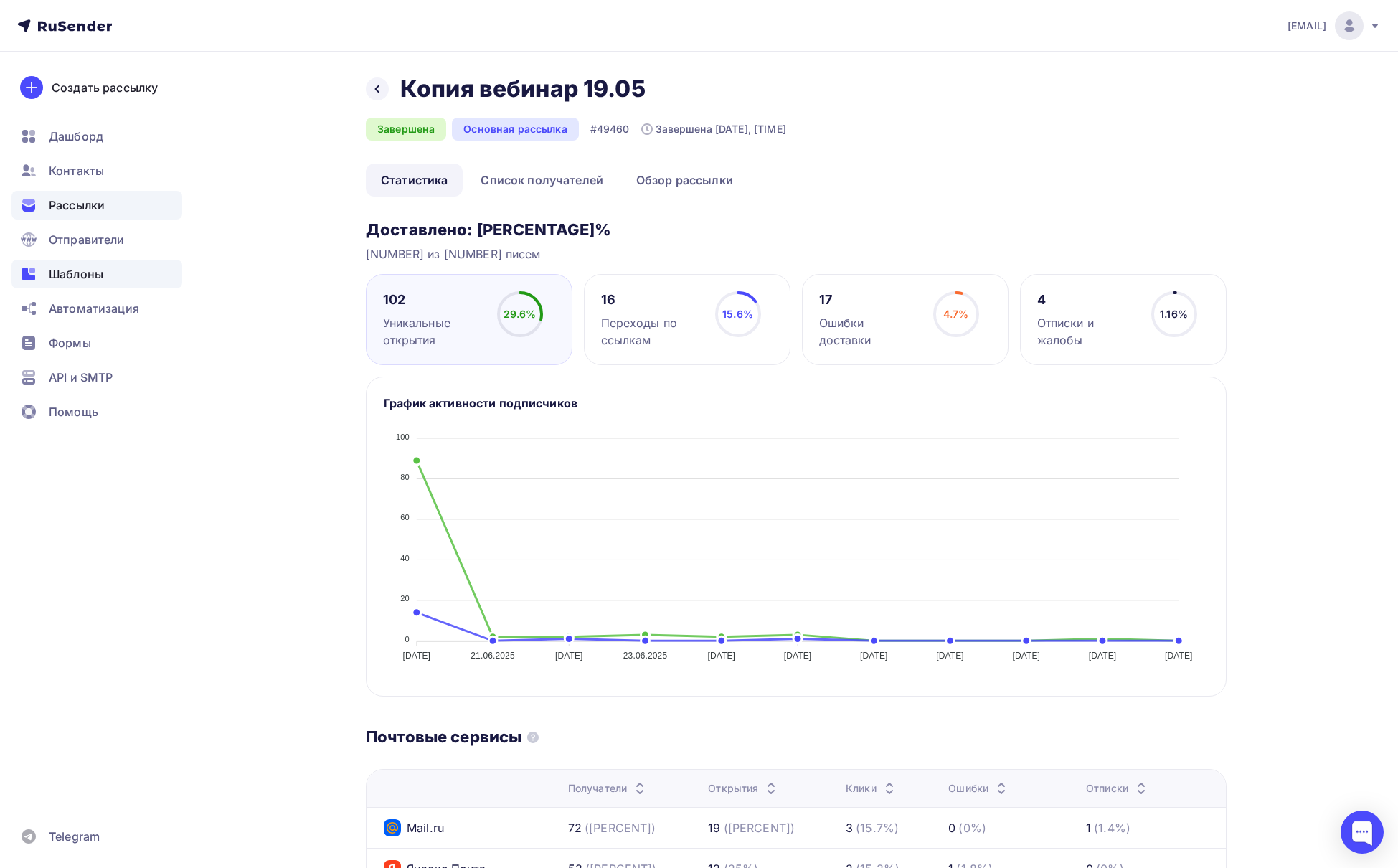 click on "Шаблоны" at bounding box center [97, 274] 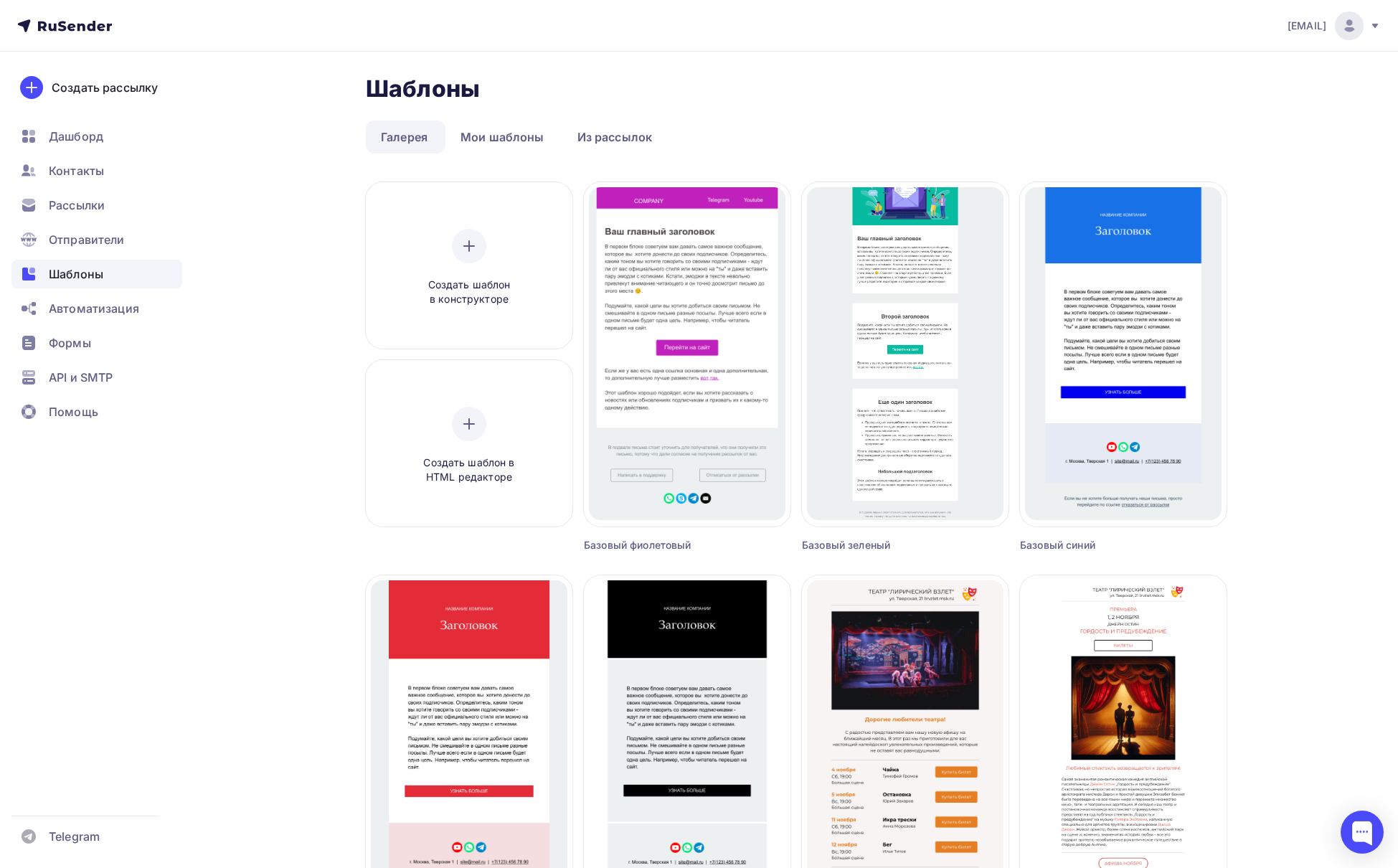 scroll, scrollTop: 0, scrollLeft: 0, axis: both 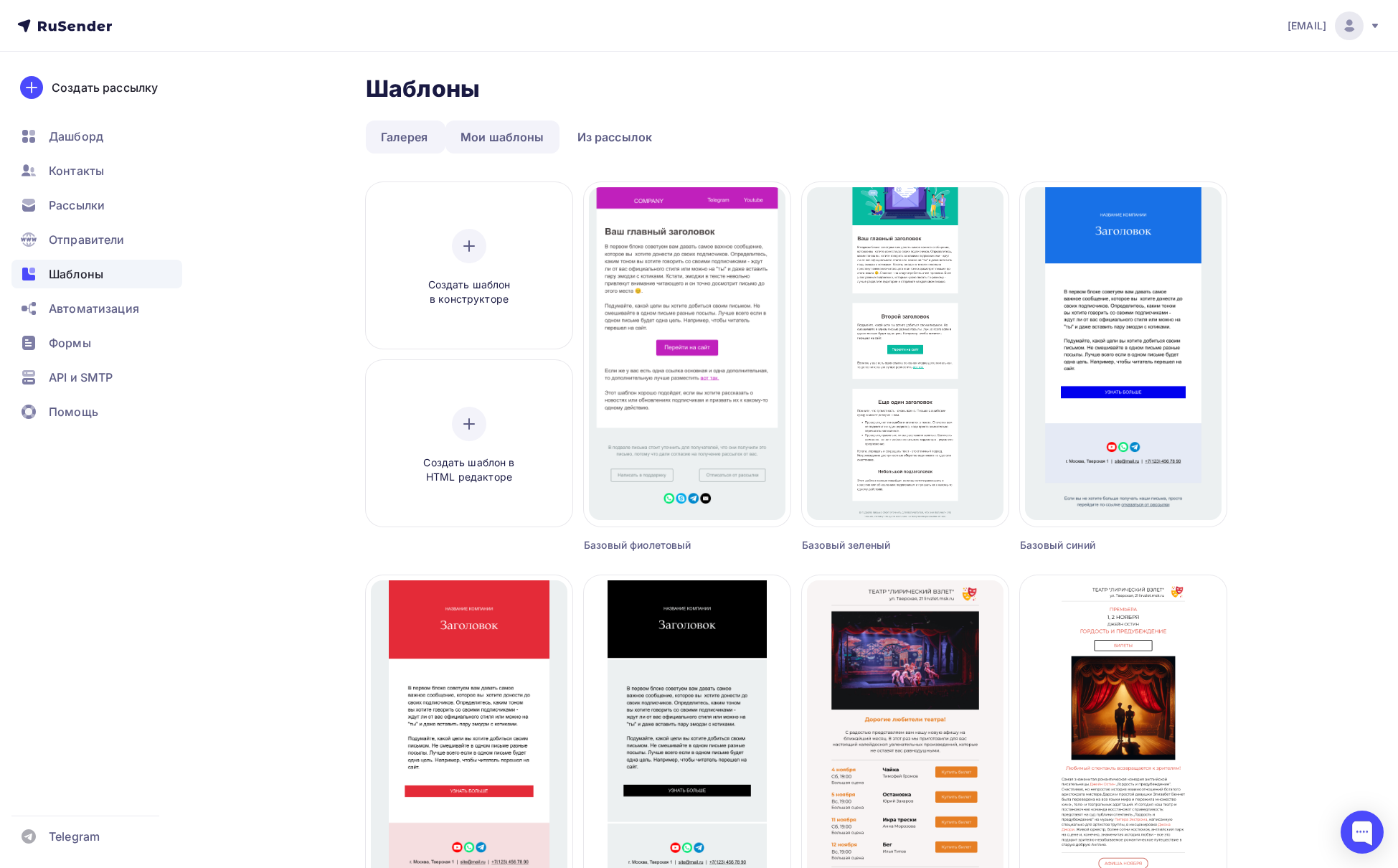 click on "Мои шаблоны" at bounding box center (404, 137) 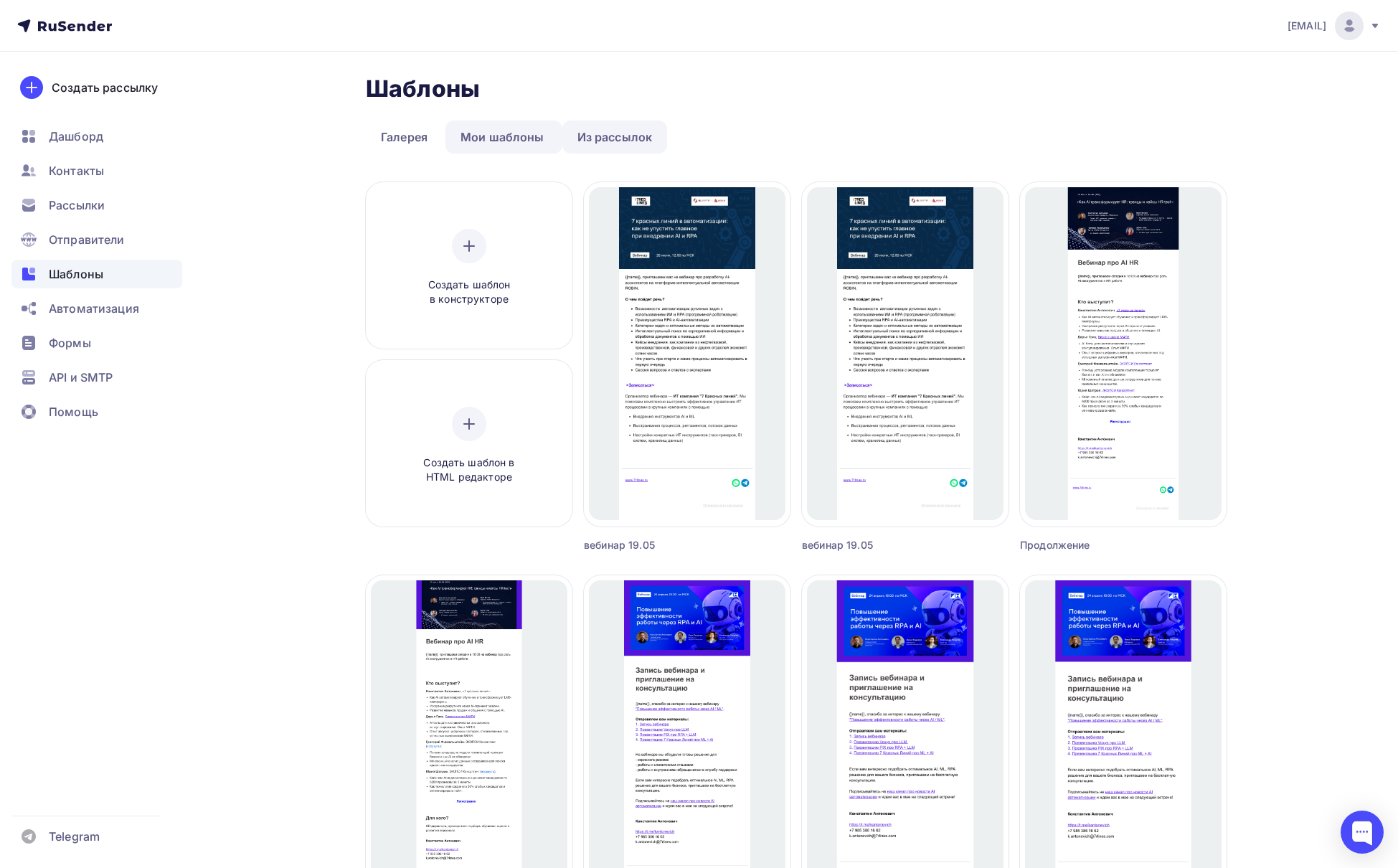 click on "Из рассылок" at bounding box center (404, 137) 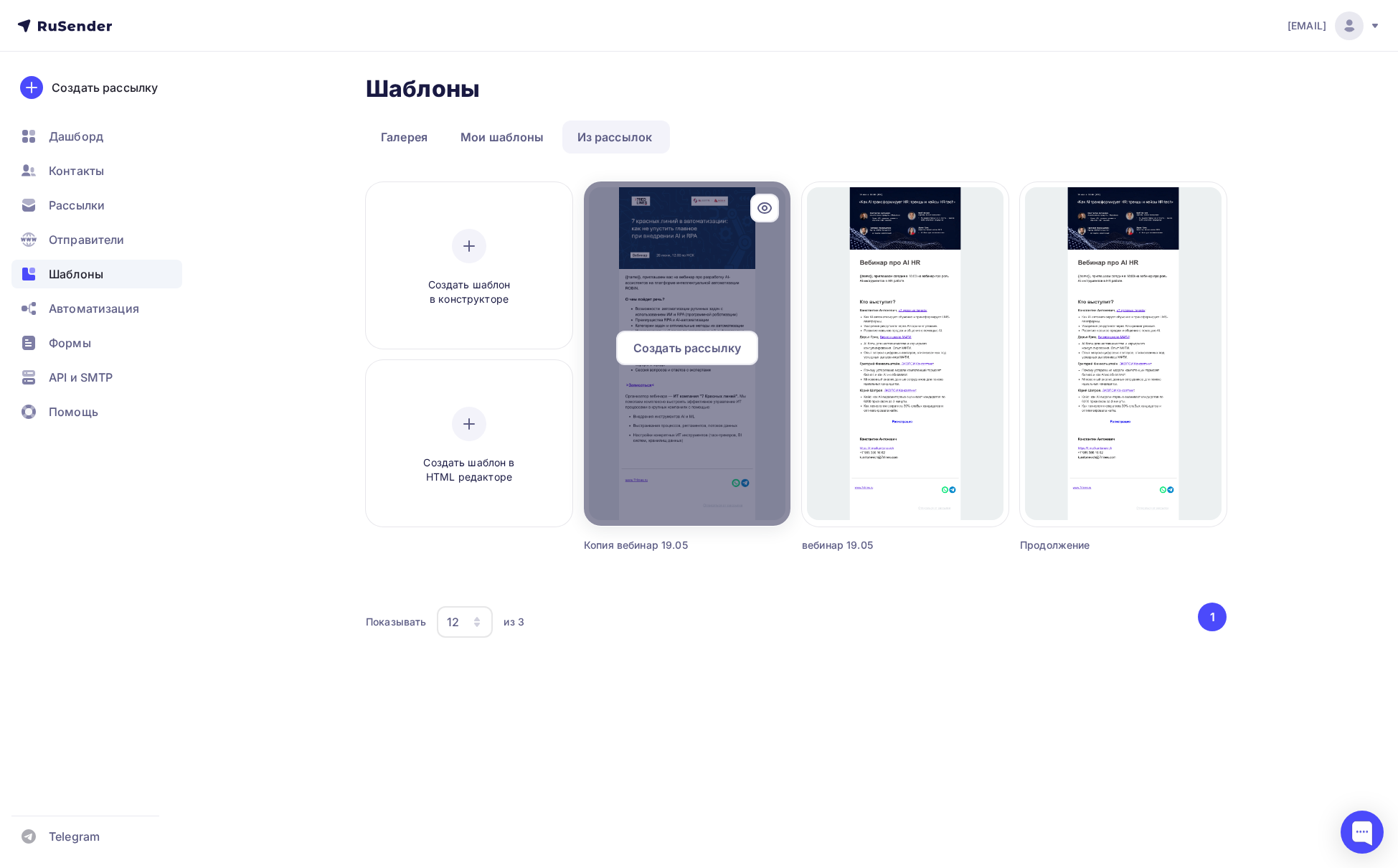 click at bounding box center (687, 354) 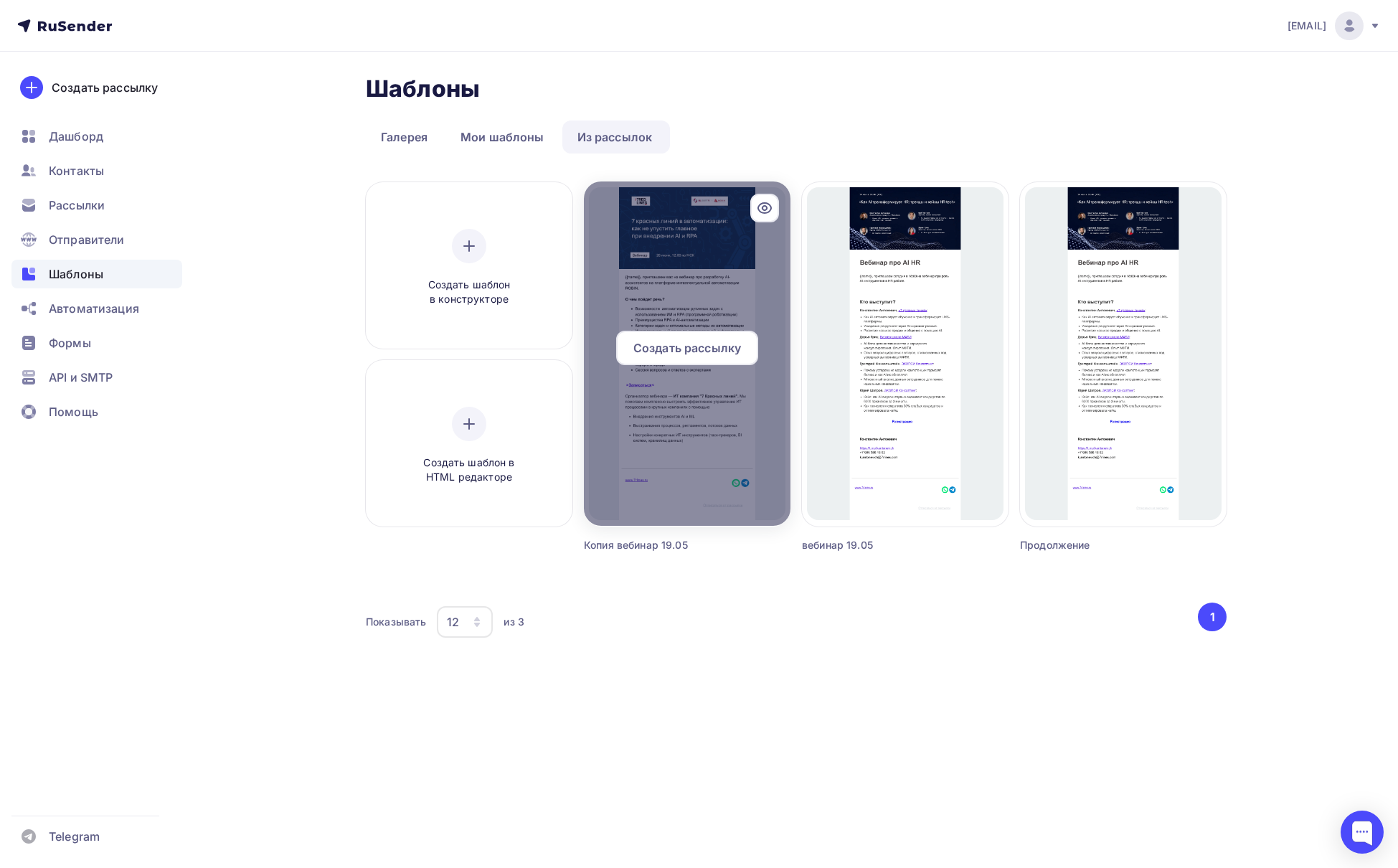 click on "Создать рассылку" at bounding box center (687, 348) 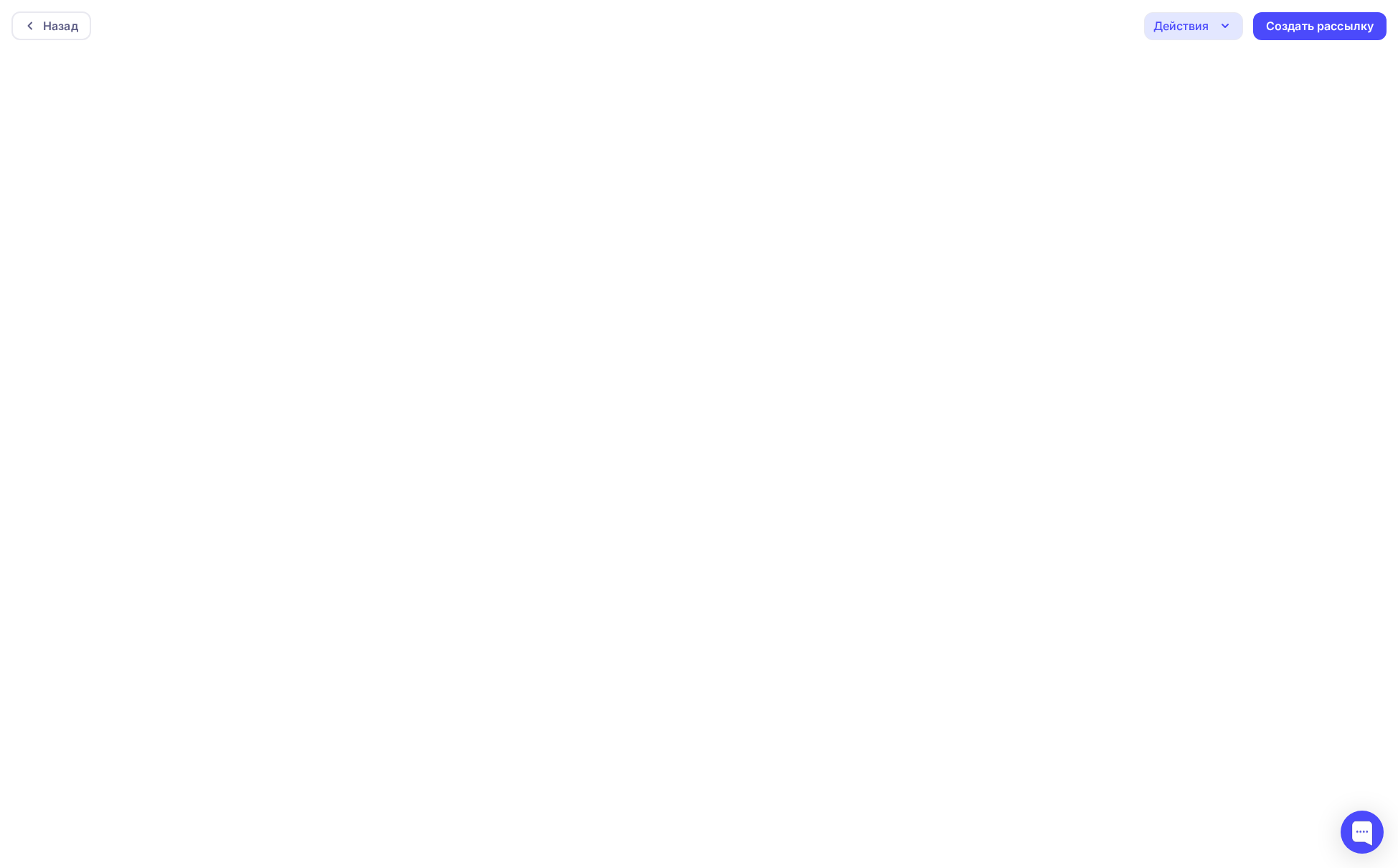 scroll, scrollTop: 0, scrollLeft: 0, axis: both 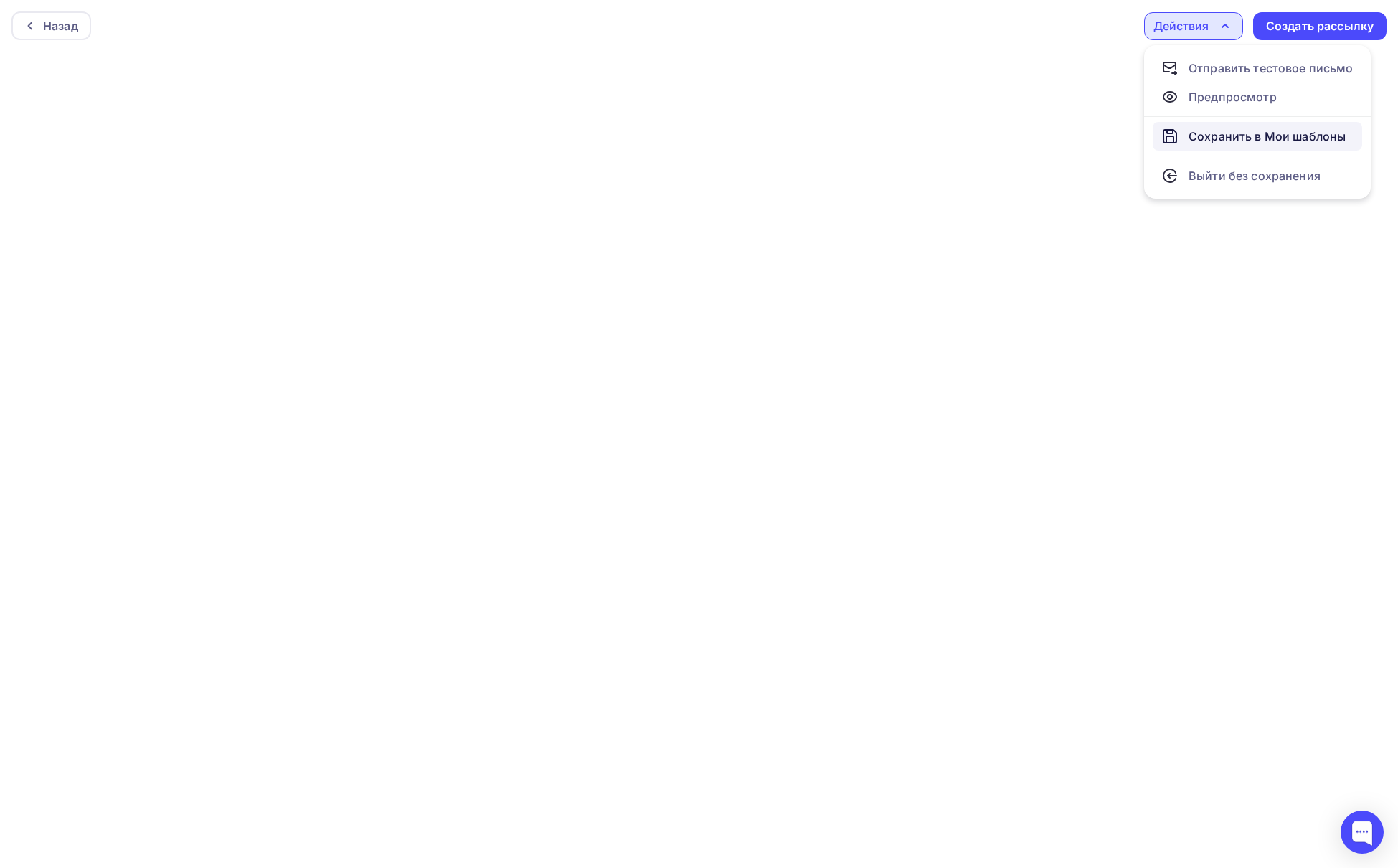 click on "Сохранить в Мои шаблоны" at bounding box center [1271, 68] 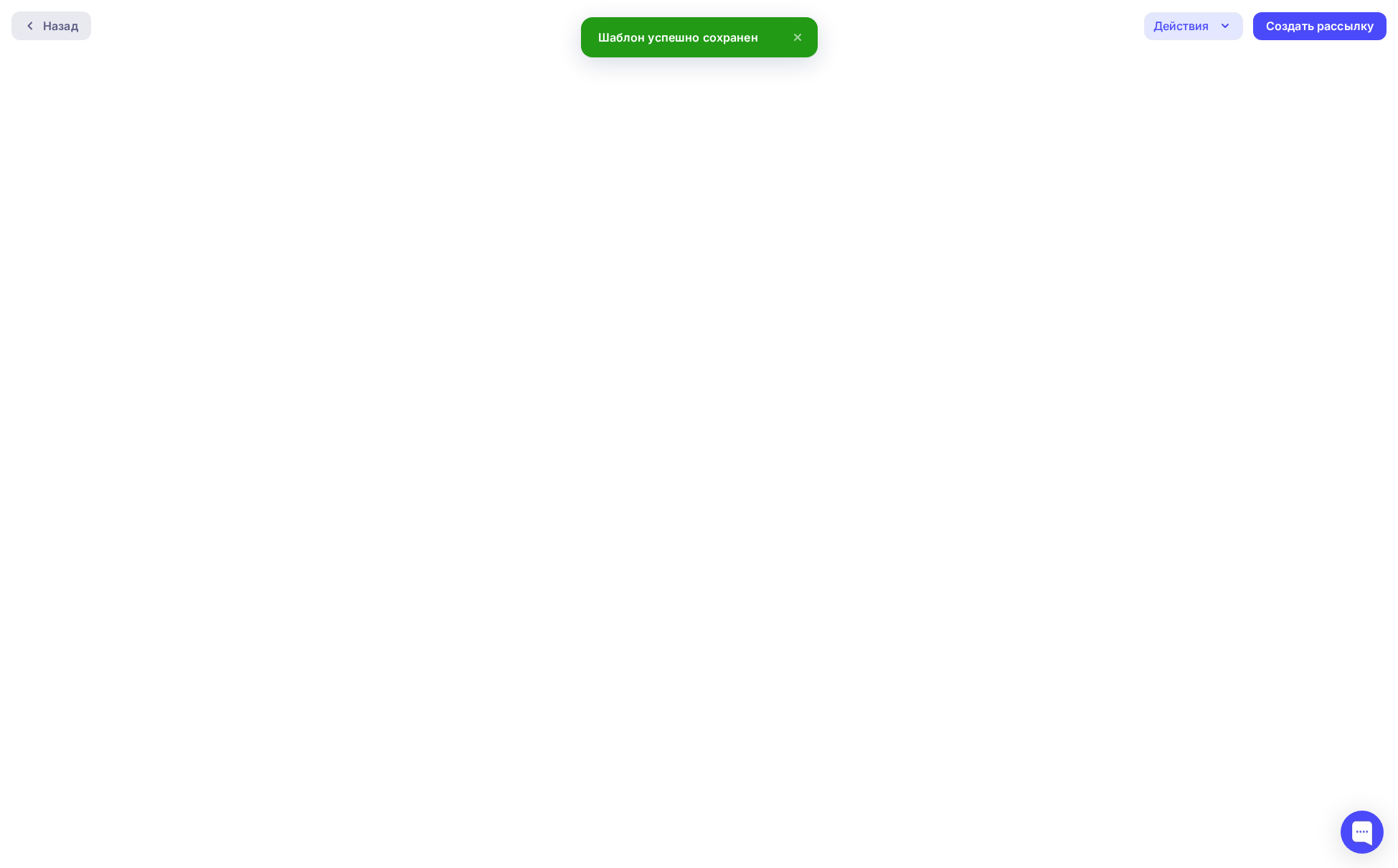 click on "Назад" at bounding box center [60, 26] 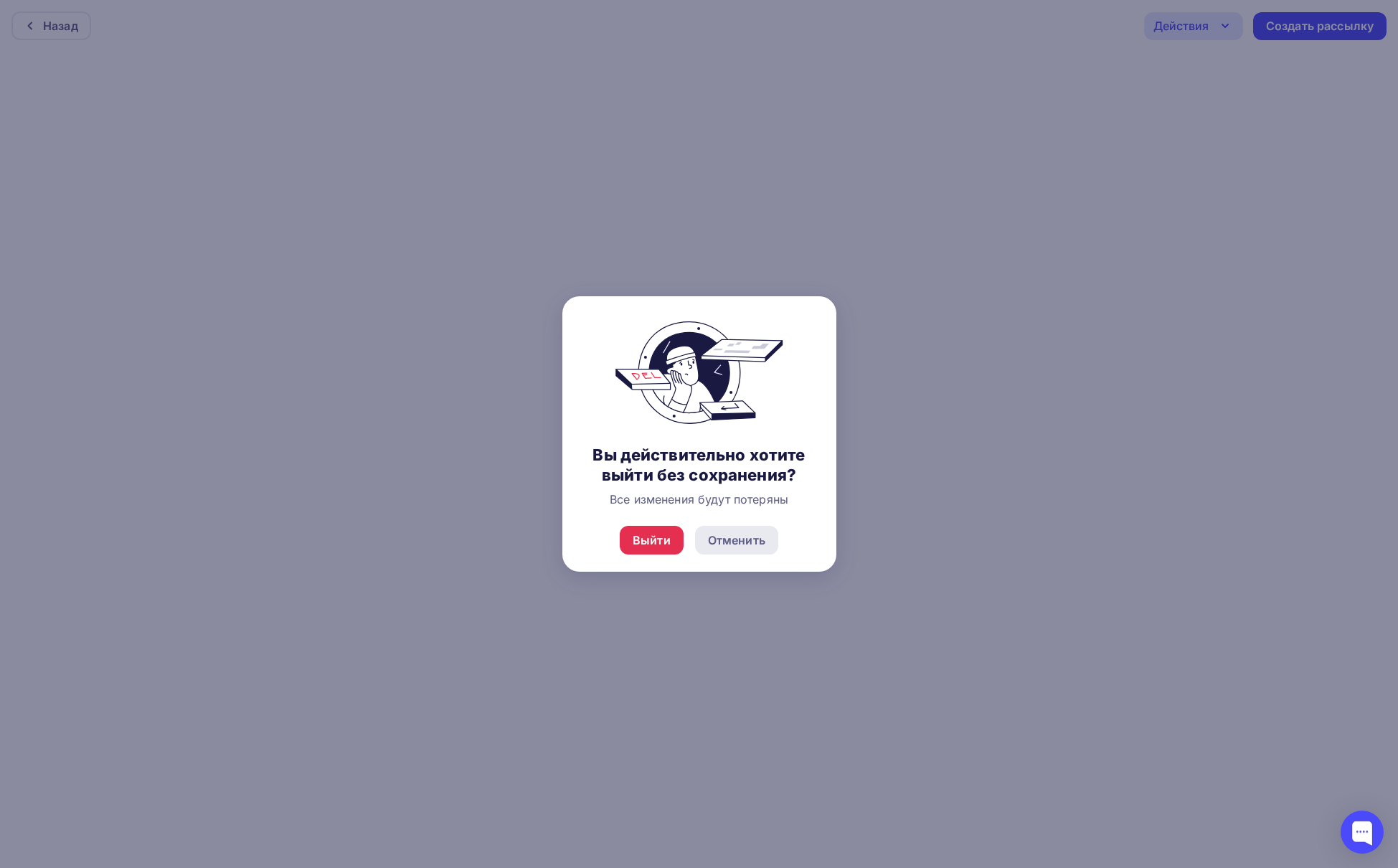 click on "Отменить" at bounding box center (737, 540) 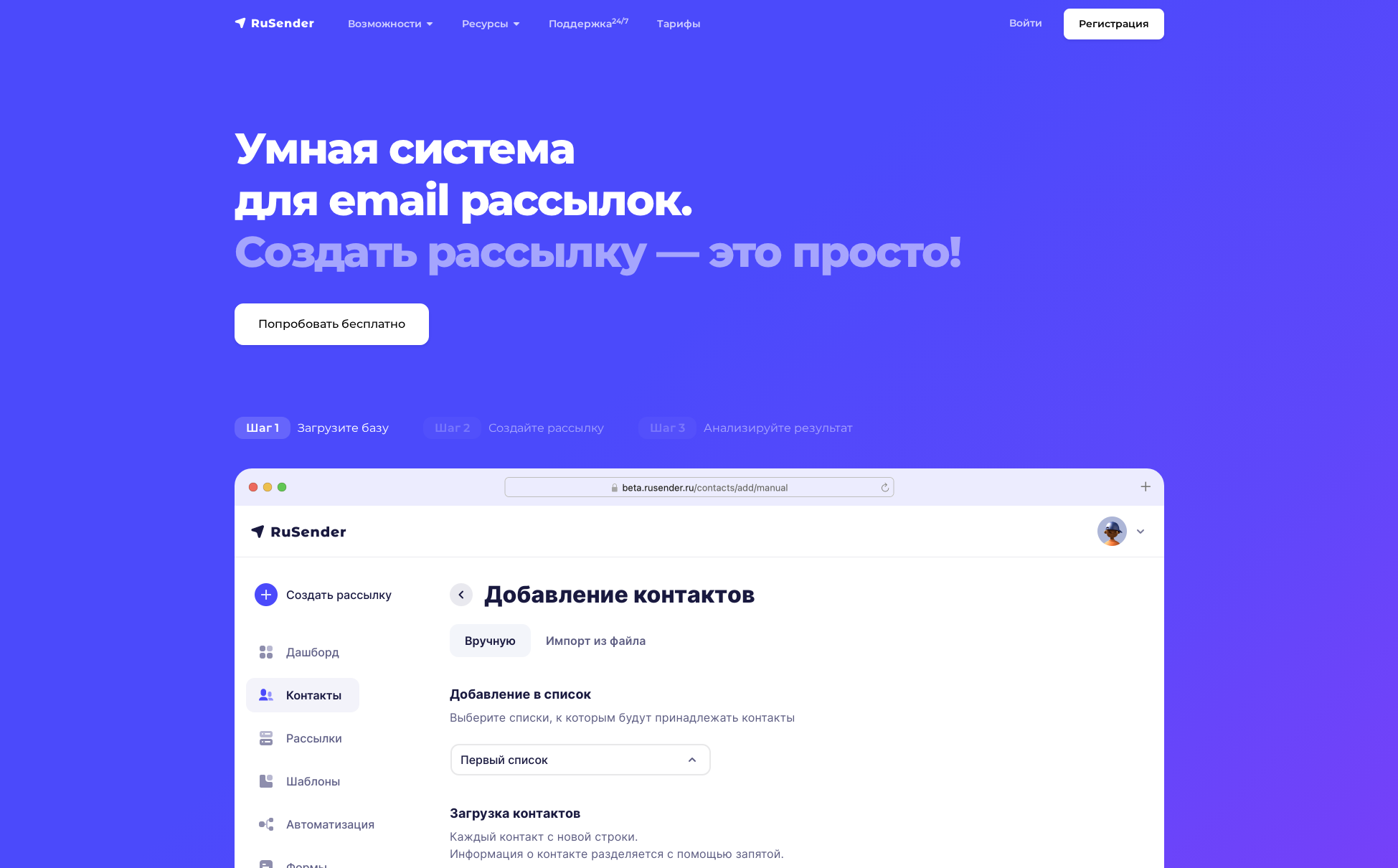 scroll, scrollTop: 0, scrollLeft: 0, axis: both 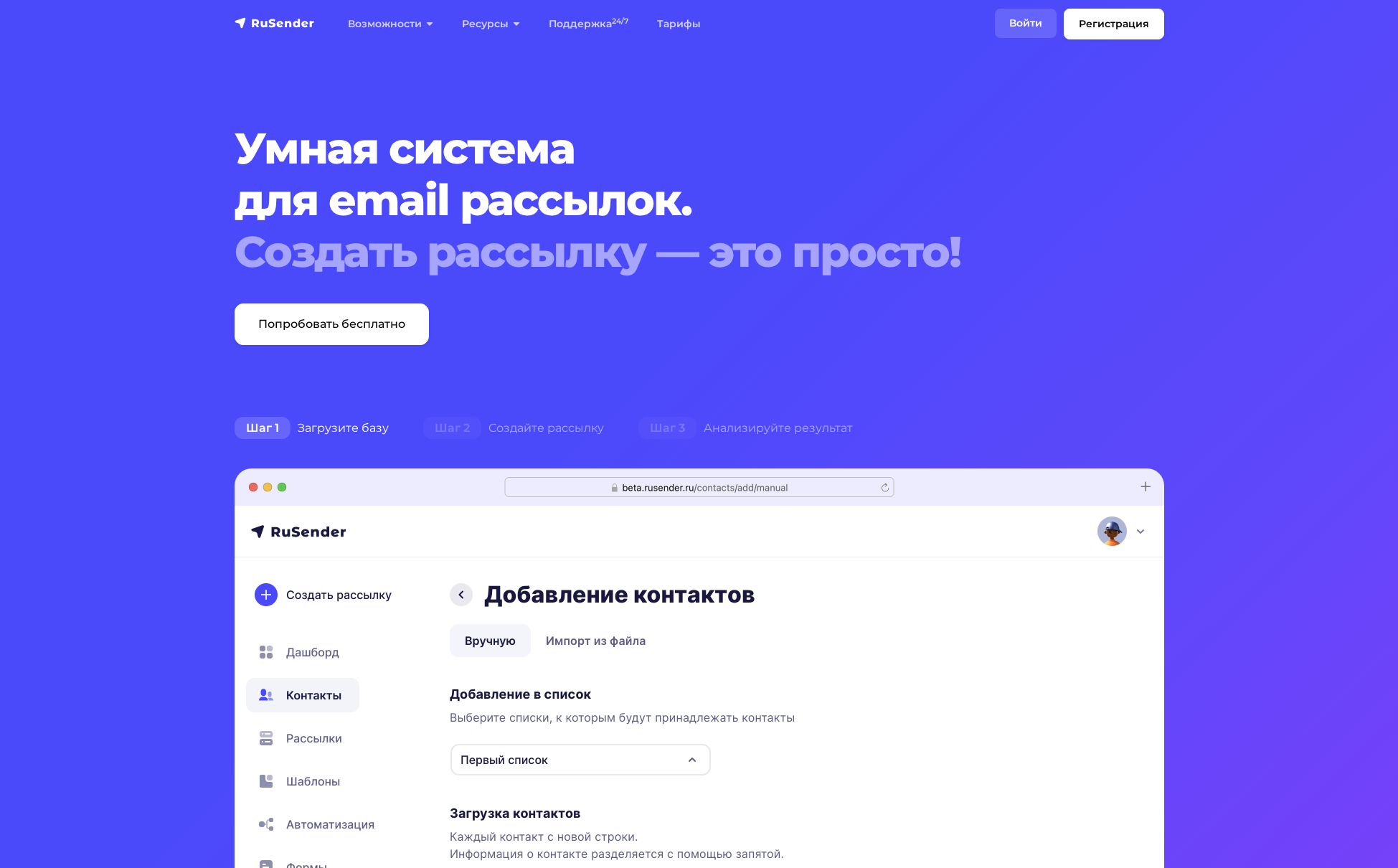 click on "Войти" at bounding box center (1026, 23) 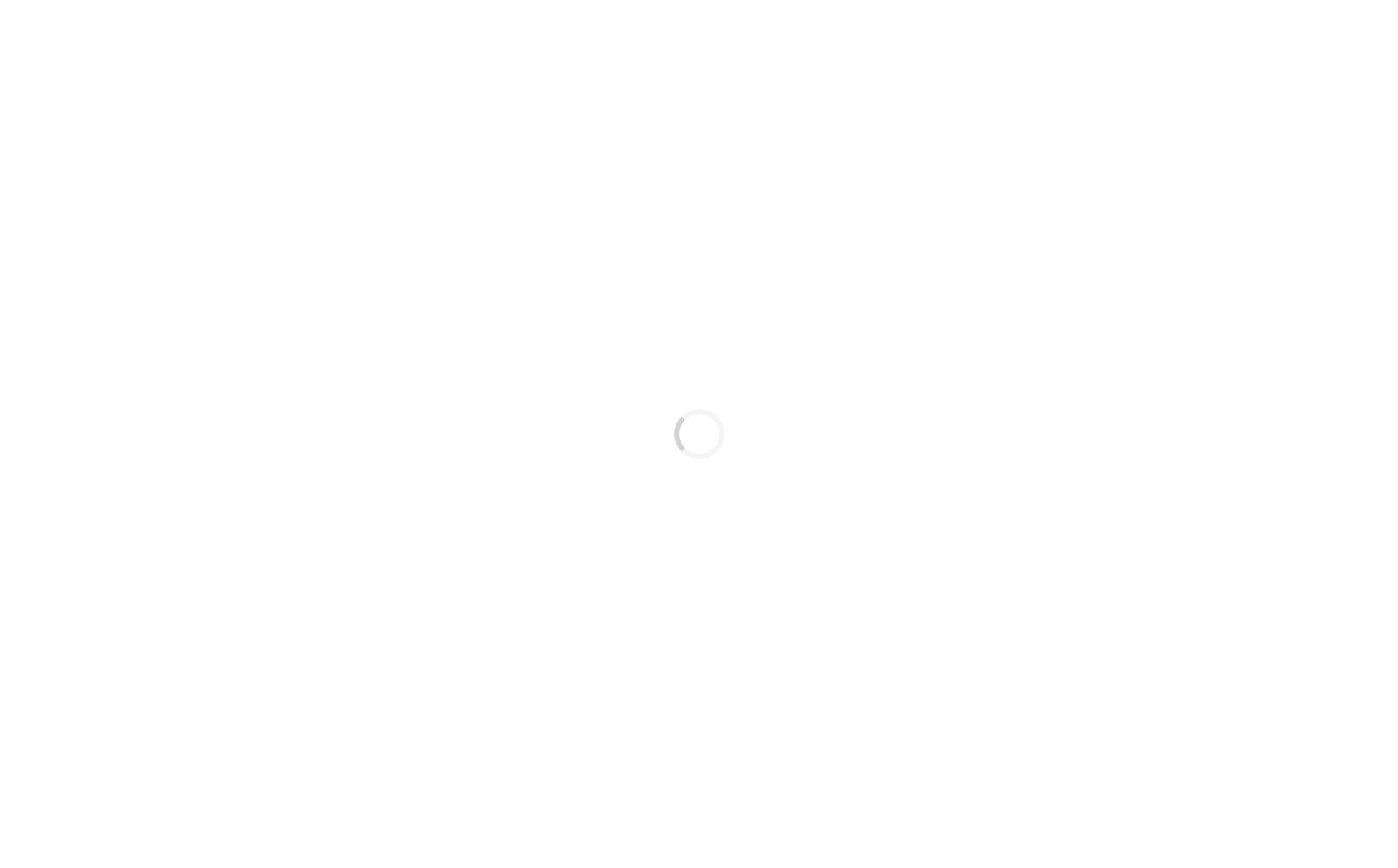 scroll, scrollTop: 0, scrollLeft: 0, axis: both 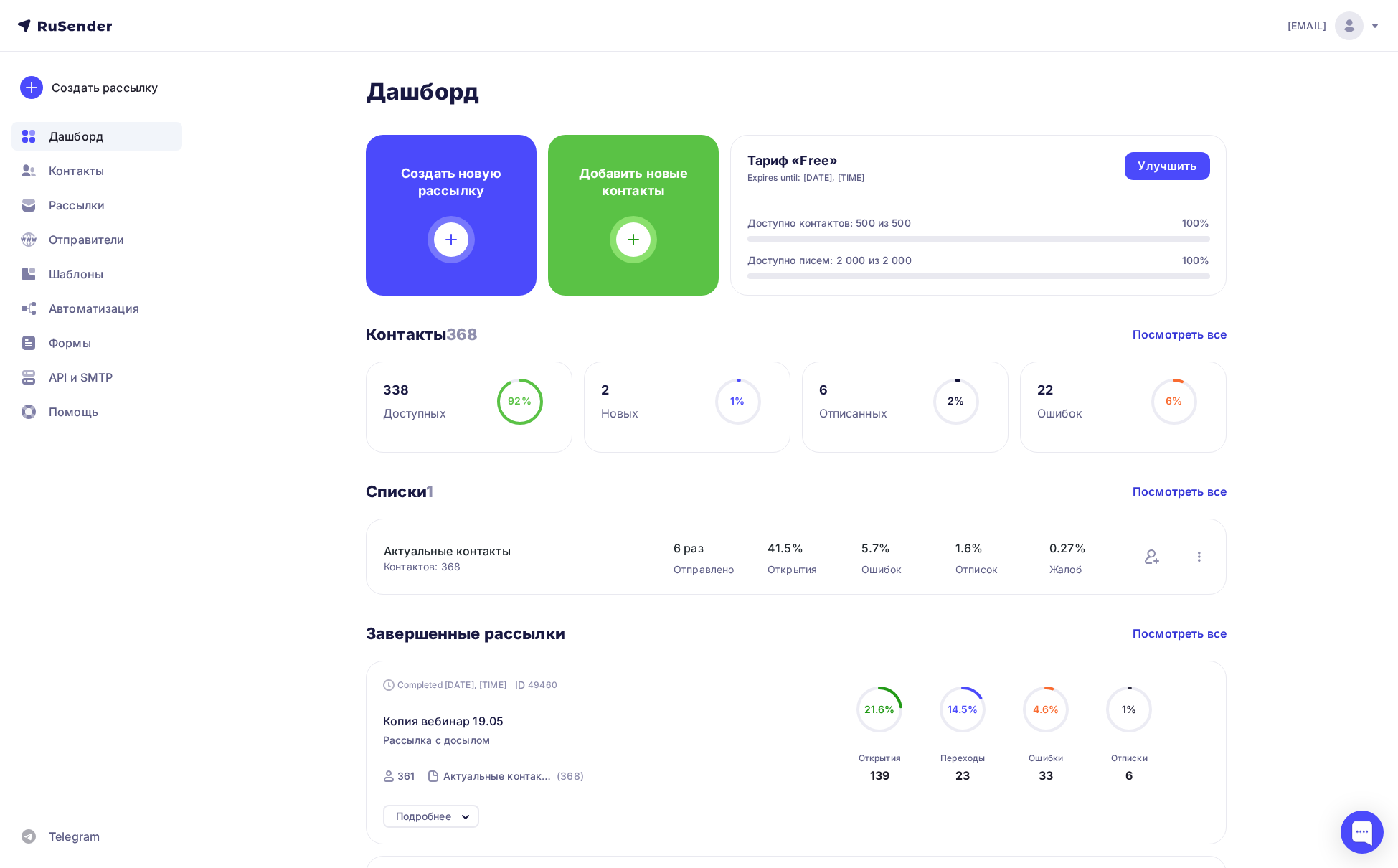click on "338
Доступных
92%   92%" at bounding box center (469, 407) 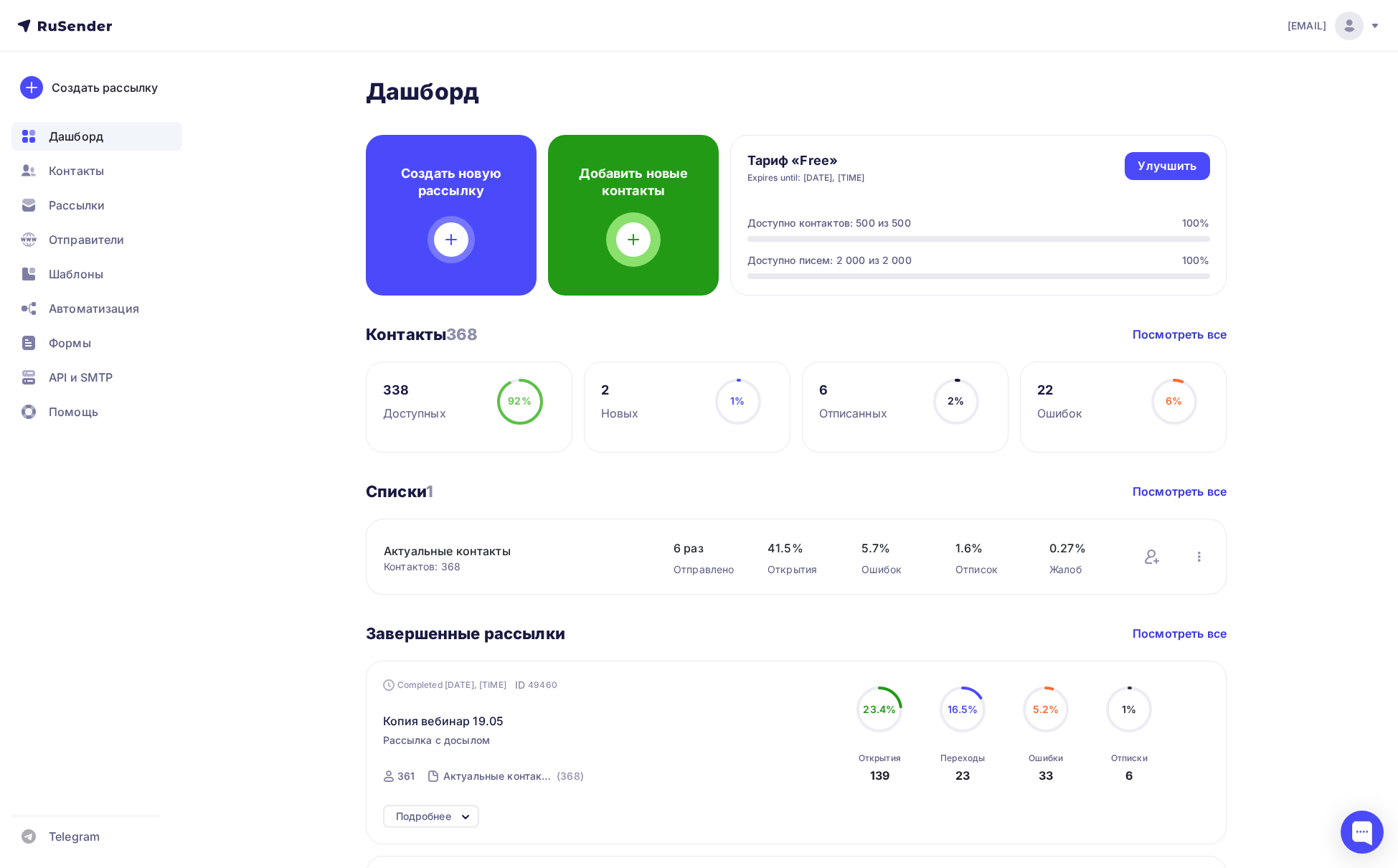 click on "Добавить новые контакты" at bounding box center [633, 182] 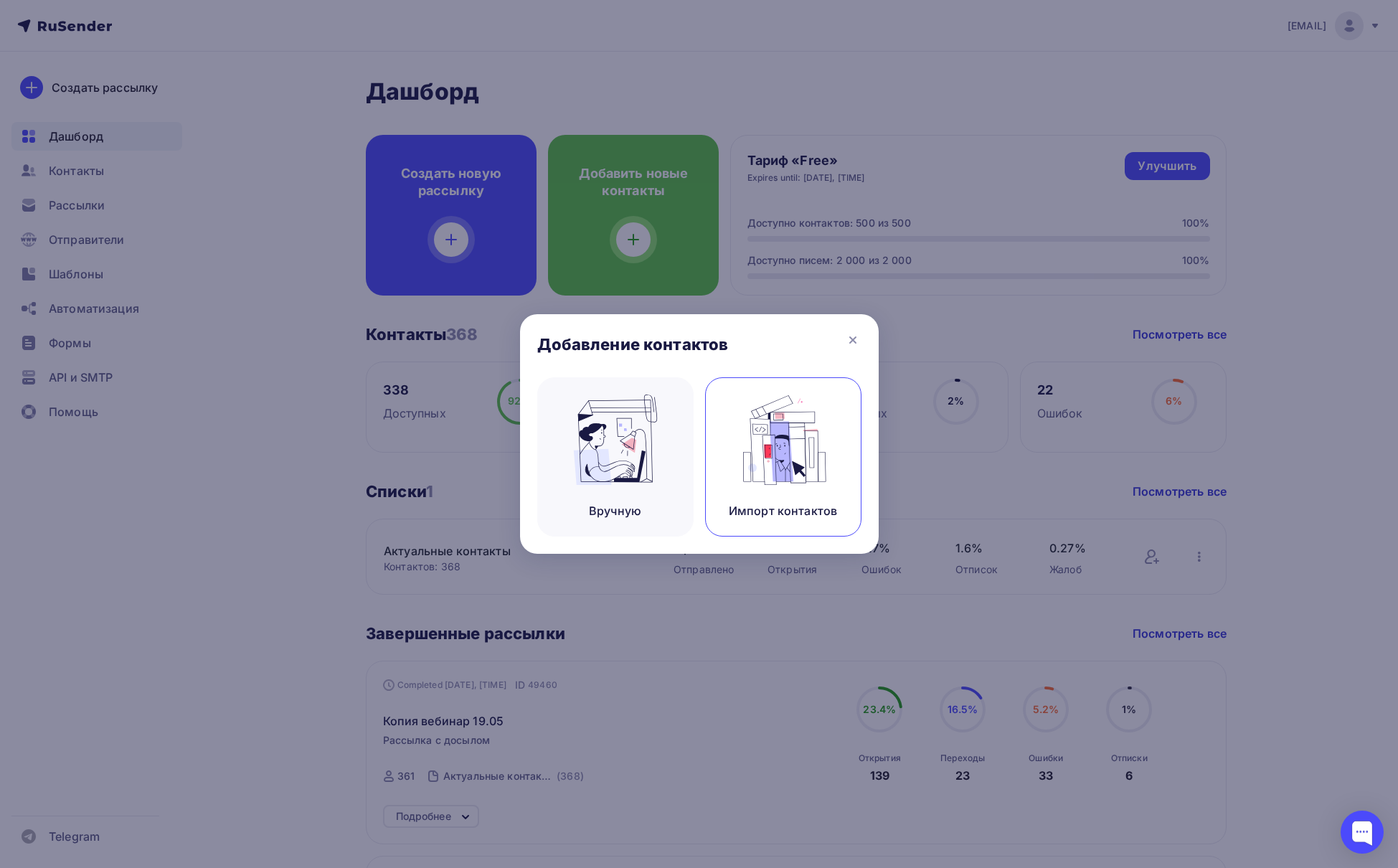 click at bounding box center [615, 440] 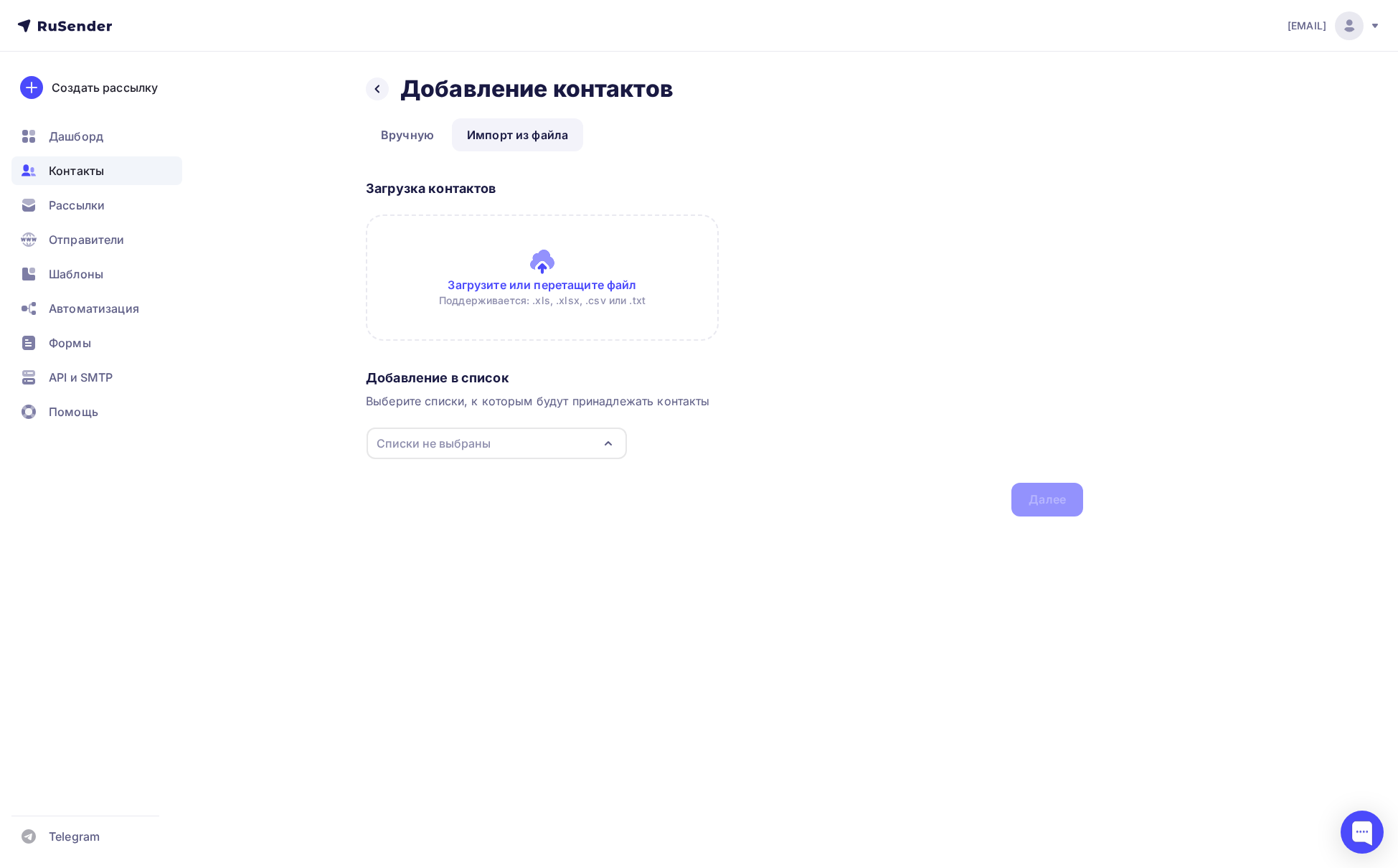 scroll, scrollTop: 0, scrollLeft: 0, axis: both 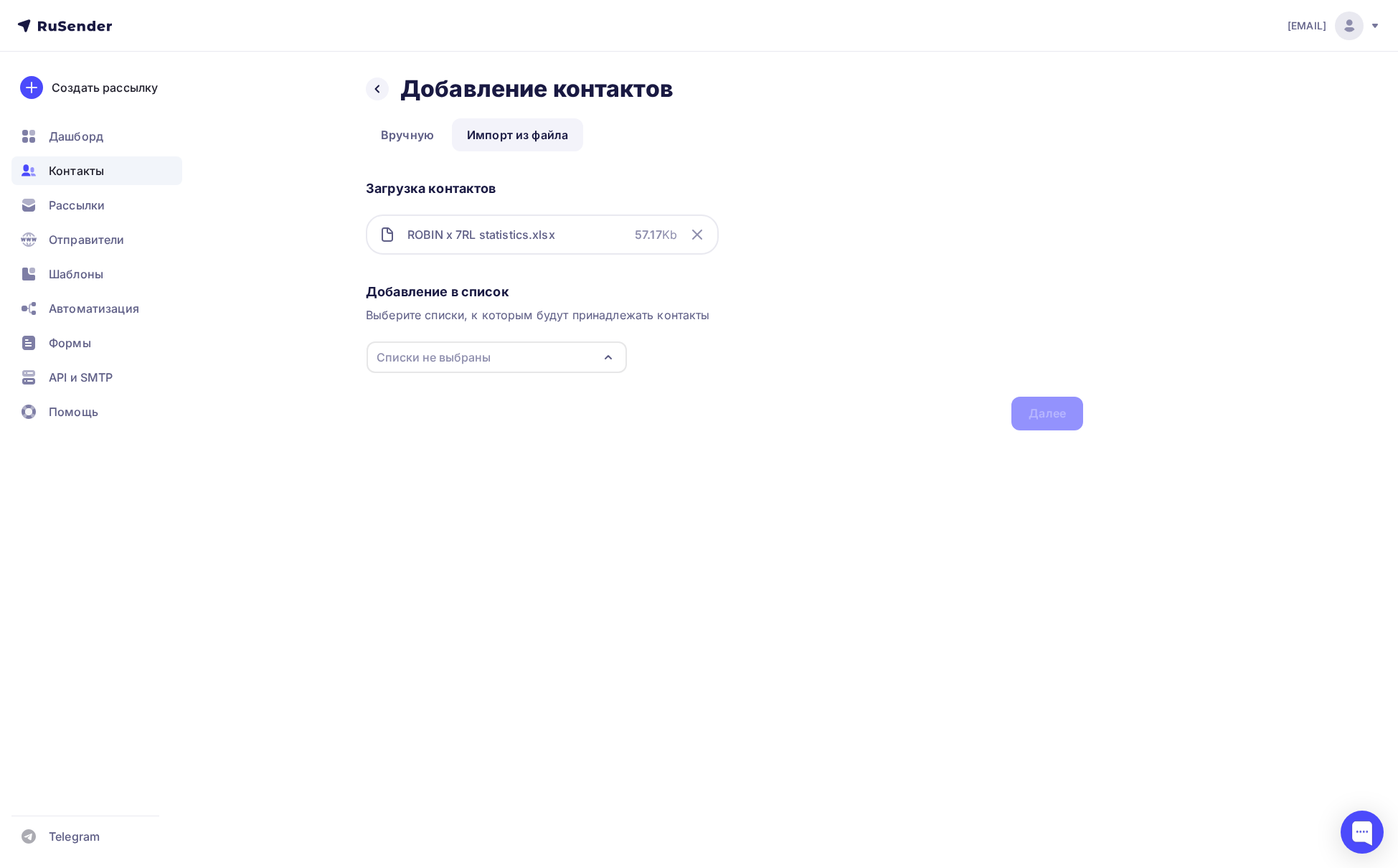click on "Списки не выбраны" at bounding box center [496, 357] 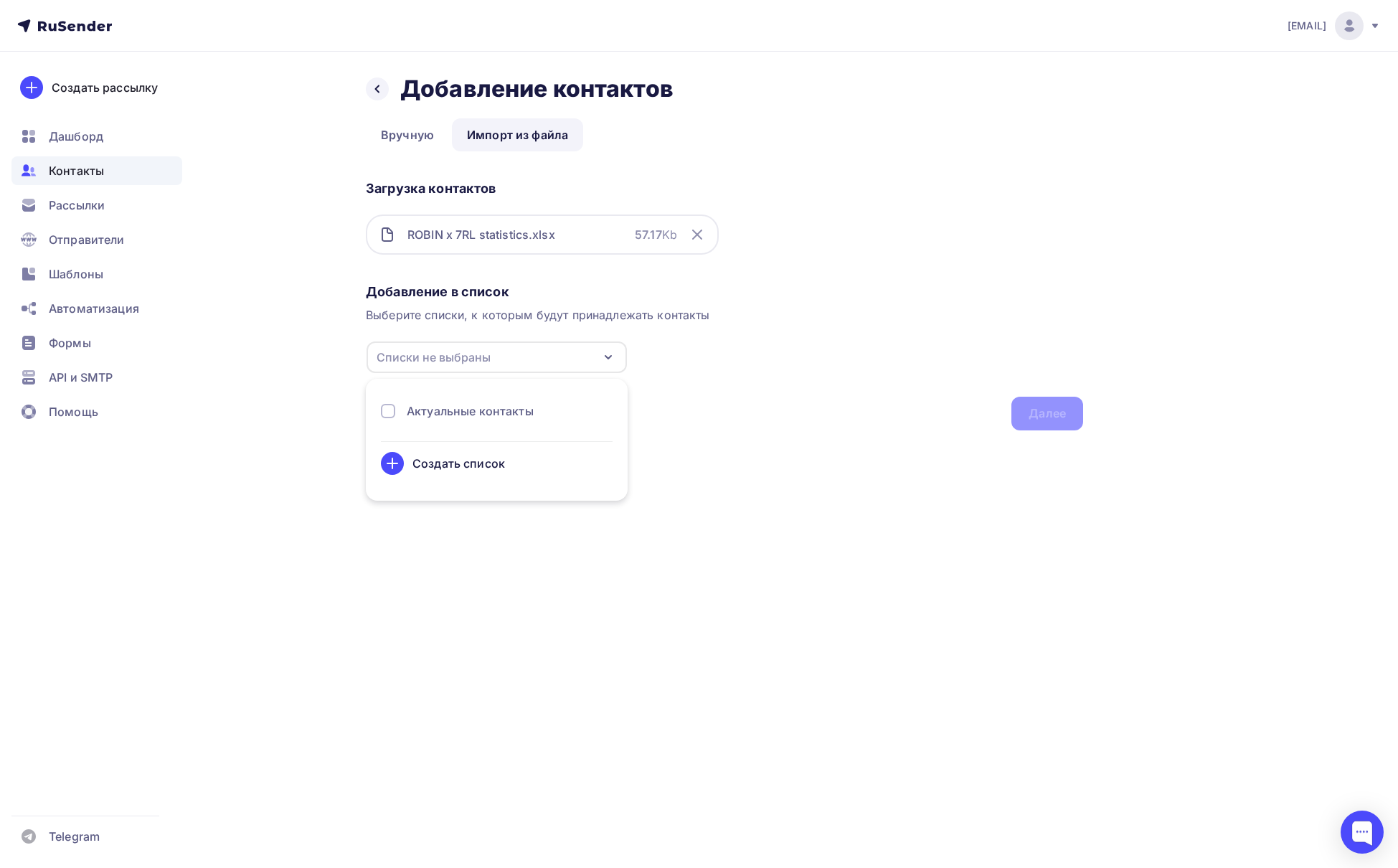 click on "Актуальные контакты" at bounding box center [470, 411] 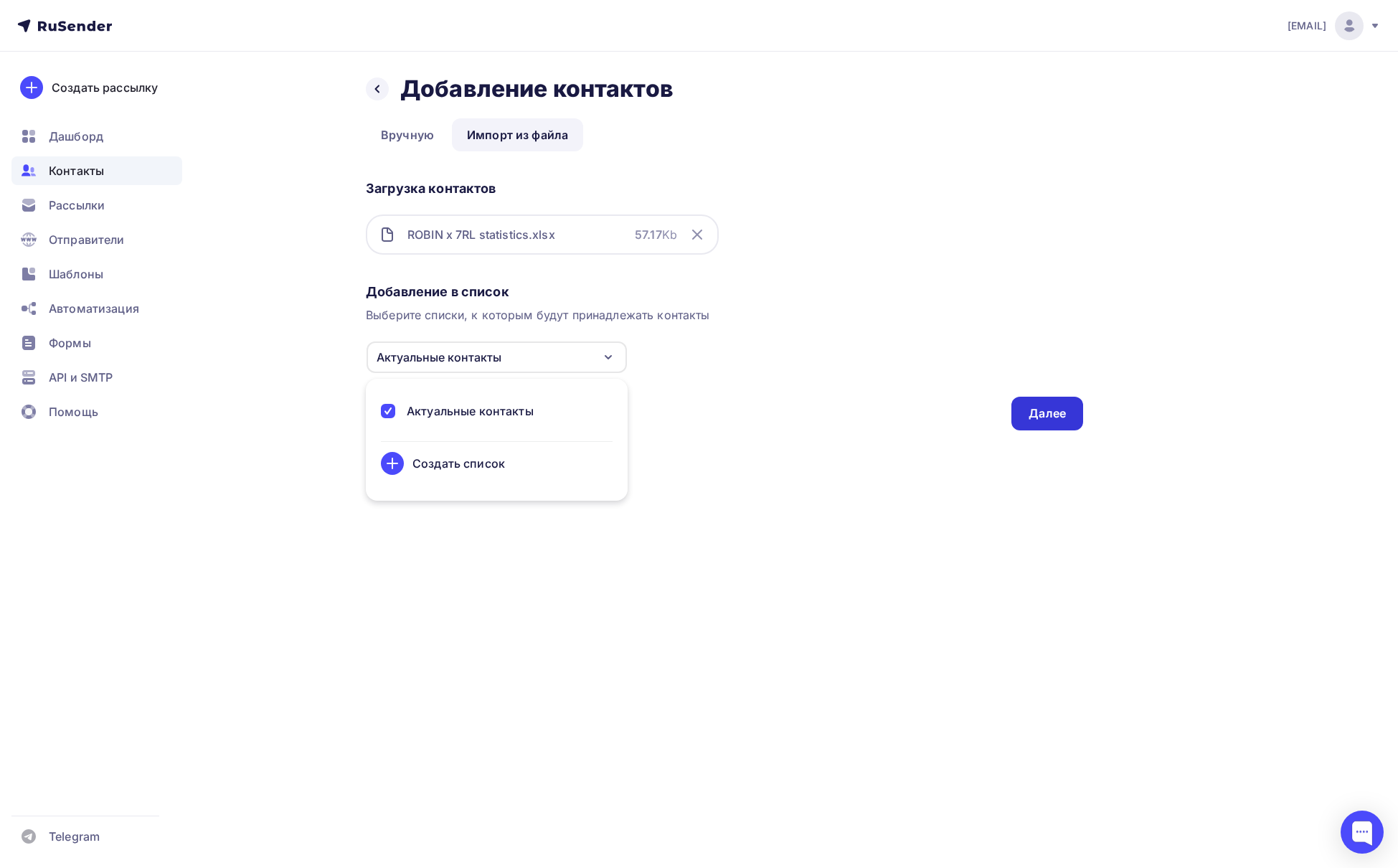 click on "Далее" at bounding box center (1047, 413) 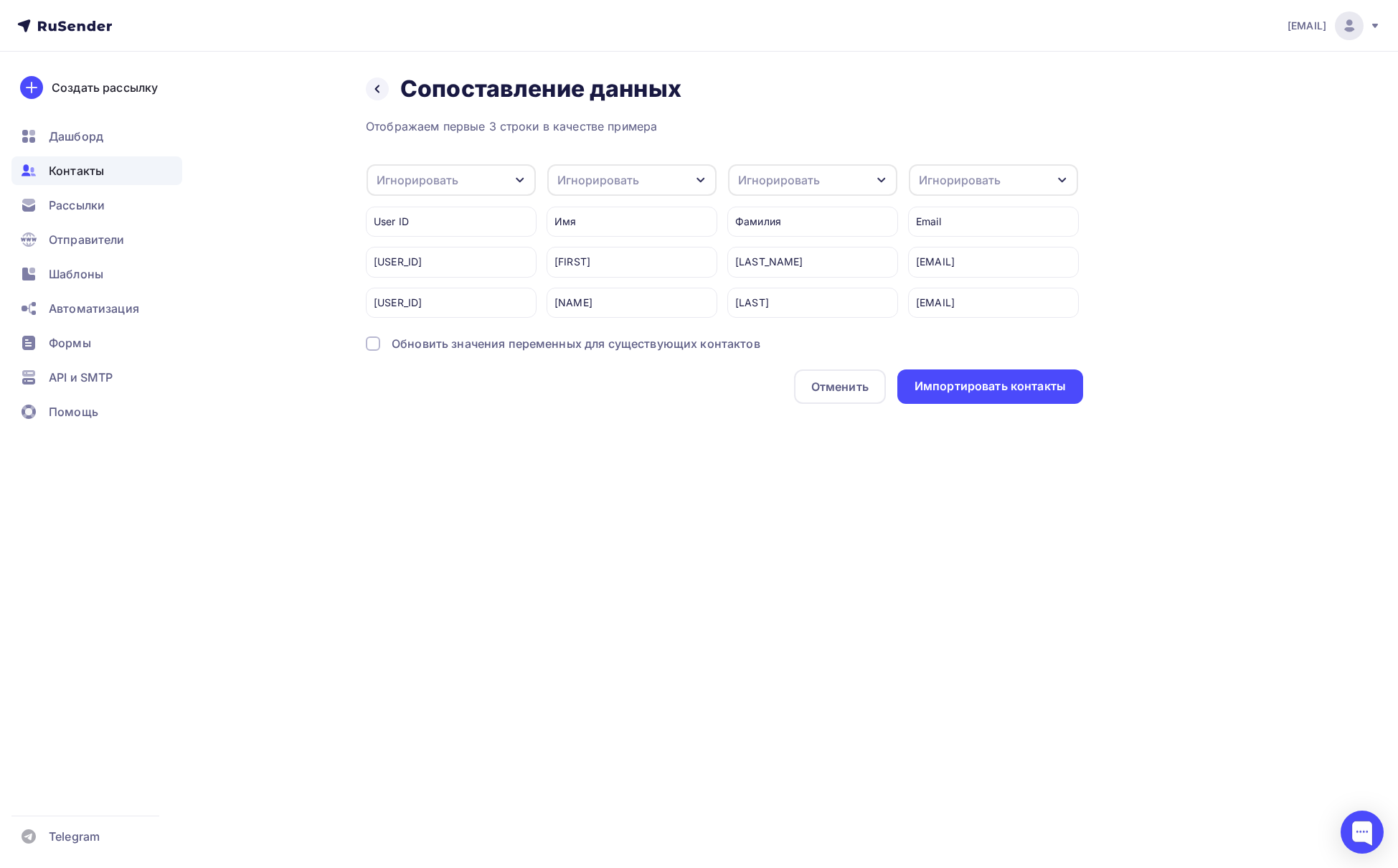 click on "Игнорировать" at bounding box center (598, 180) 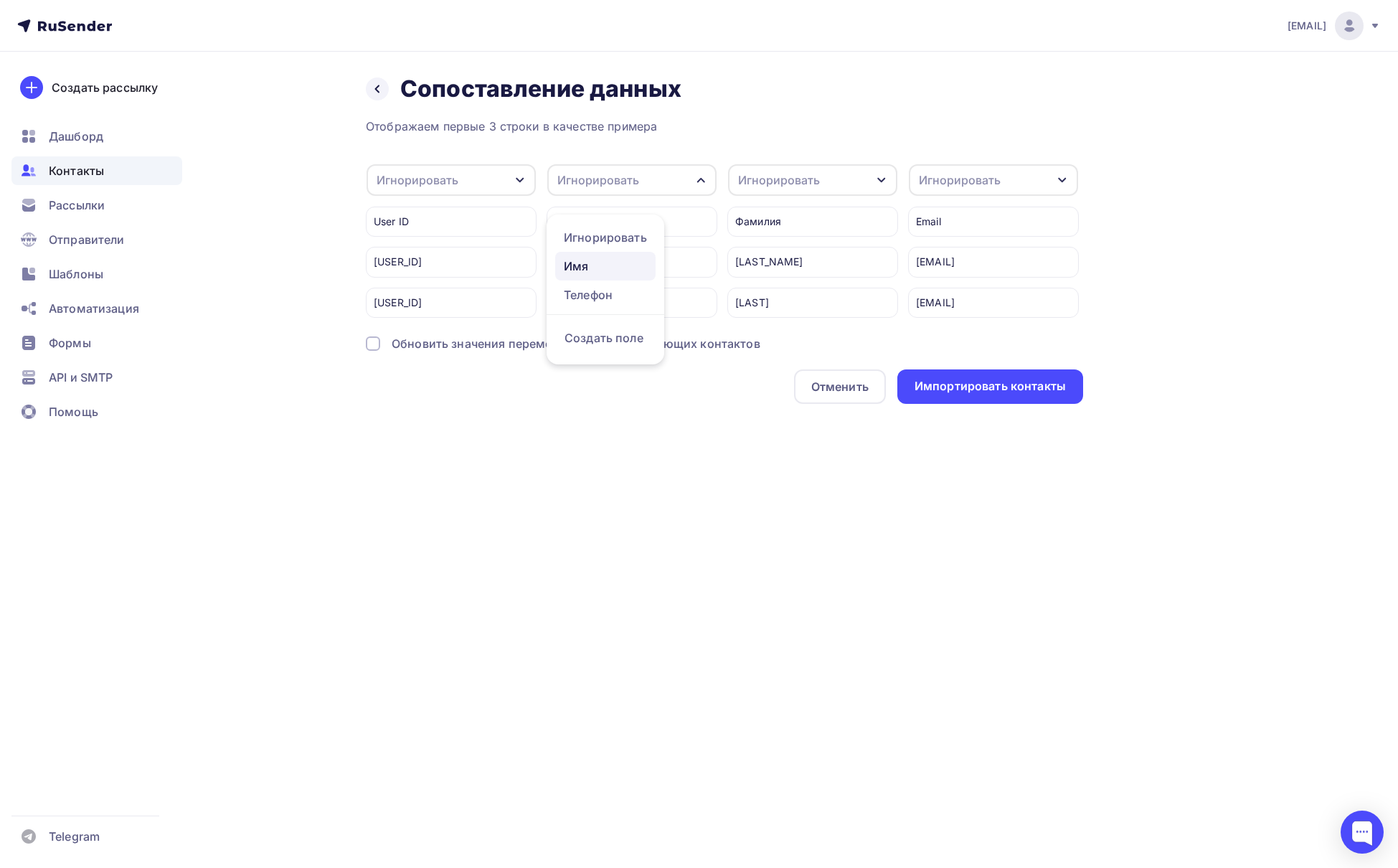 click on "Имя" at bounding box center (605, 237) 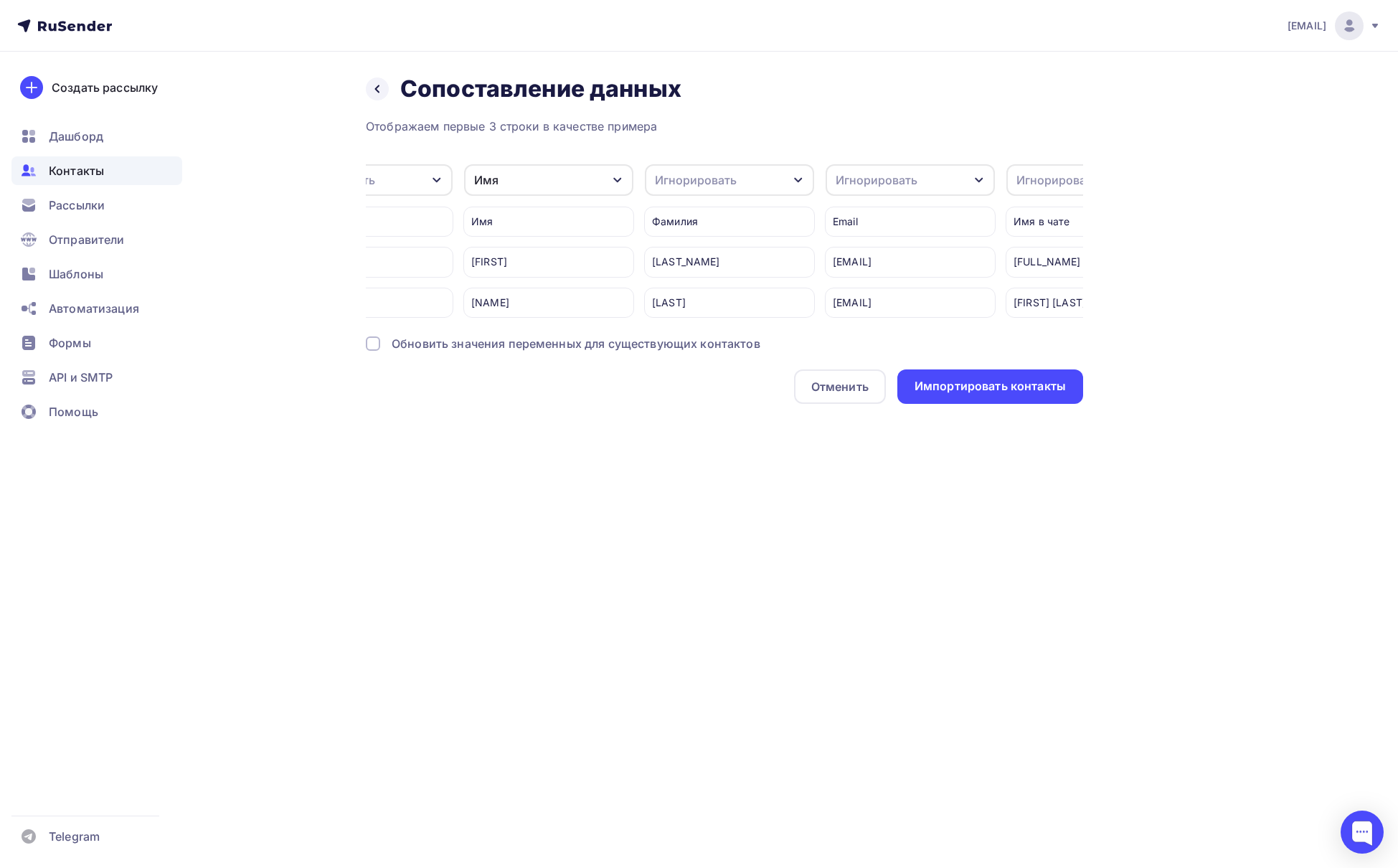 scroll, scrollTop: 0, scrollLeft: 112, axis: horizontal 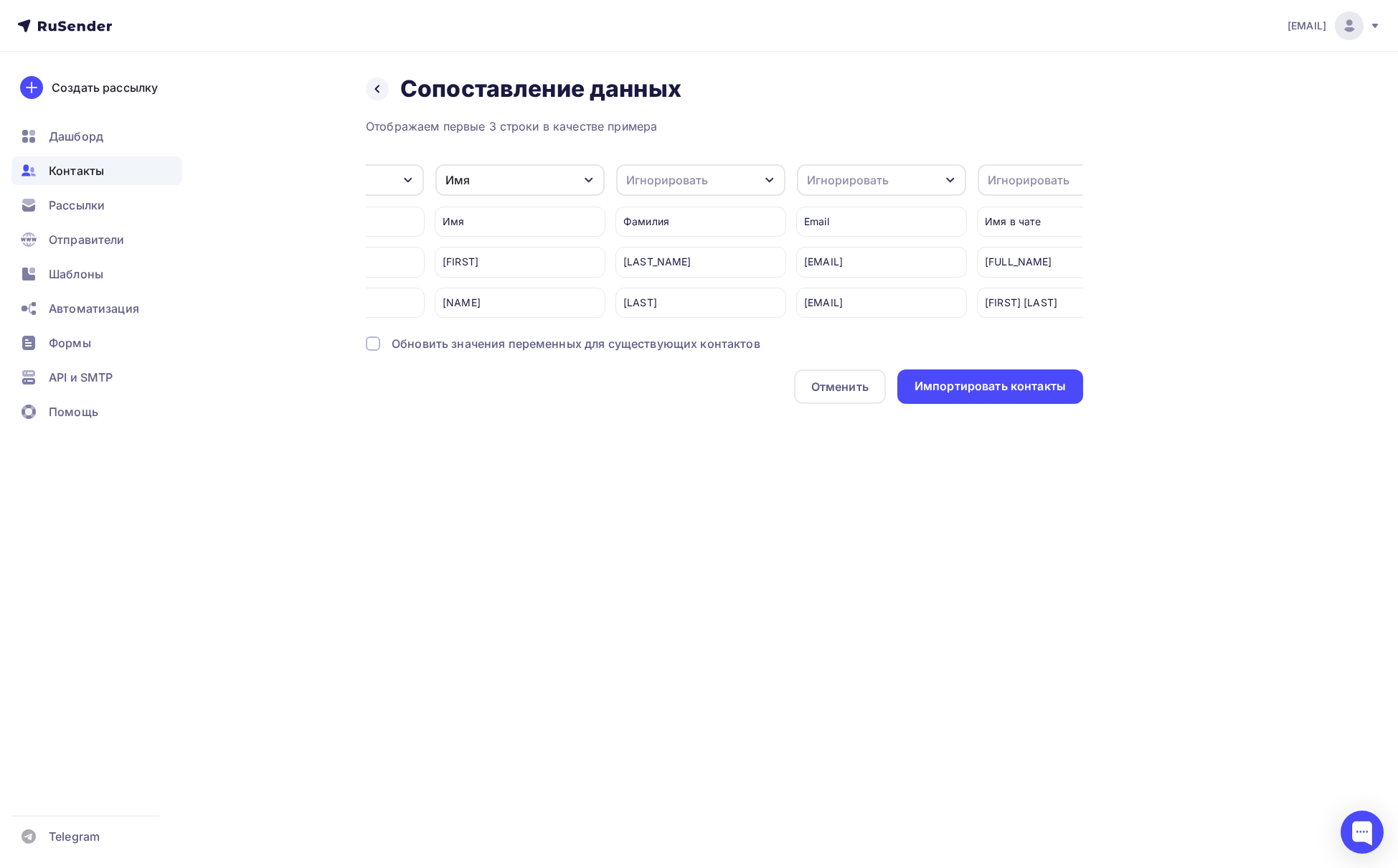 click on "Игнорировать" at bounding box center [848, 180] 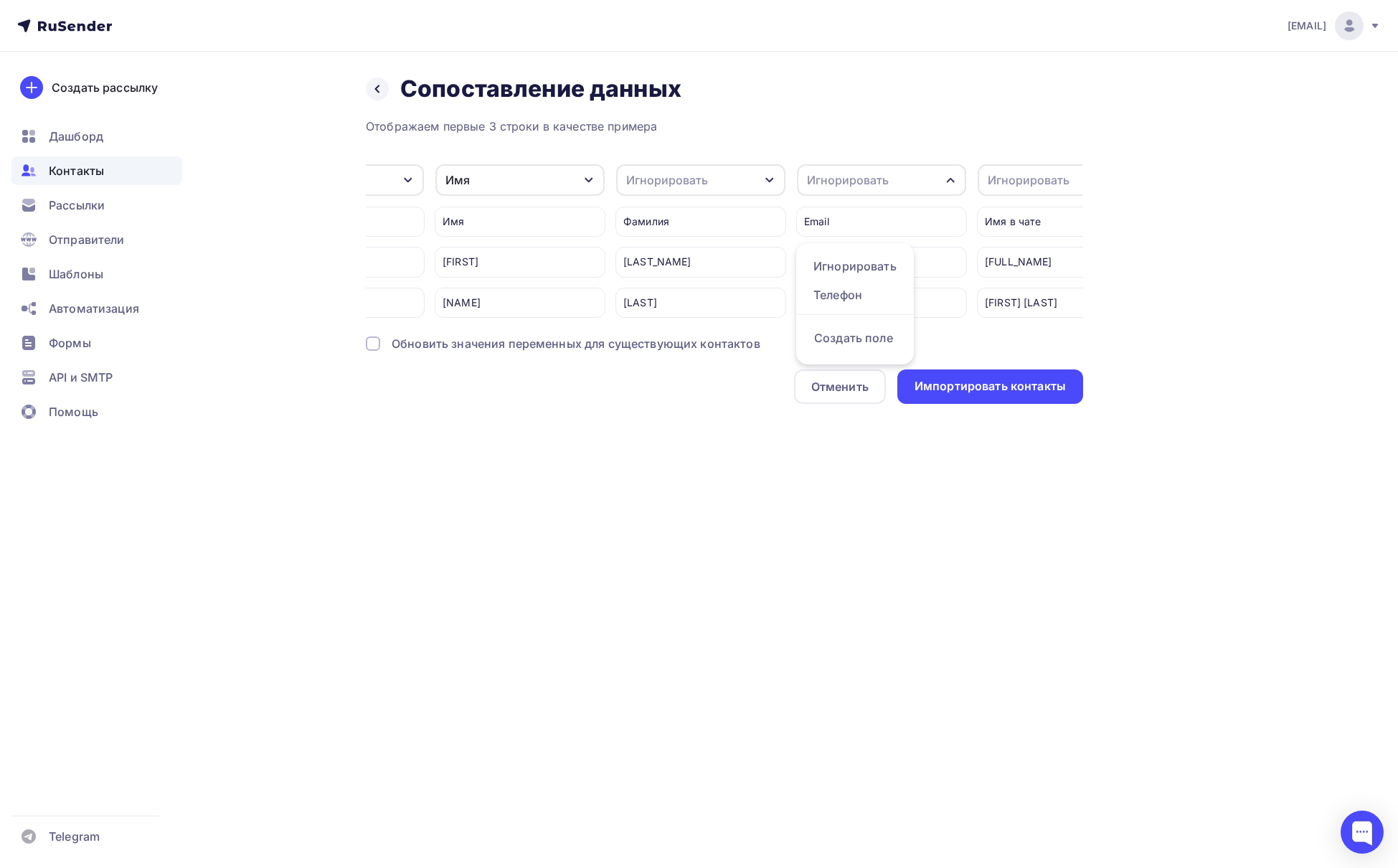 click on "Игнорировать" at bounding box center (848, 180) 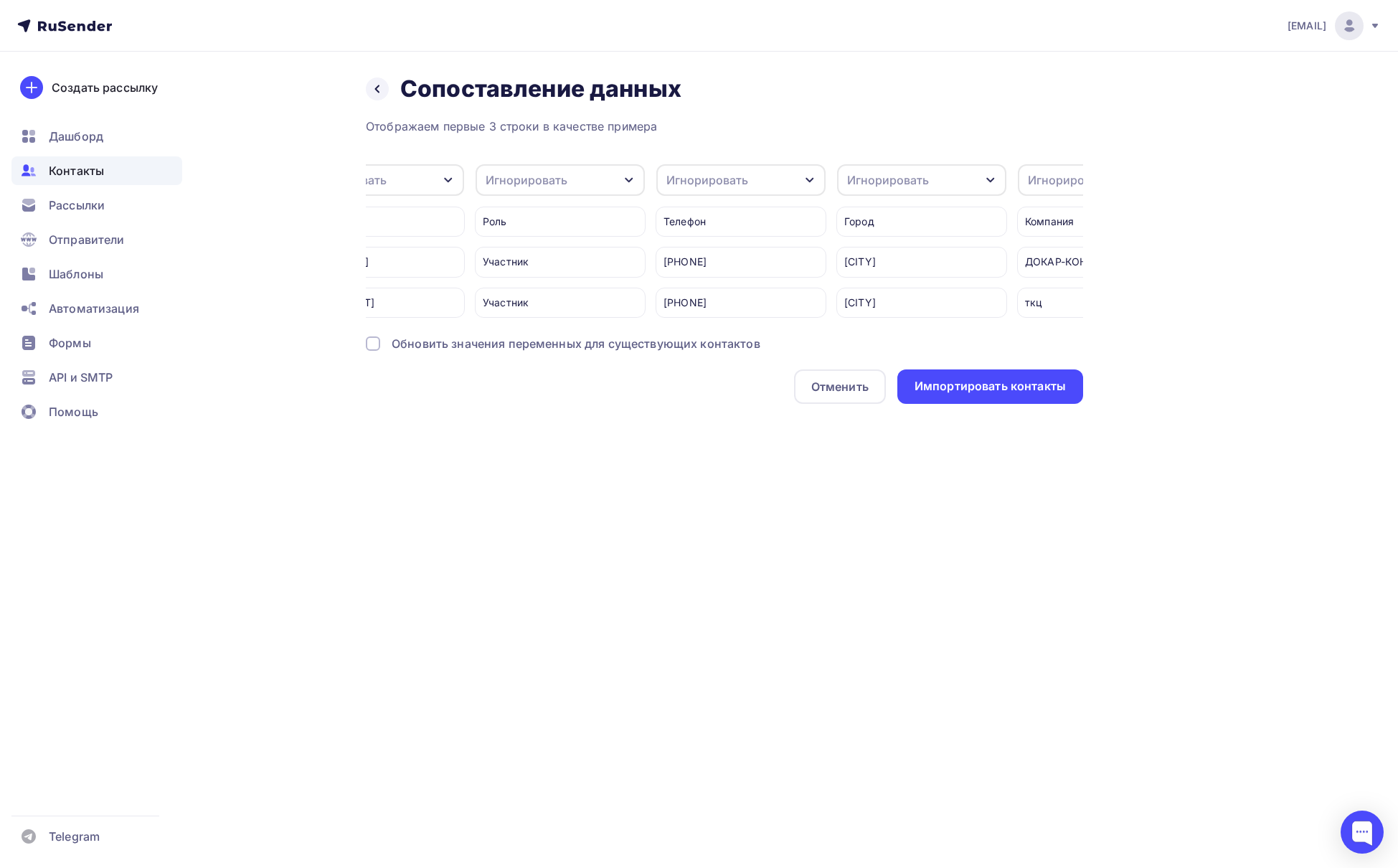 scroll, scrollTop: 0, scrollLeft: 824, axis: horizontal 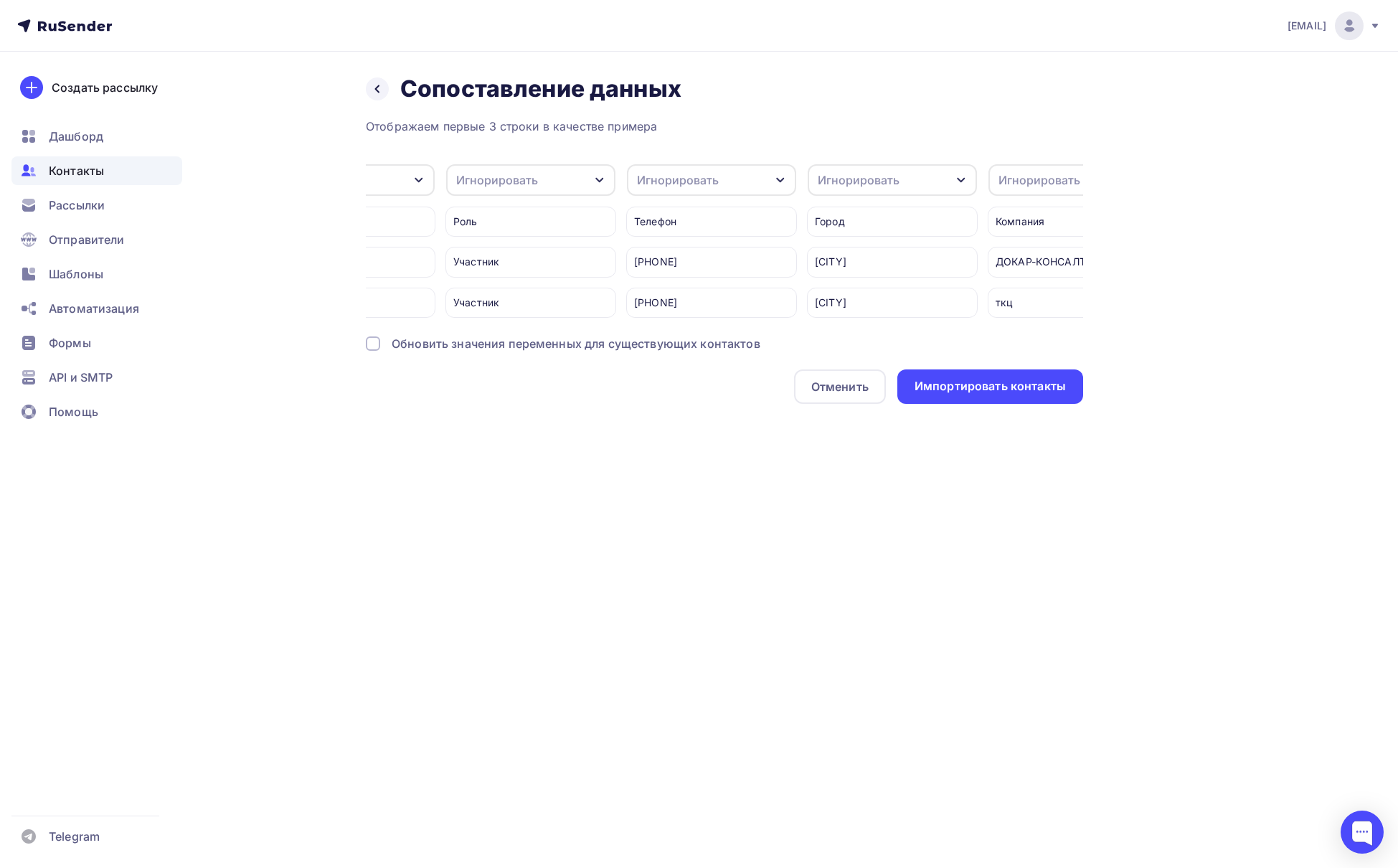 click on "Игнорировать" at bounding box center [678, 180] 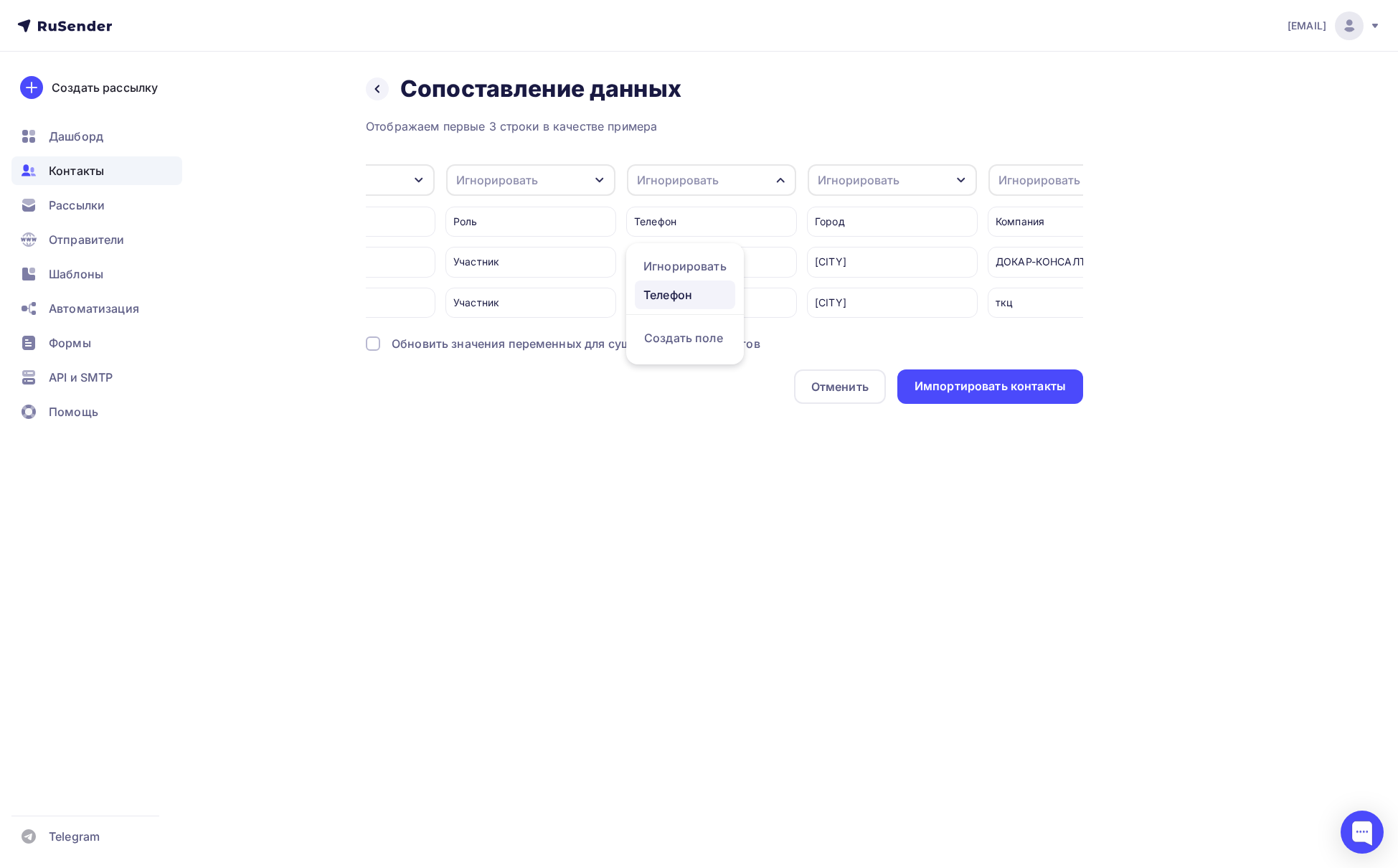 click on "Телефон" at bounding box center (685, 266) 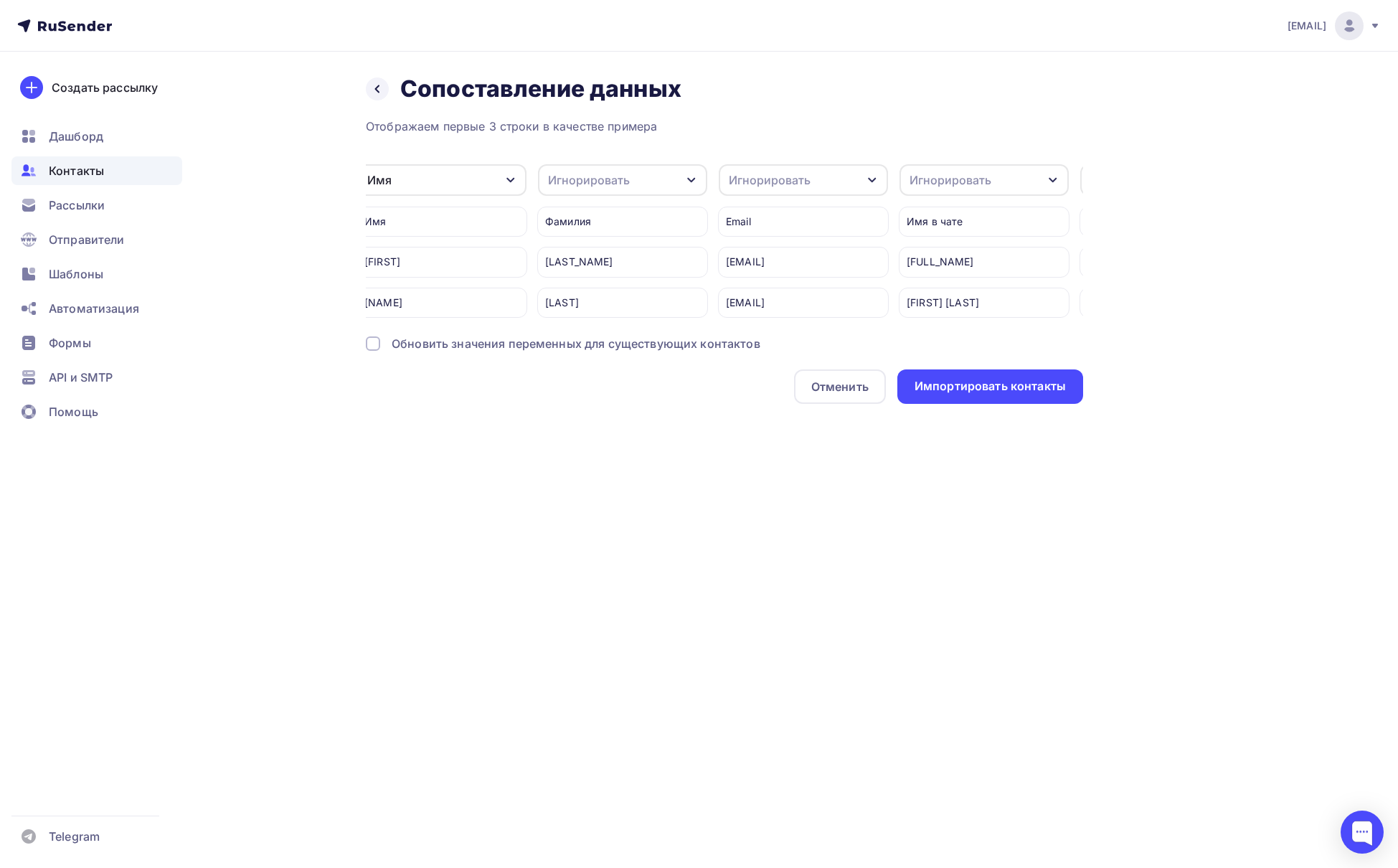 scroll, scrollTop: 0, scrollLeft: 0, axis: both 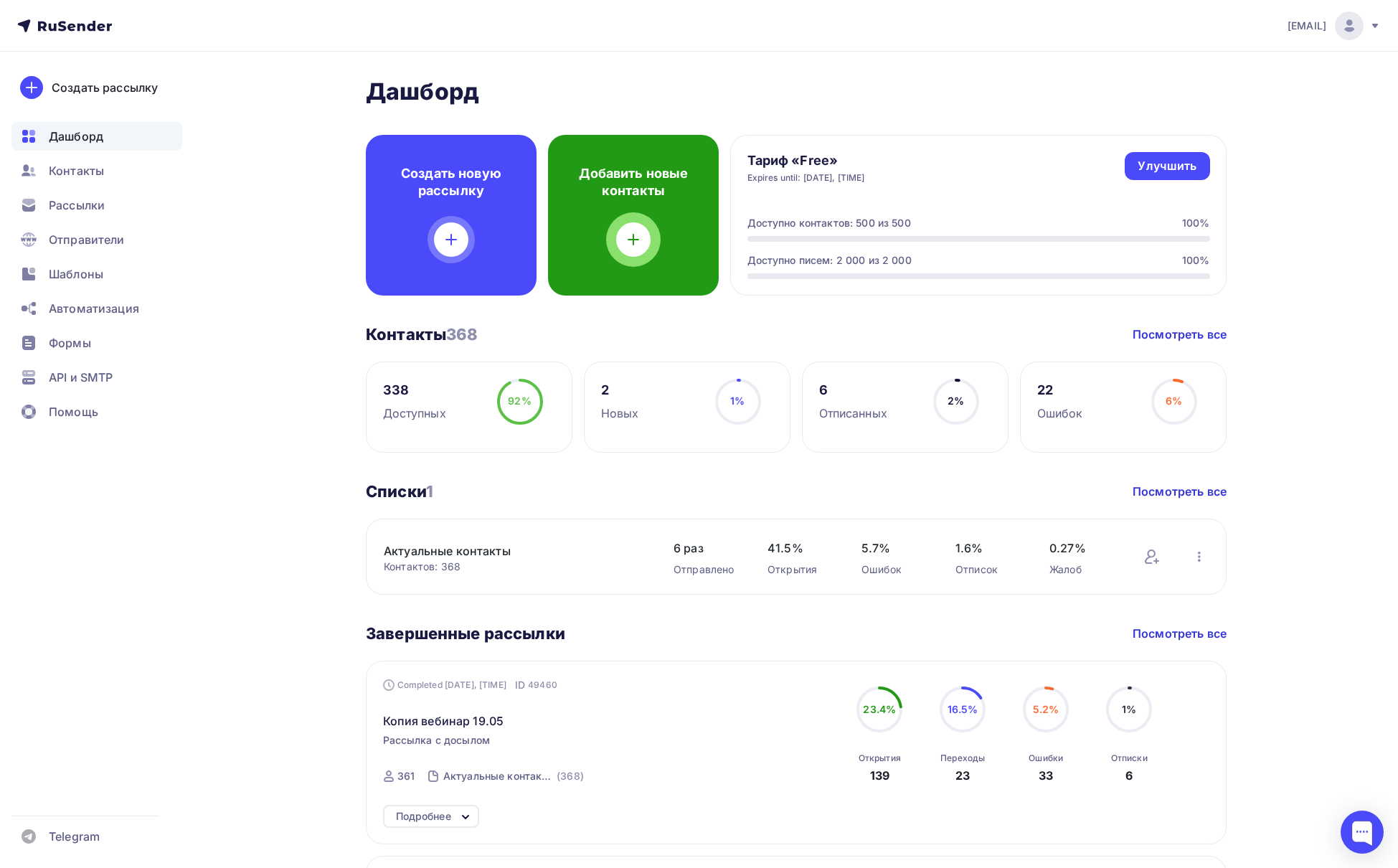 click on "Добавить новые контакты" at bounding box center [633, 182] 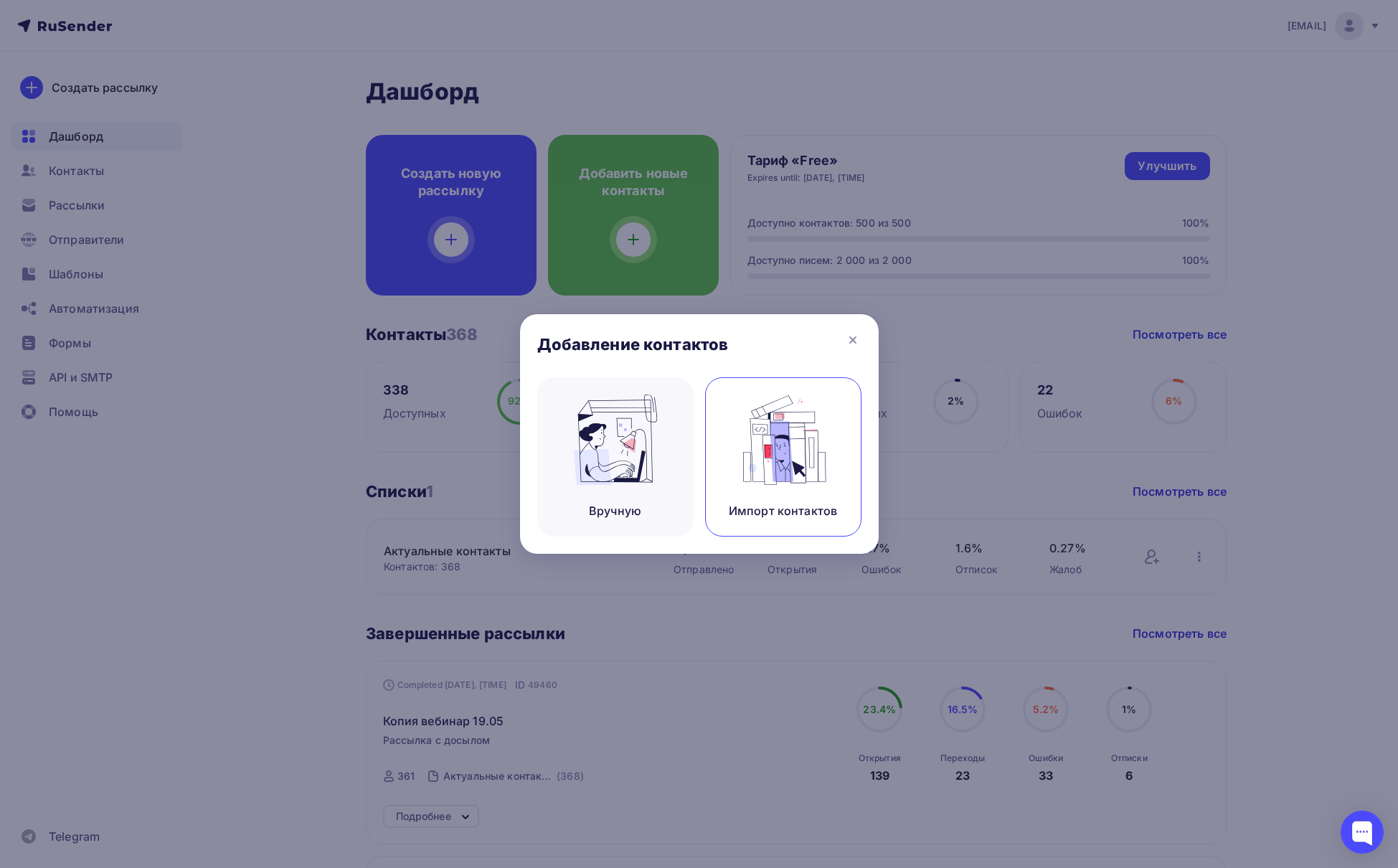 click at bounding box center [615, 440] 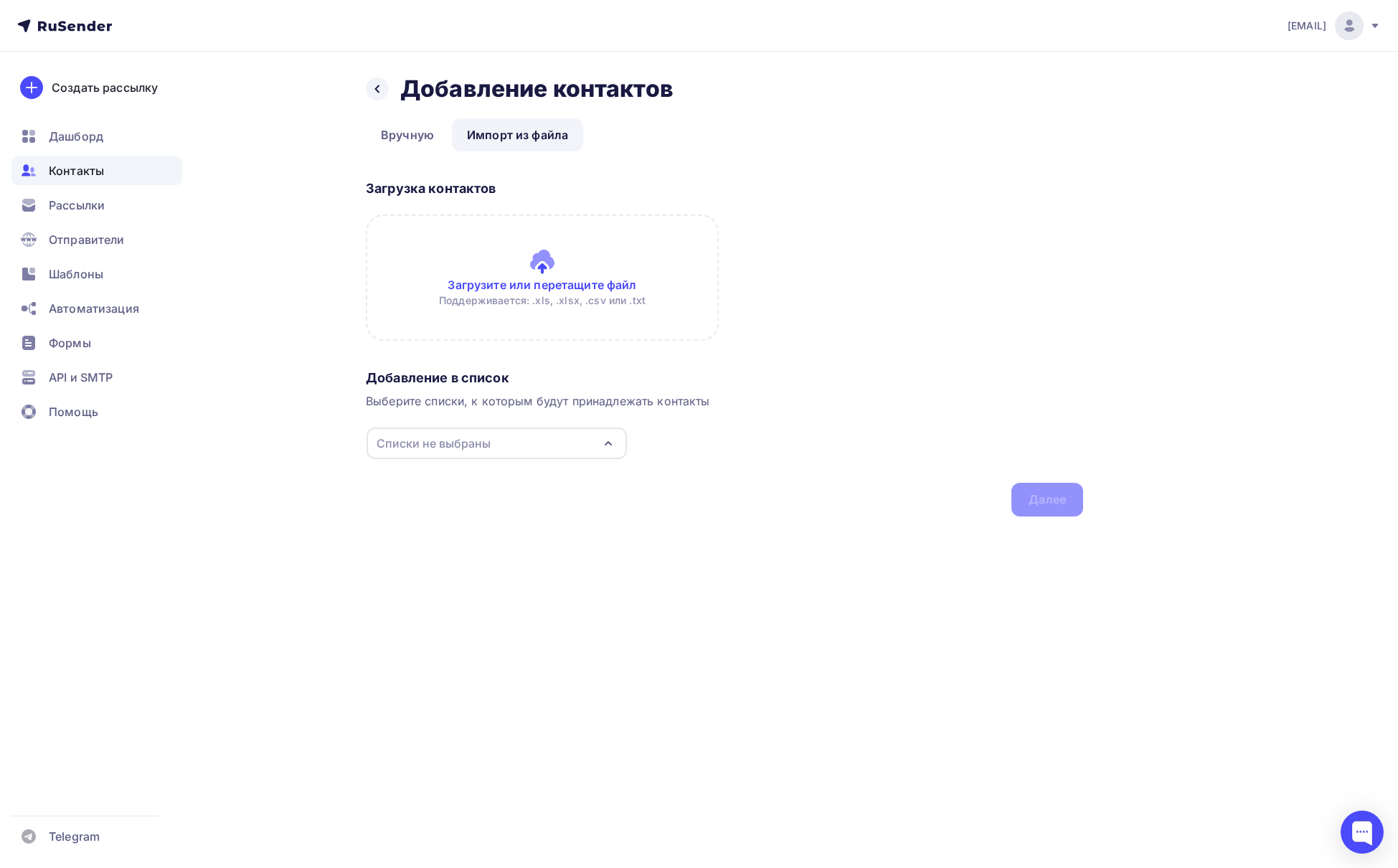 scroll, scrollTop: 0, scrollLeft: 0, axis: both 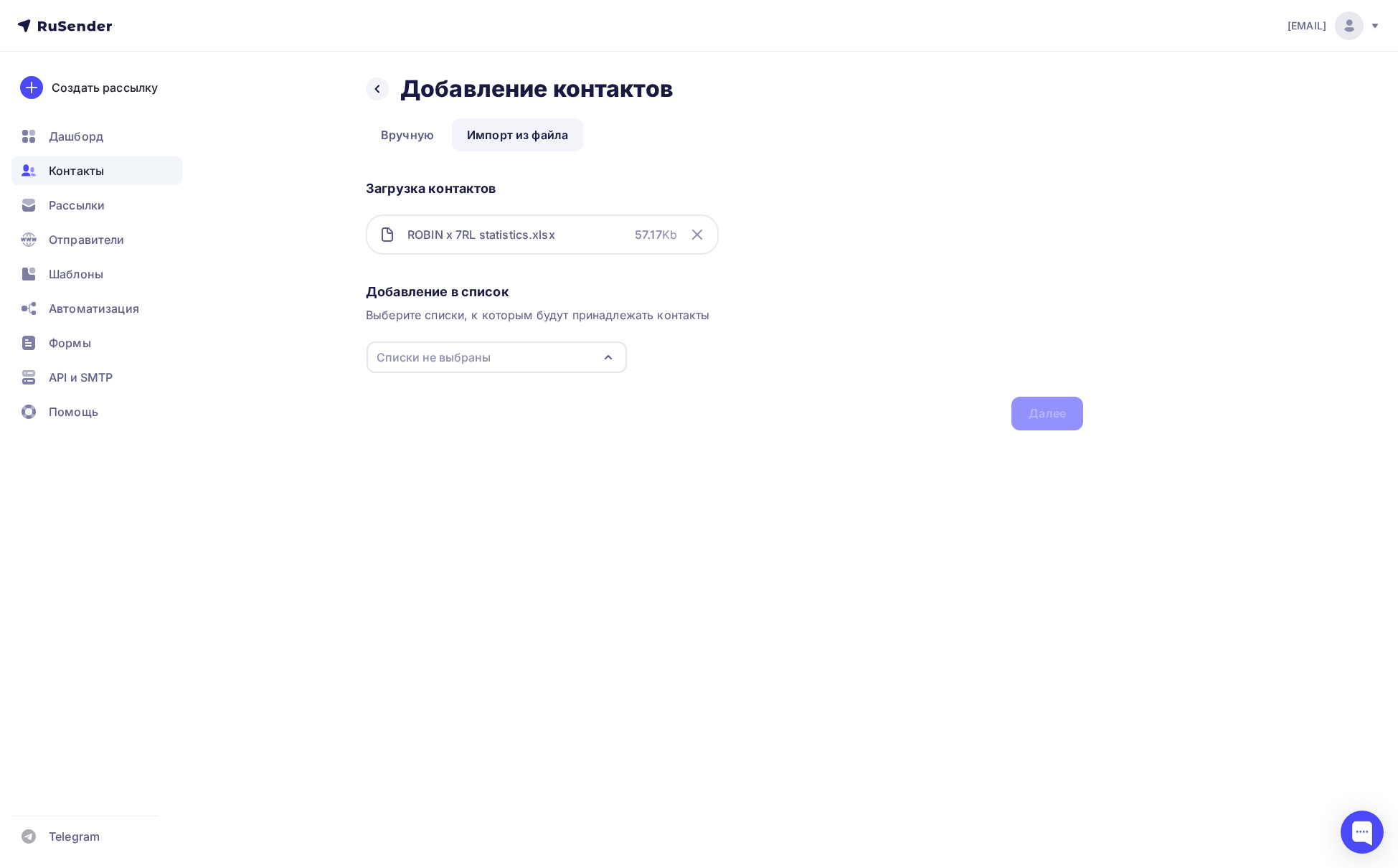 click on "Списки не выбраны" at bounding box center (496, 357) 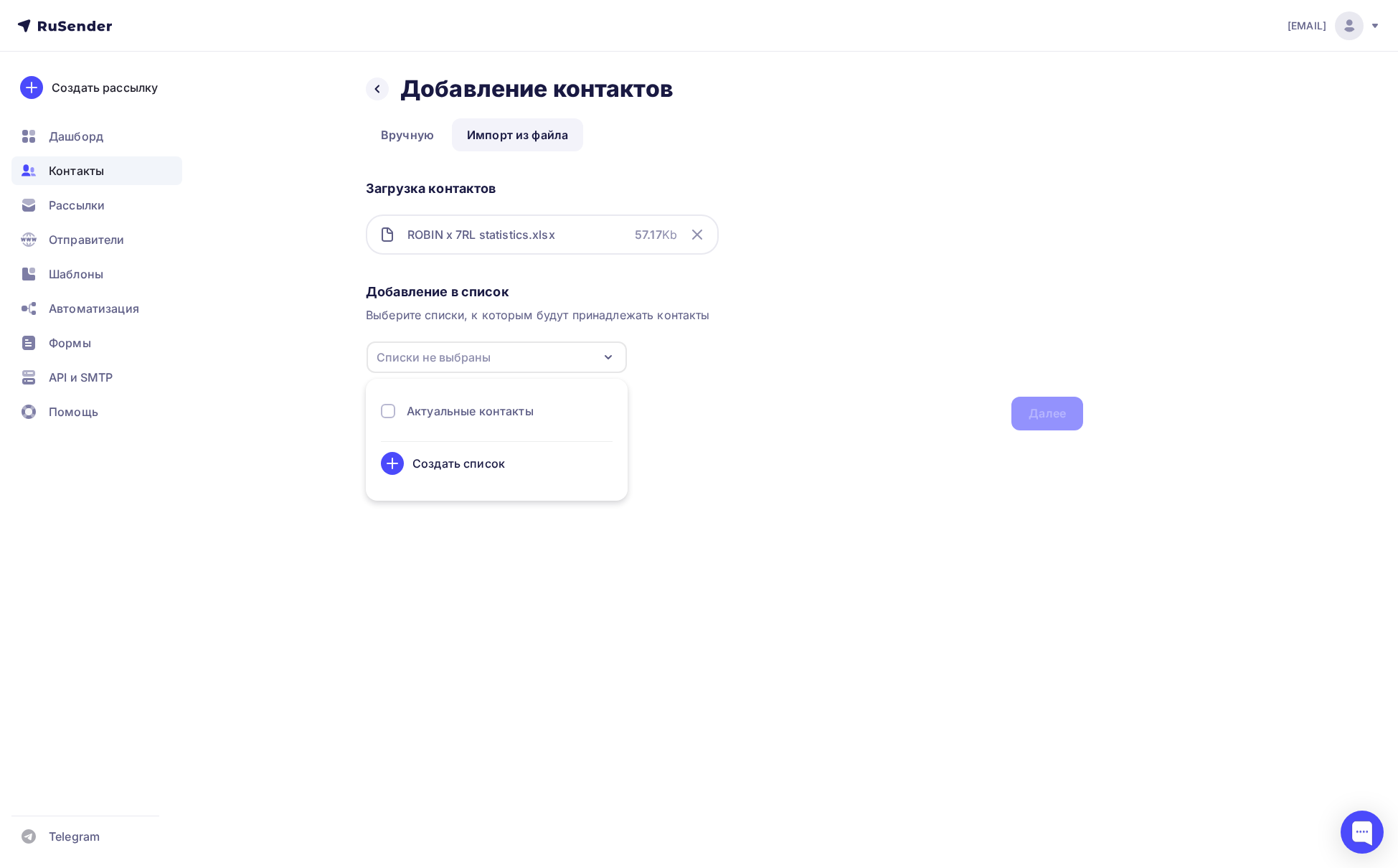 click on "Актуальные контакты" at bounding box center (470, 411) 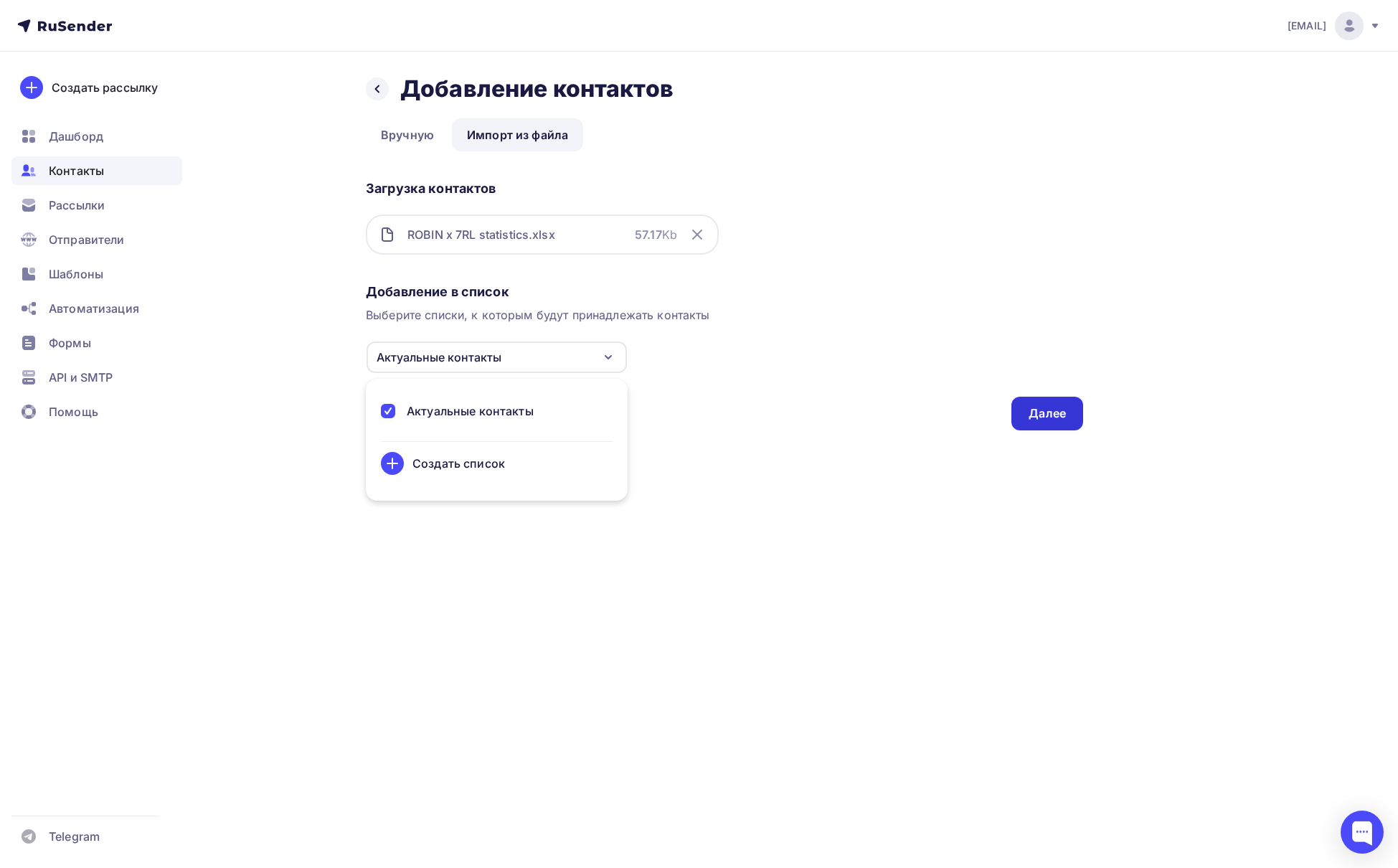 click on "Далее" at bounding box center [1047, 413] 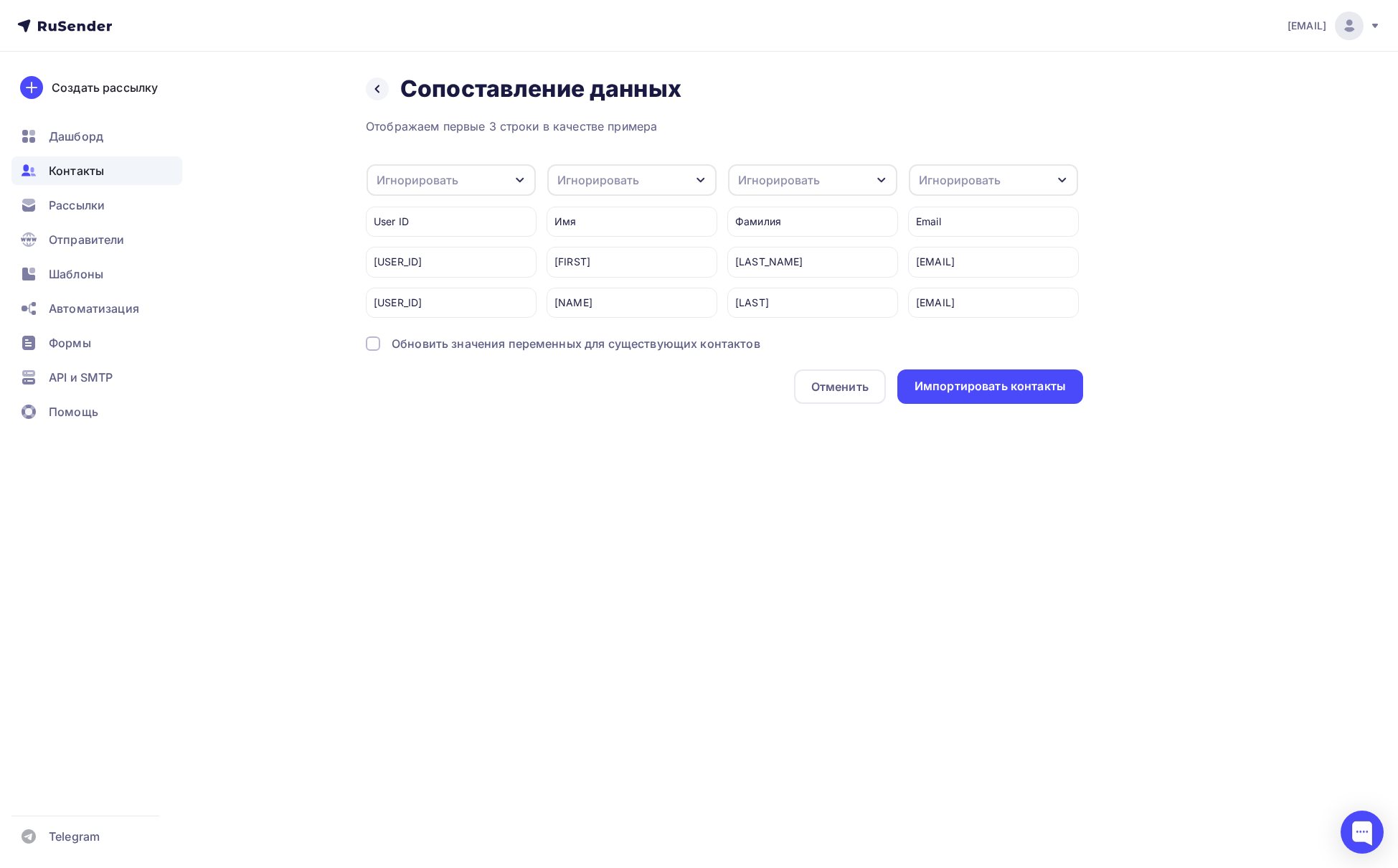 click on "Игнорировать" at bounding box center (632, 180) 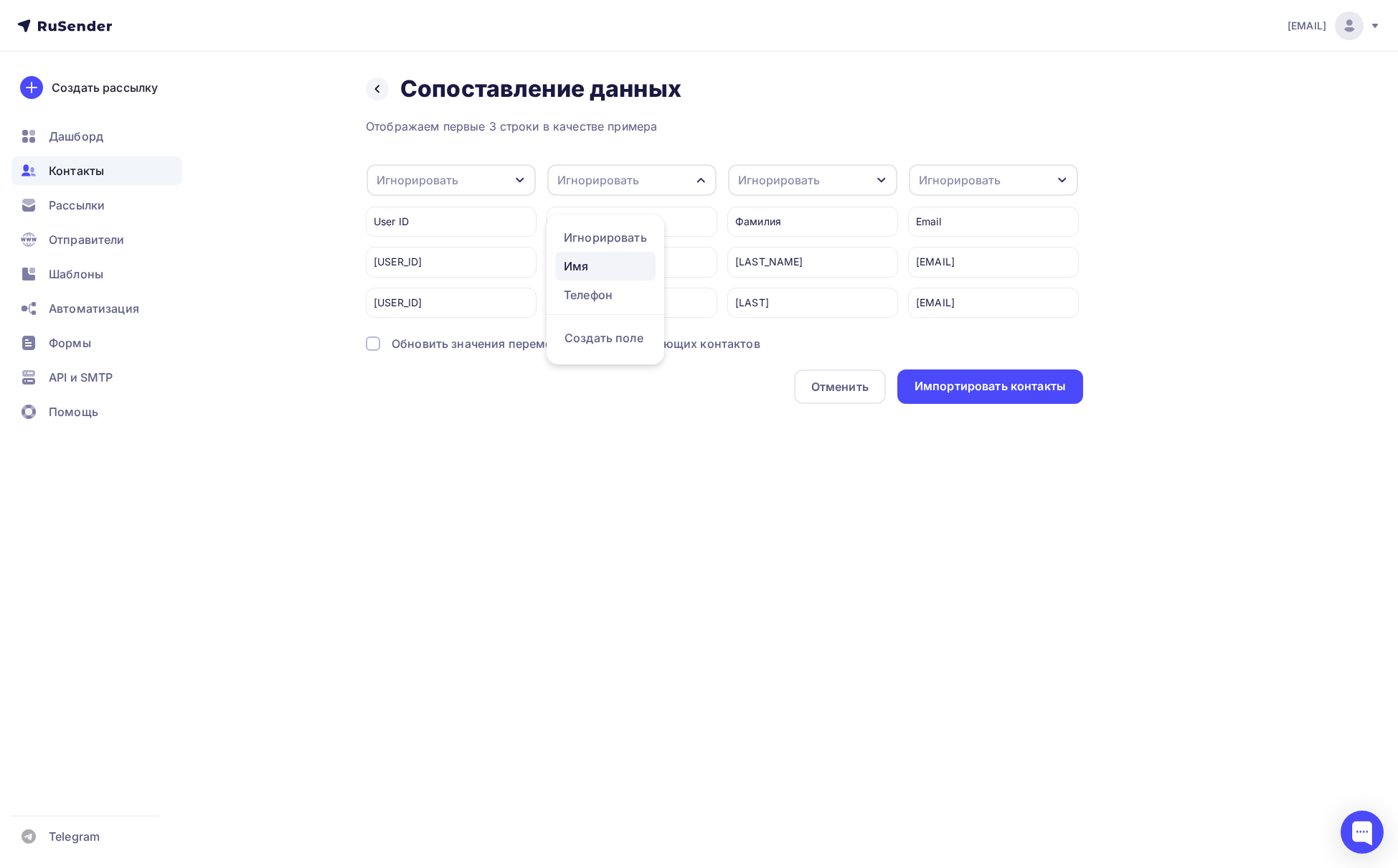 click on "Имя" at bounding box center (605, 237) 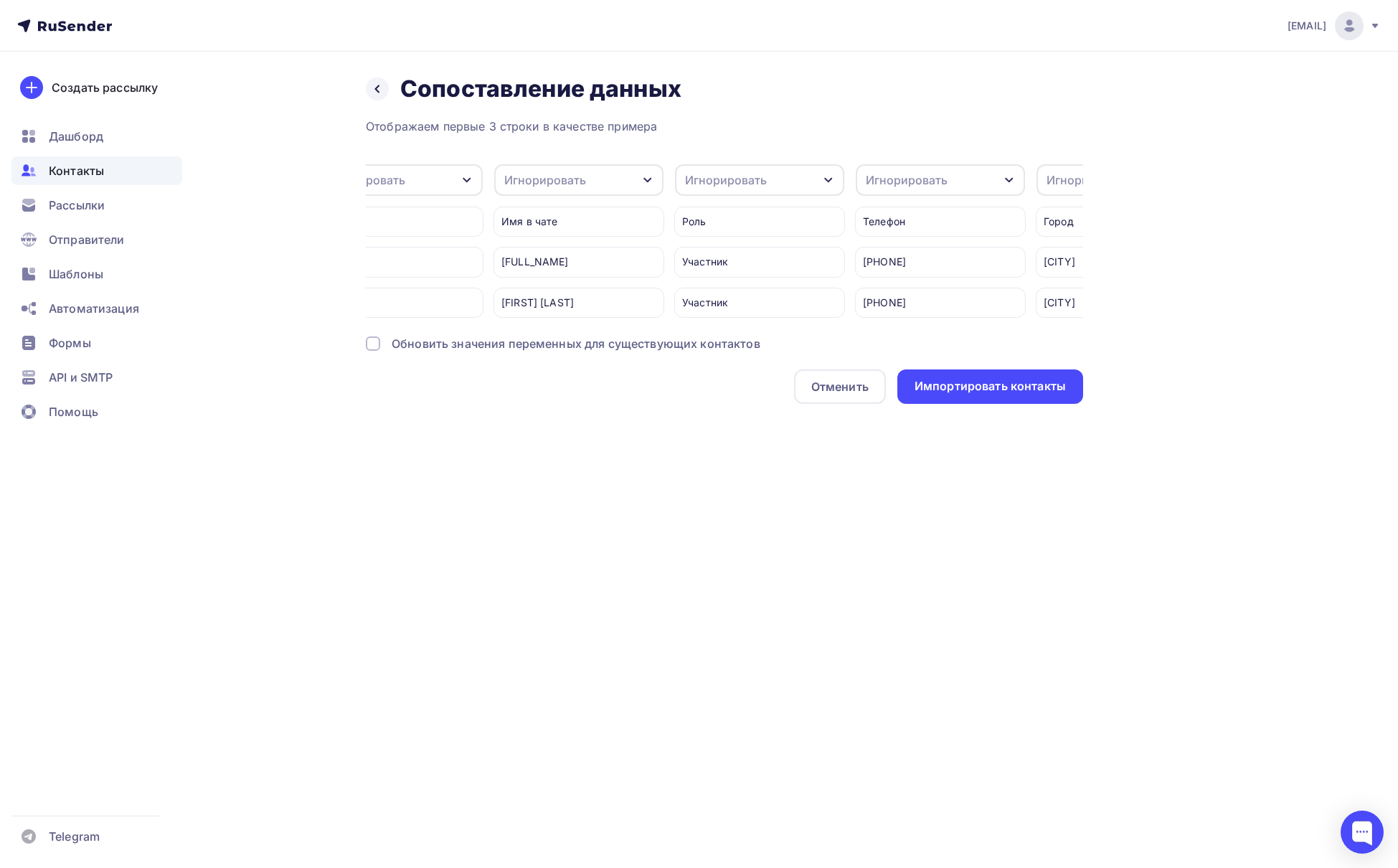 scroll, scrollTop: 0, scrollLeft: 607, axis: horizontal 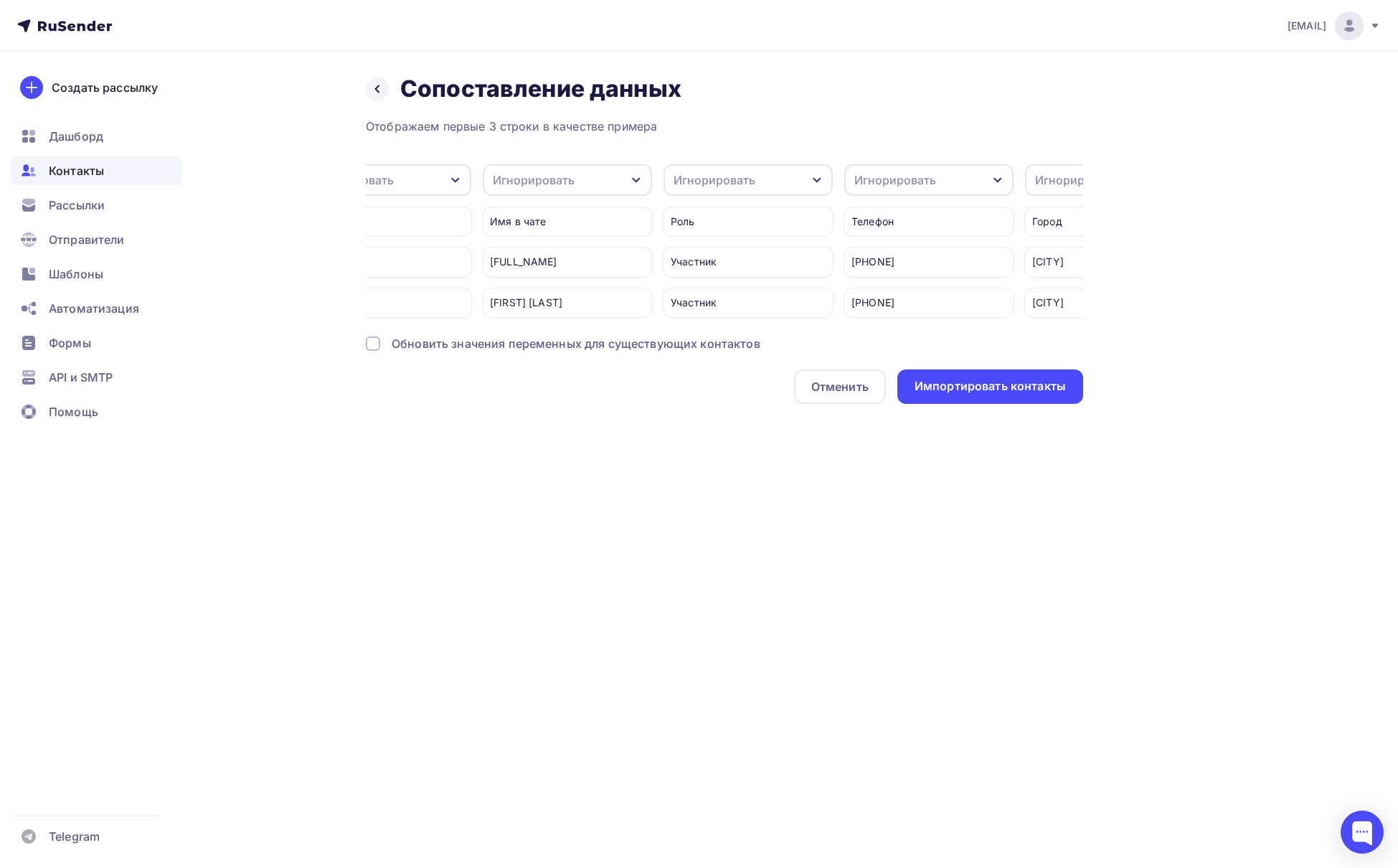 click on "Игнорировать" at bounding box center (929, 180) 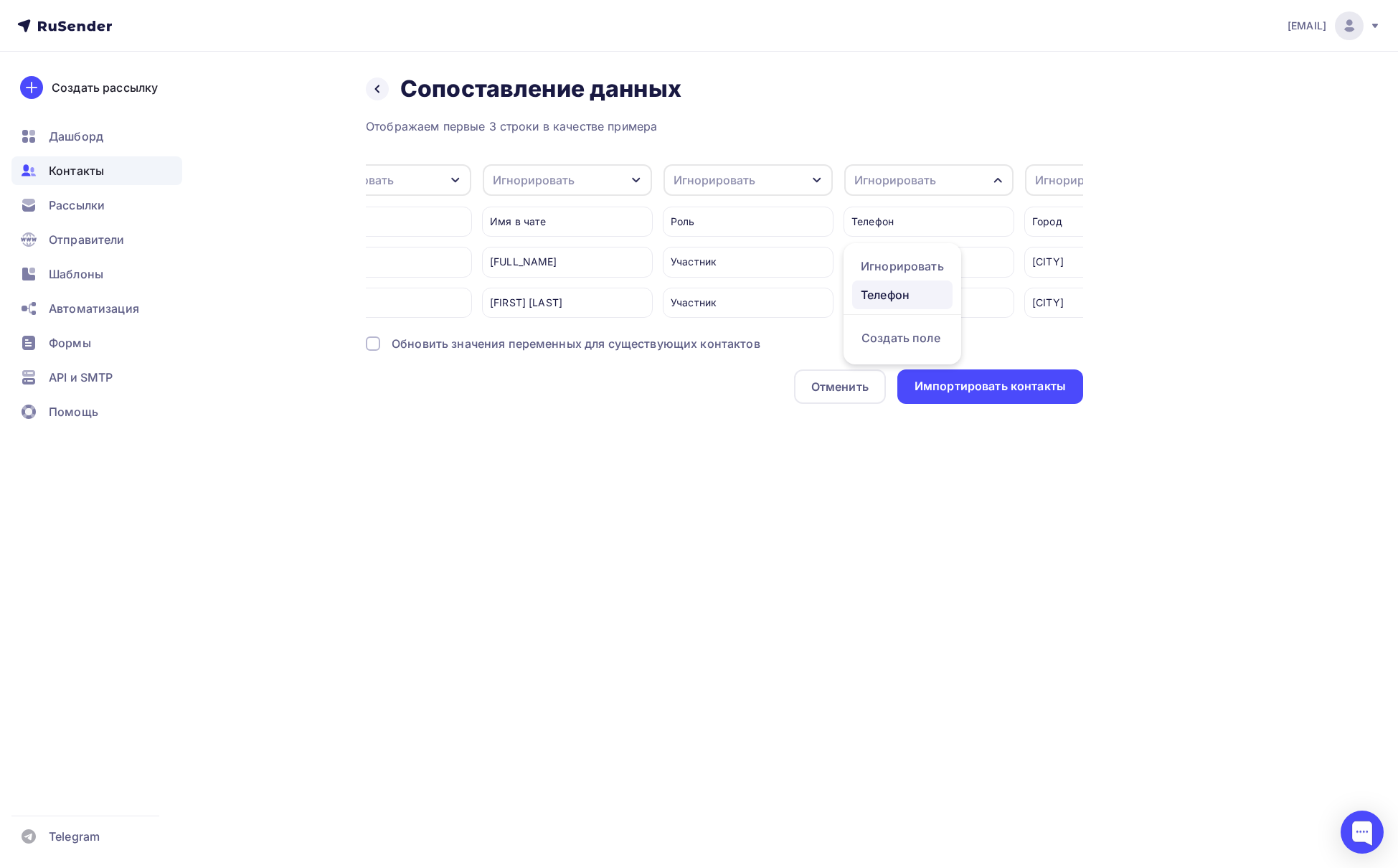 click on "Телефон" at bounding box center (902, 266) 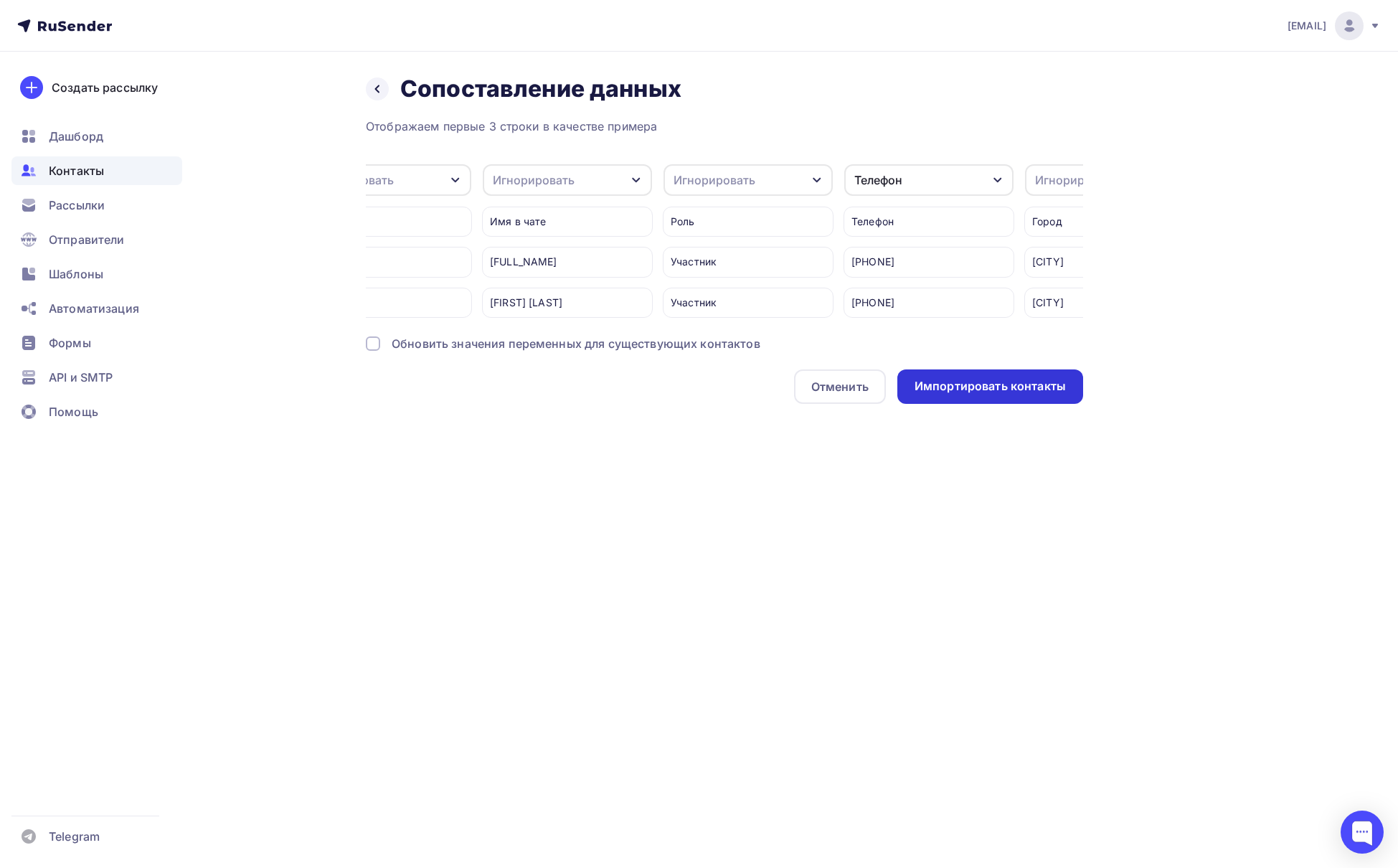 click on "Импортировать контакты" at bounding box center [990, 386] 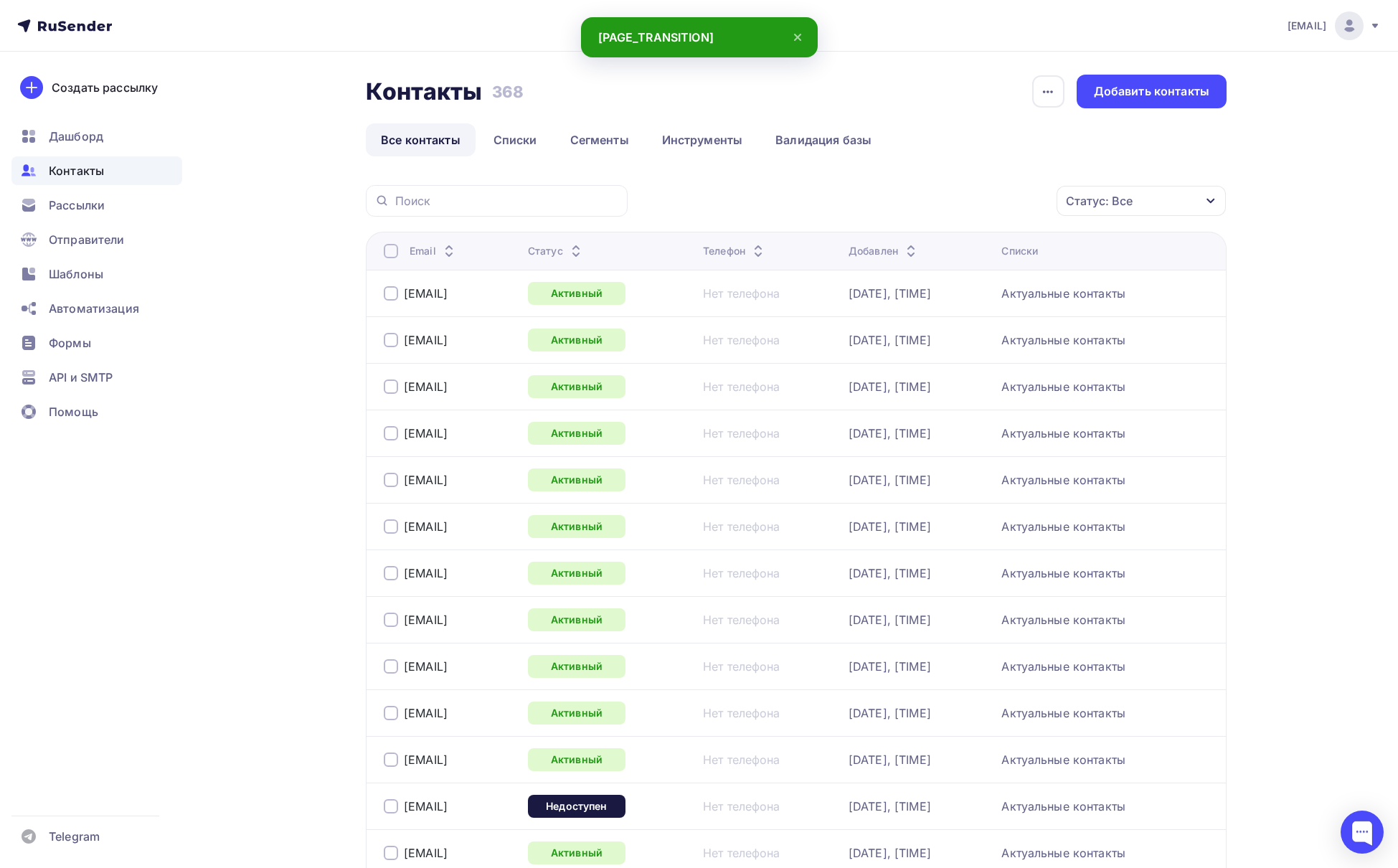 scroll, scrollTop: 0, scrollLeft: 0, axis: both 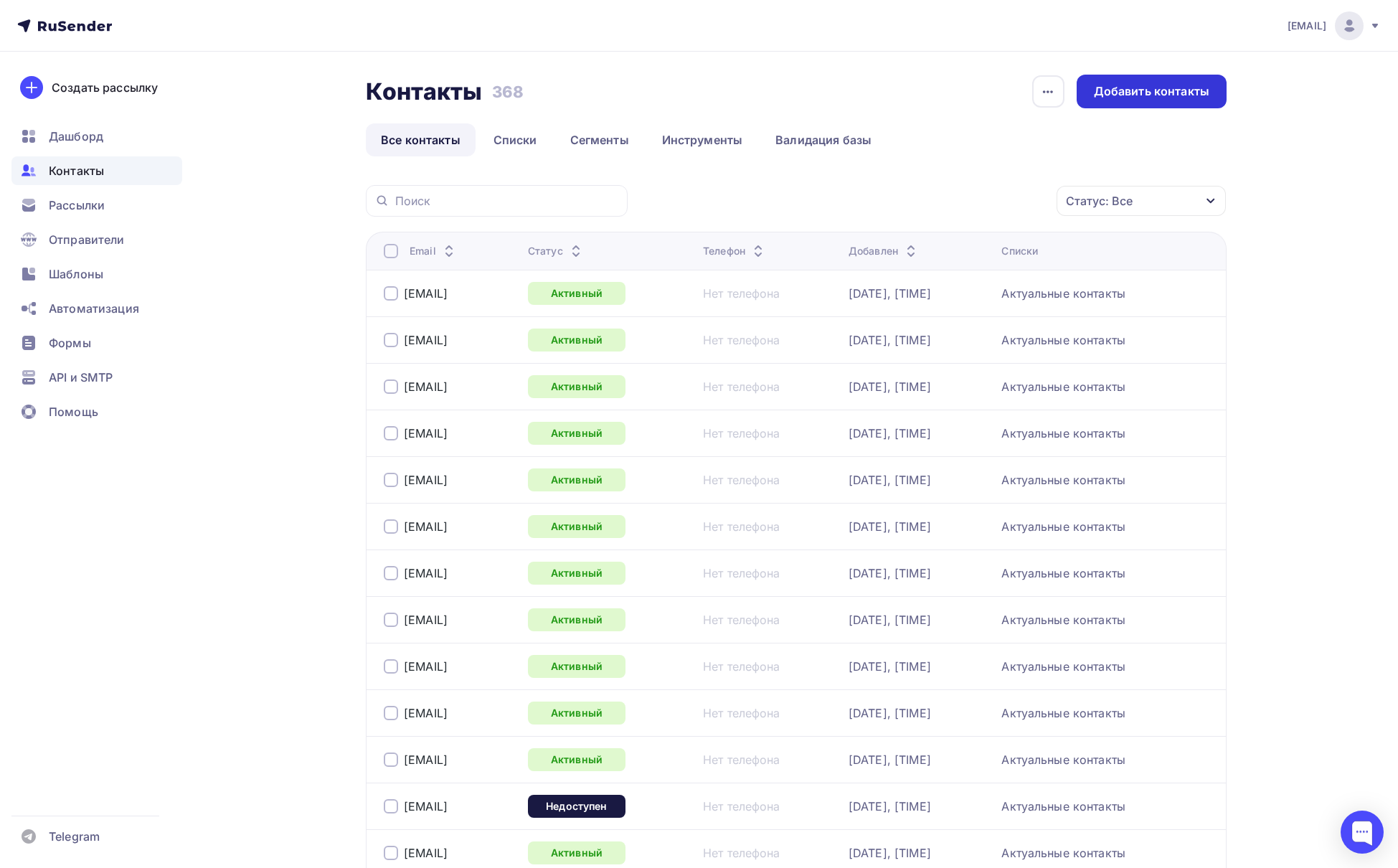 click on "Добавить контакты" at bounding box center (1151, 91) 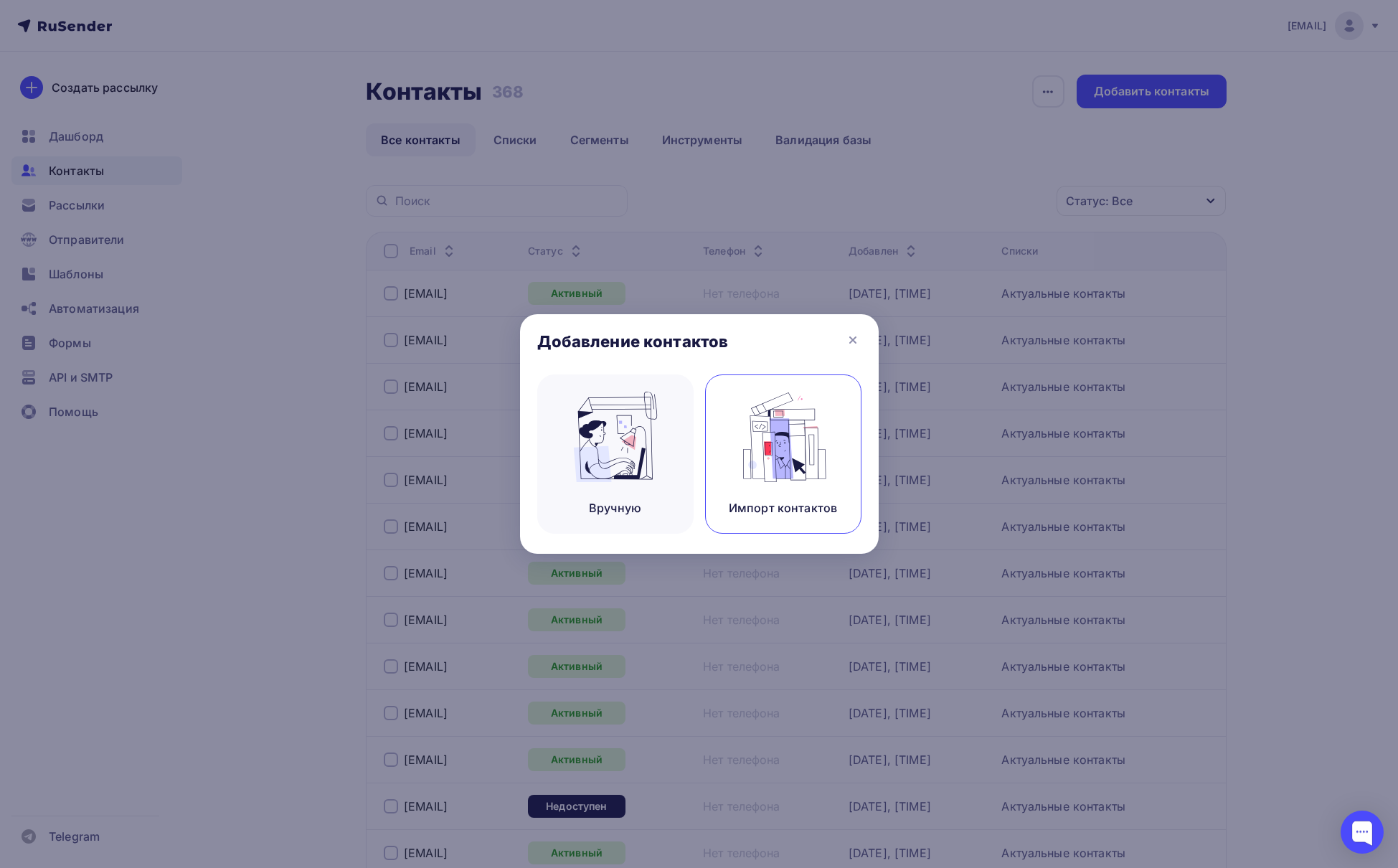 click at bounding box center [615, 437] 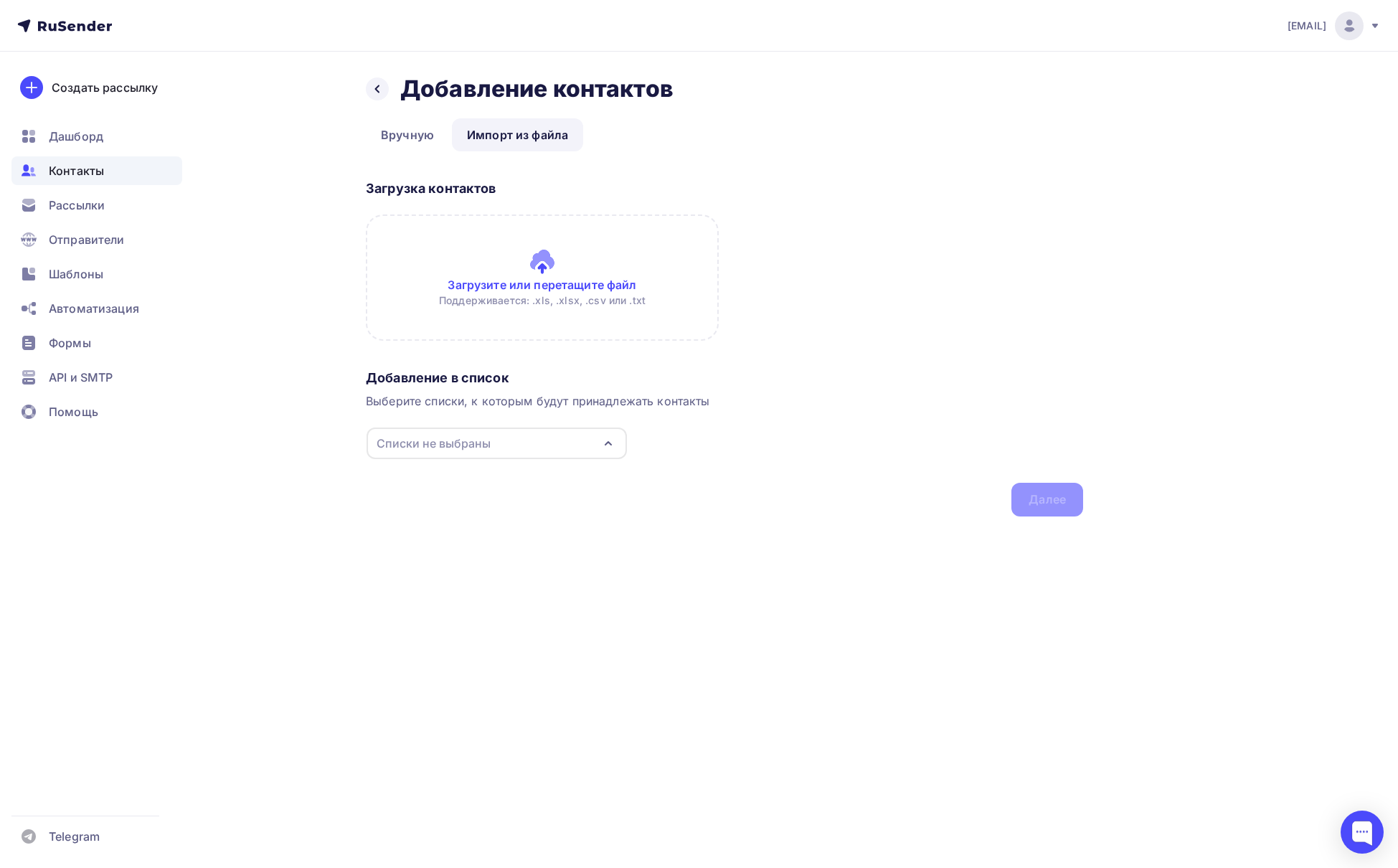 scroll, scrollTop: 0, scrollLeft: 0, axis: both 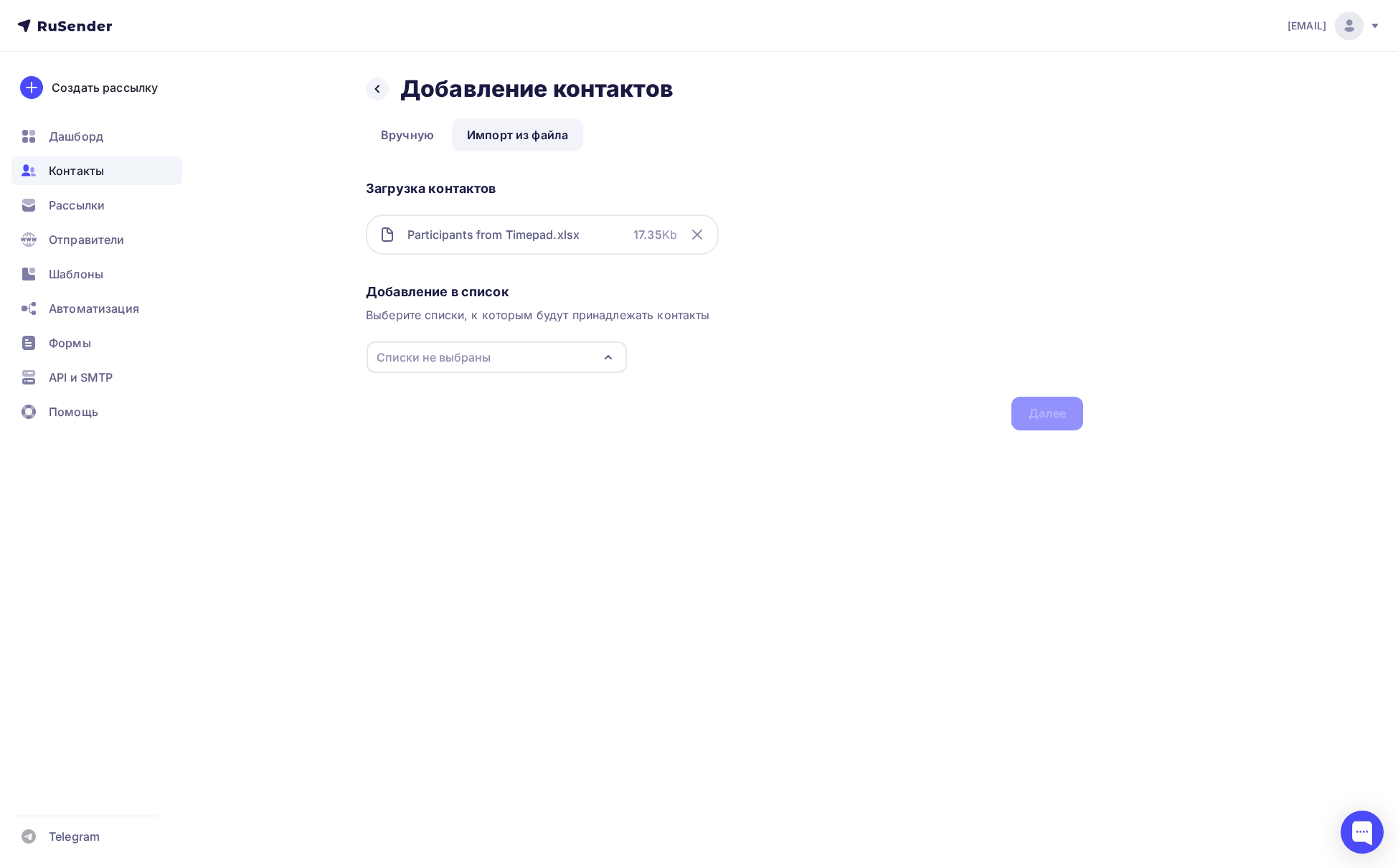 click on "[LIST_NAME]" at bounding box center (724, 354) 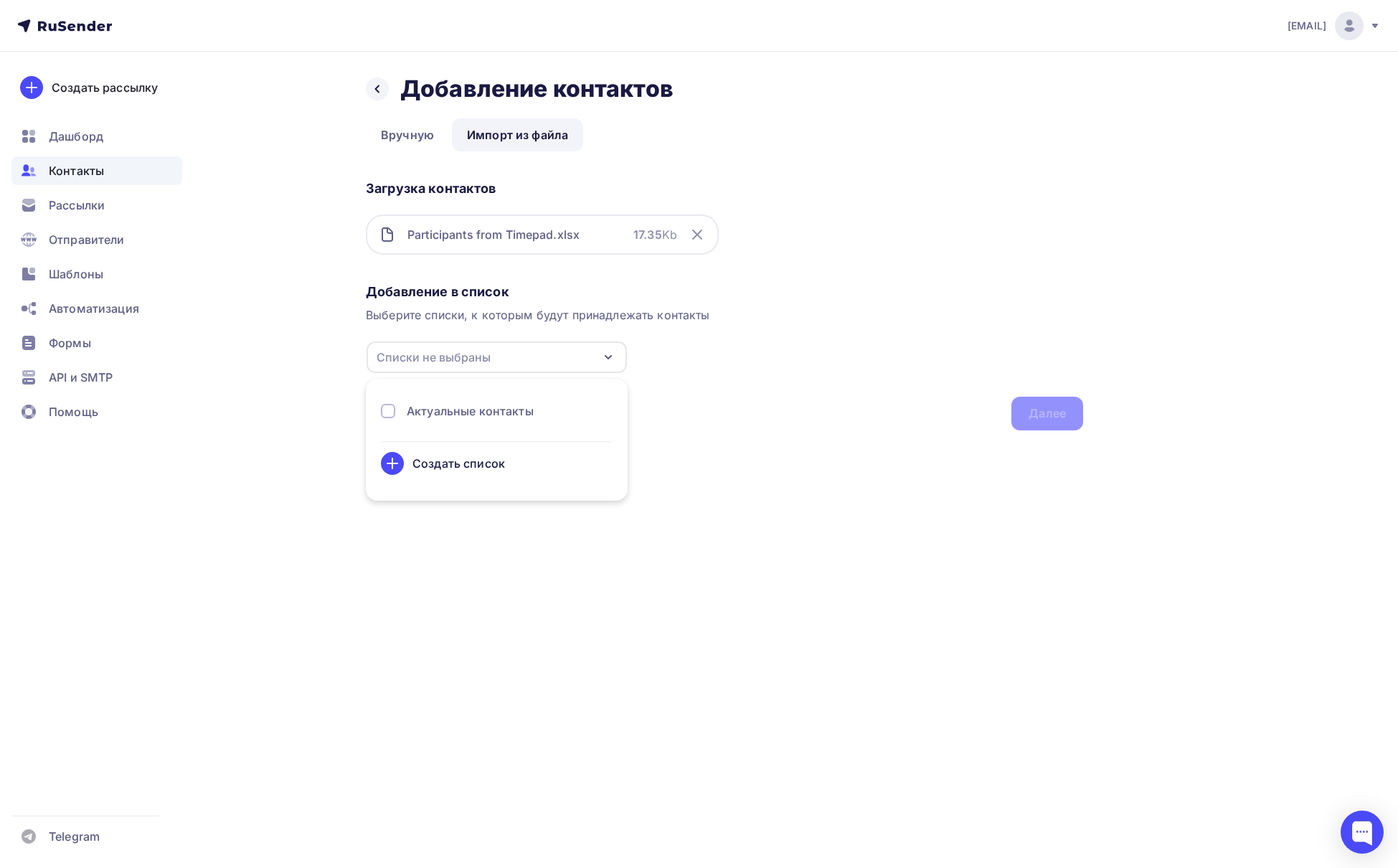 click on "Актуальные контакты" at bounding box center [470, 411] 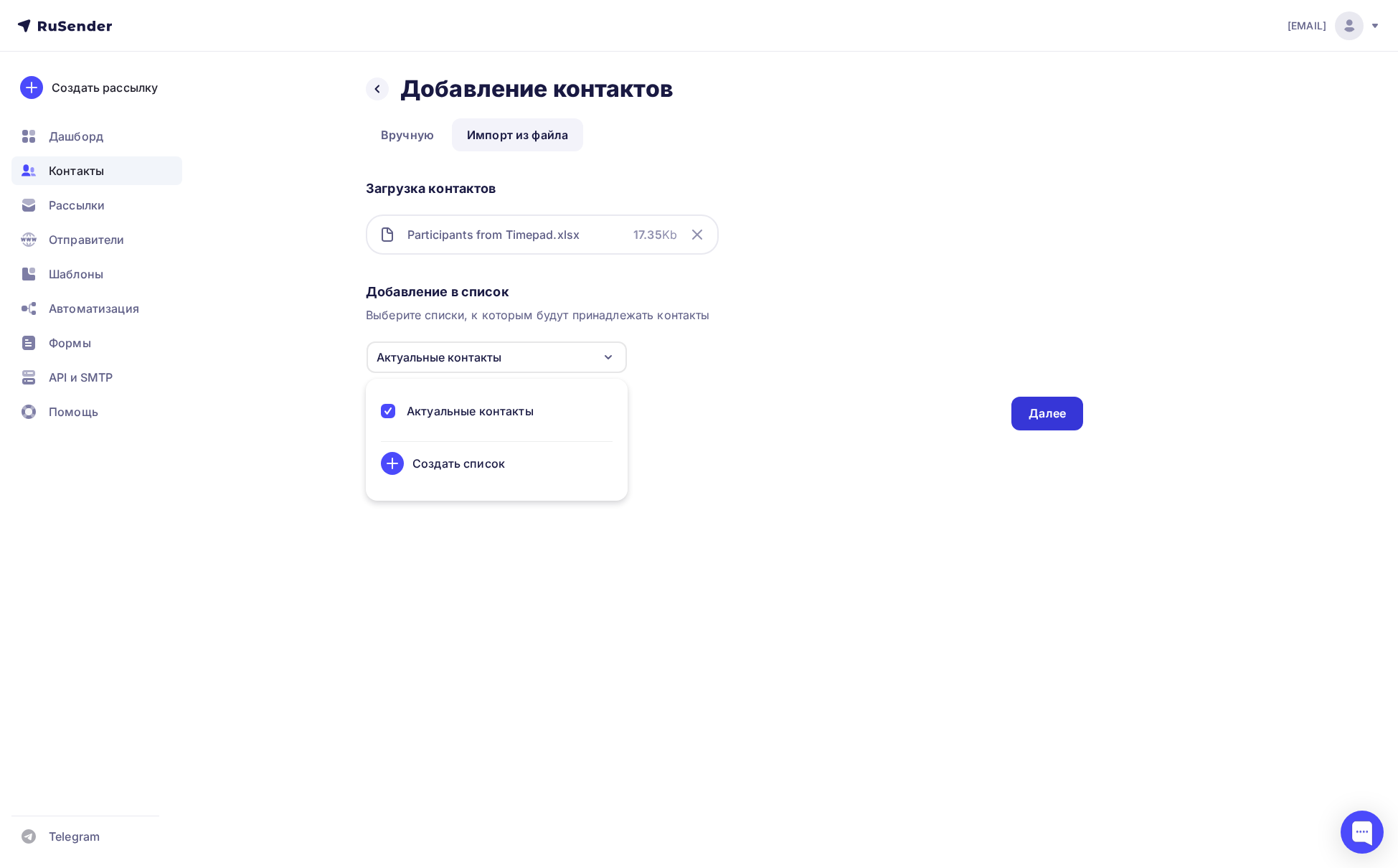 click on "Далее" at bounding box center [1047, 413] 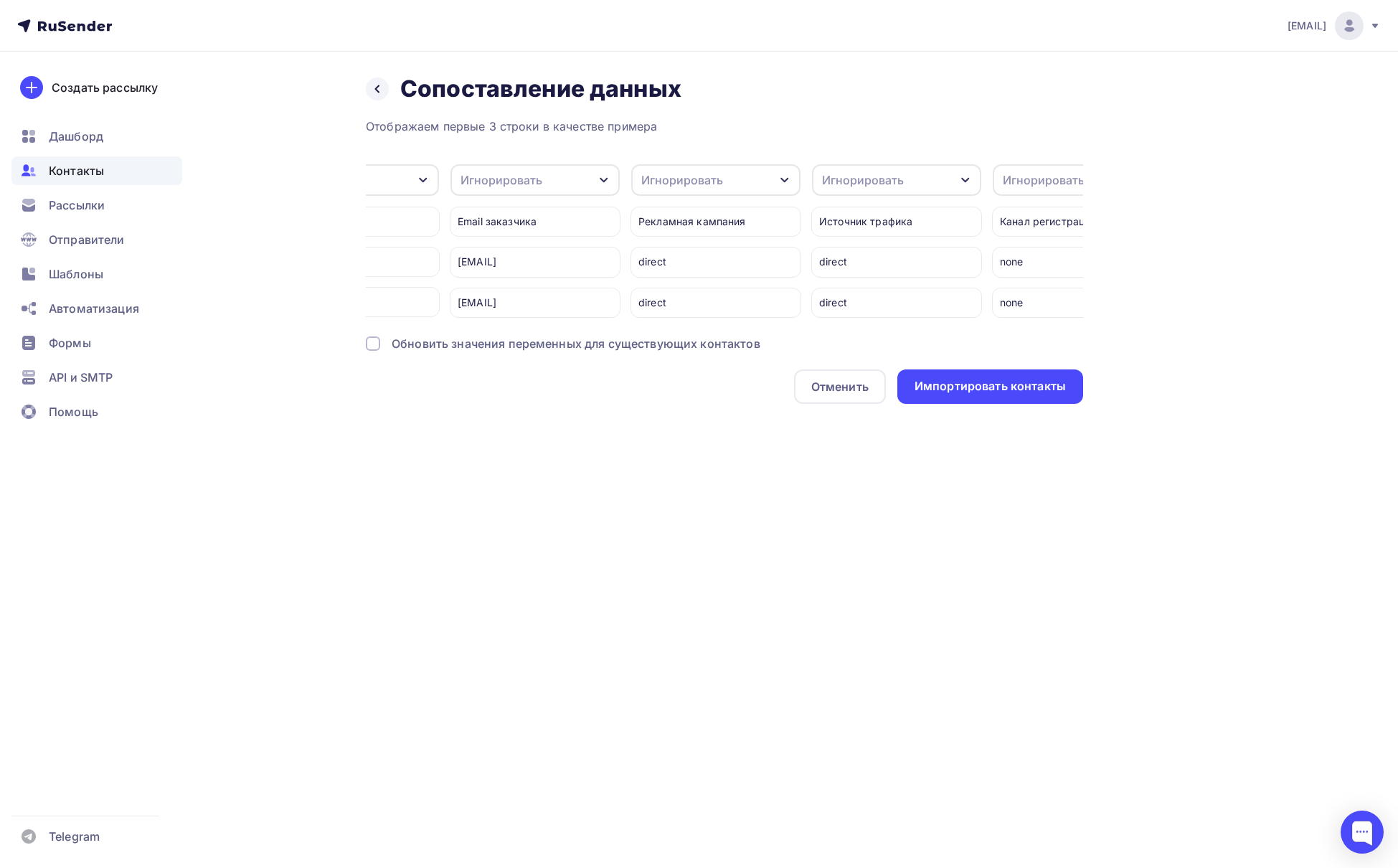 scroll, scrollTop: 0, scrollLeft: 3355, axis: horizontal 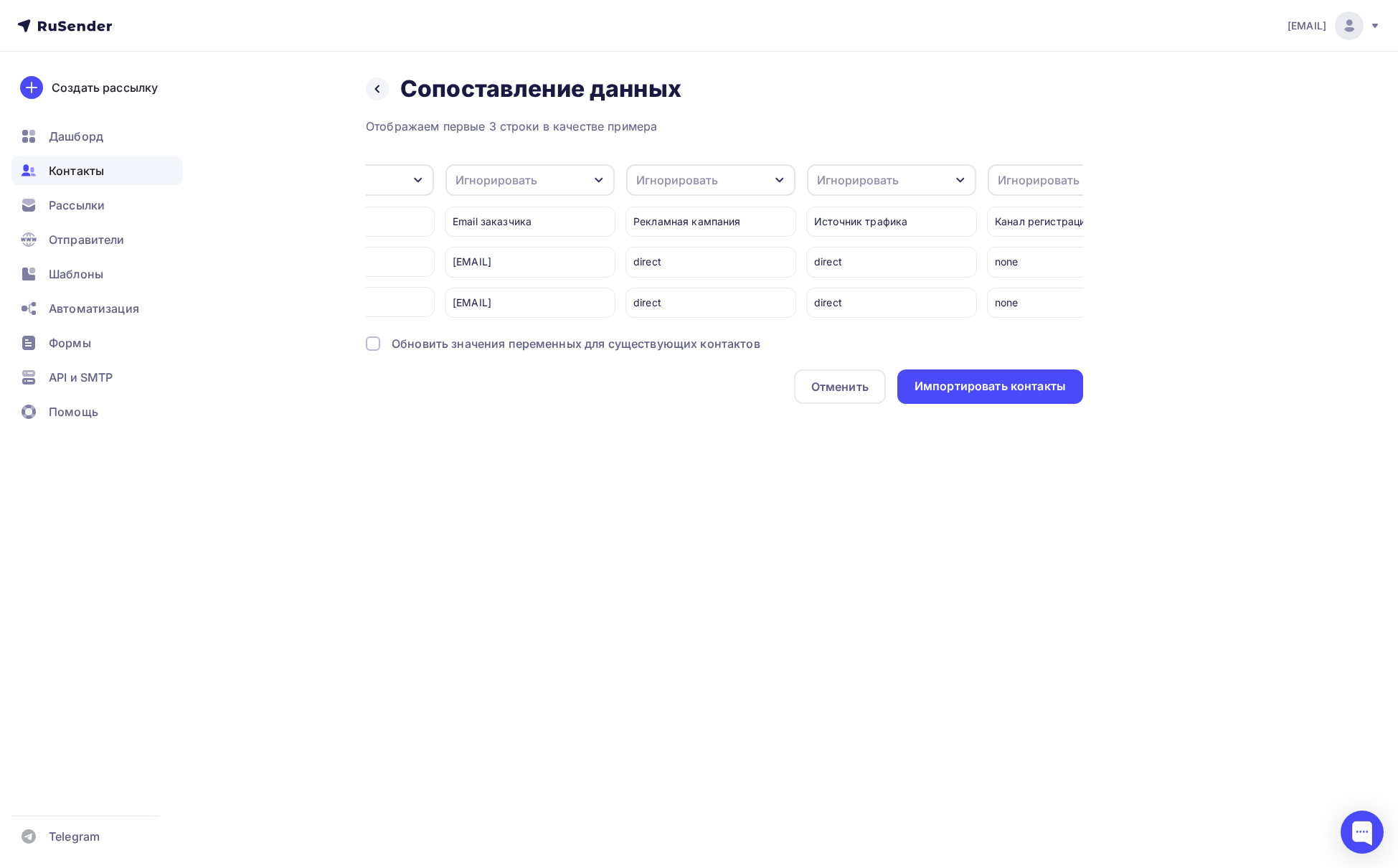 click on "Игнорировать" at bounding box center [530, 180] 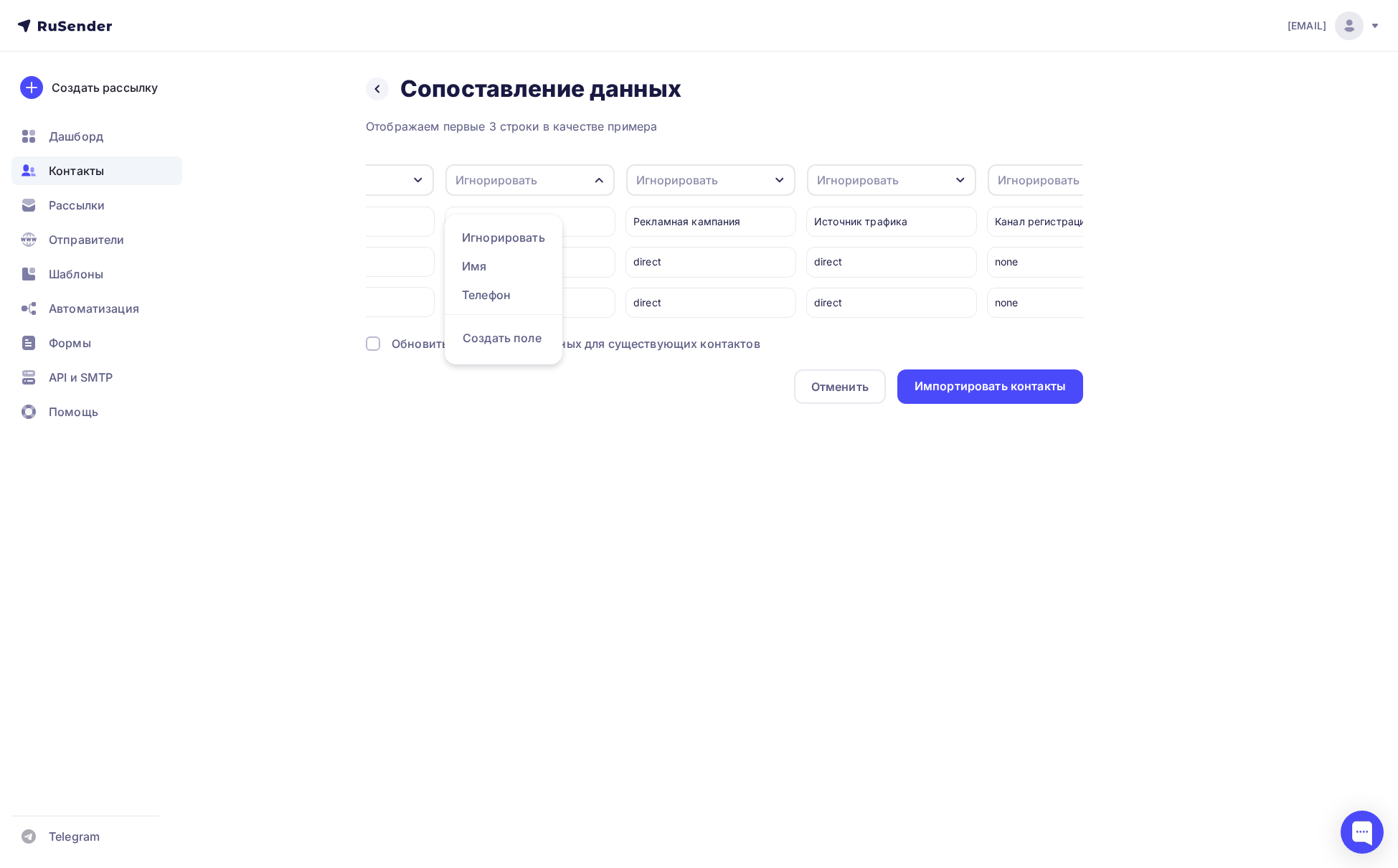 click on "Отображаем первые 3 строки в качестве примера" at bounding box center [724, 126] 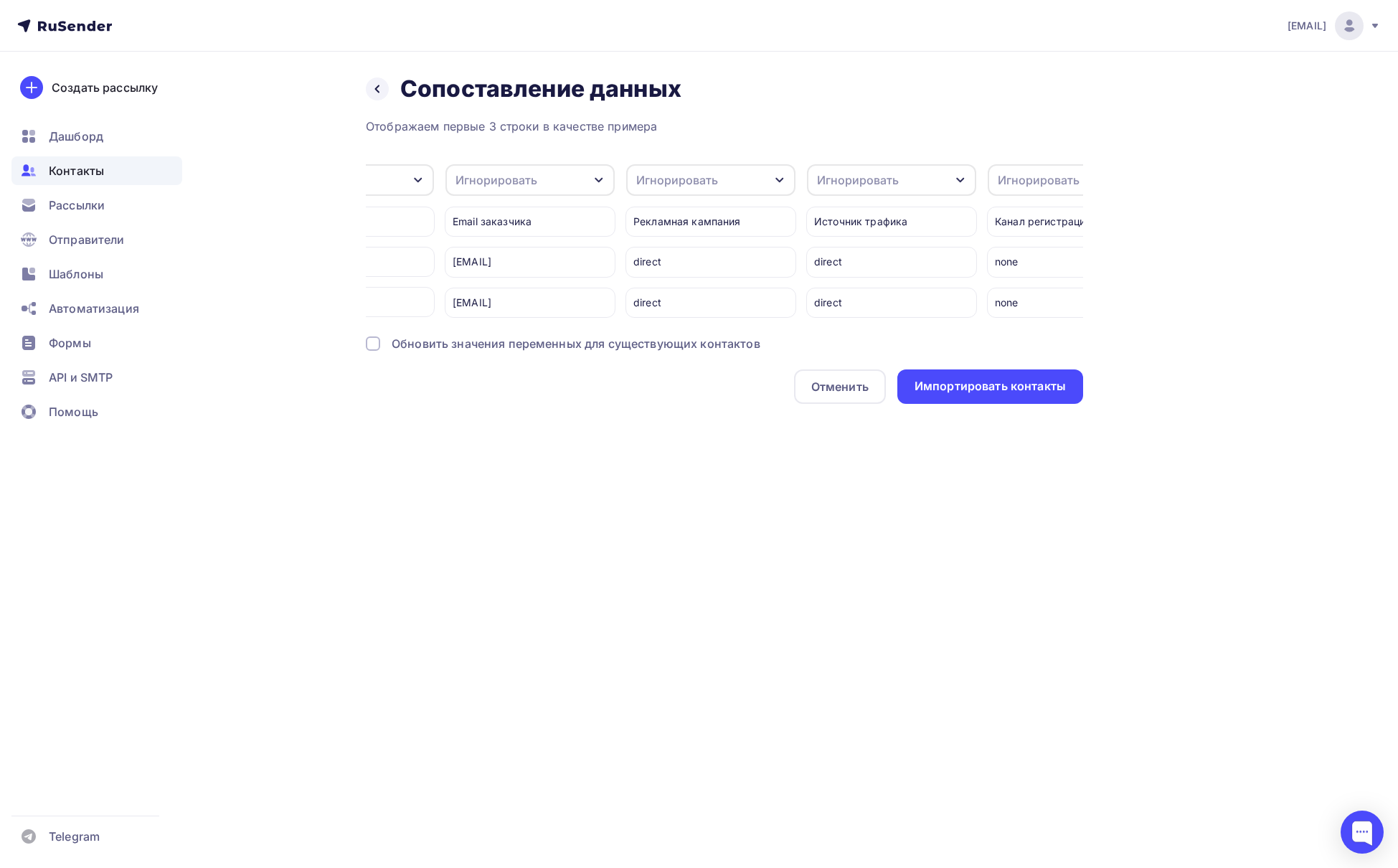click on "Игнорировать" at bounding box center [530, 180] 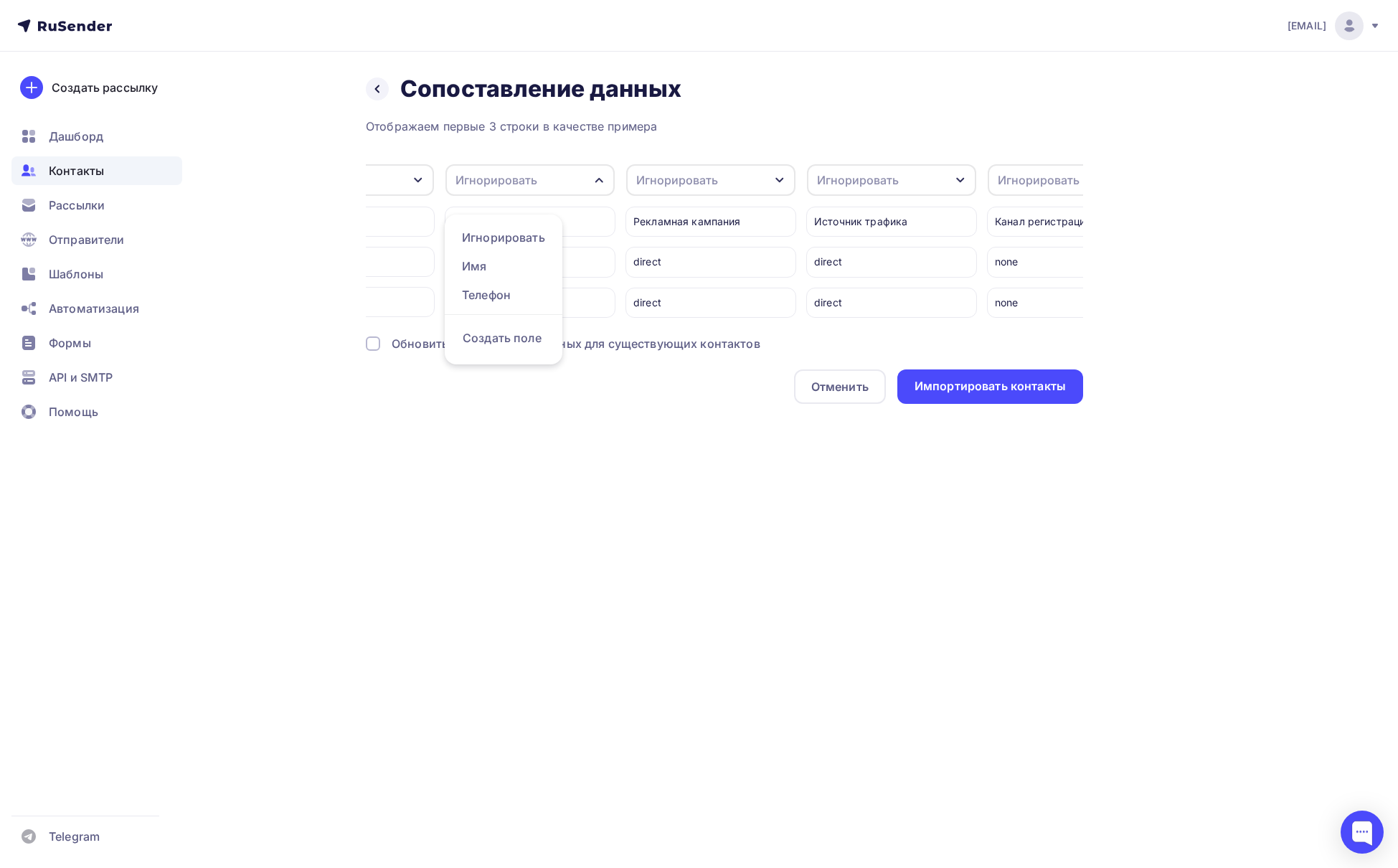click on "Отображаем первые 3 строки в качестве примера
Игнорировать
Игнорировать
Имя
Телефон
Создать поле
Событие
7 красных линий в автоматизации — как не упустить главное при внедрении AI и RPA
7 красных линий в автоматизации — как не упустить главное при внедрении AI и RPA
Игнорировать
Игнорировать
Имя
Телефон
Создать поле
Статус события
опубликовано" at bounding box center (724, 260) 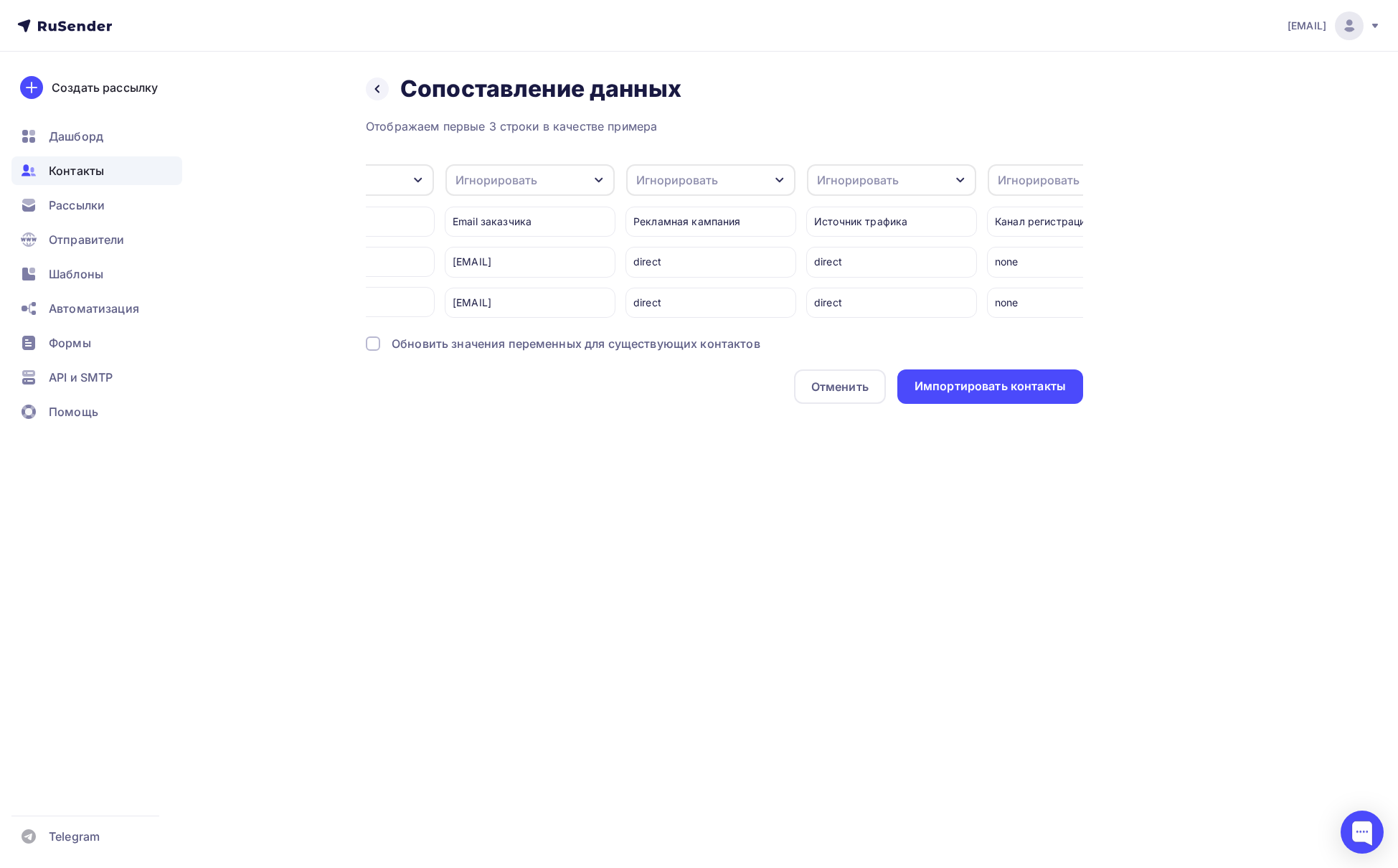 click on "Игнорировать" at bounding box center [496, 180] 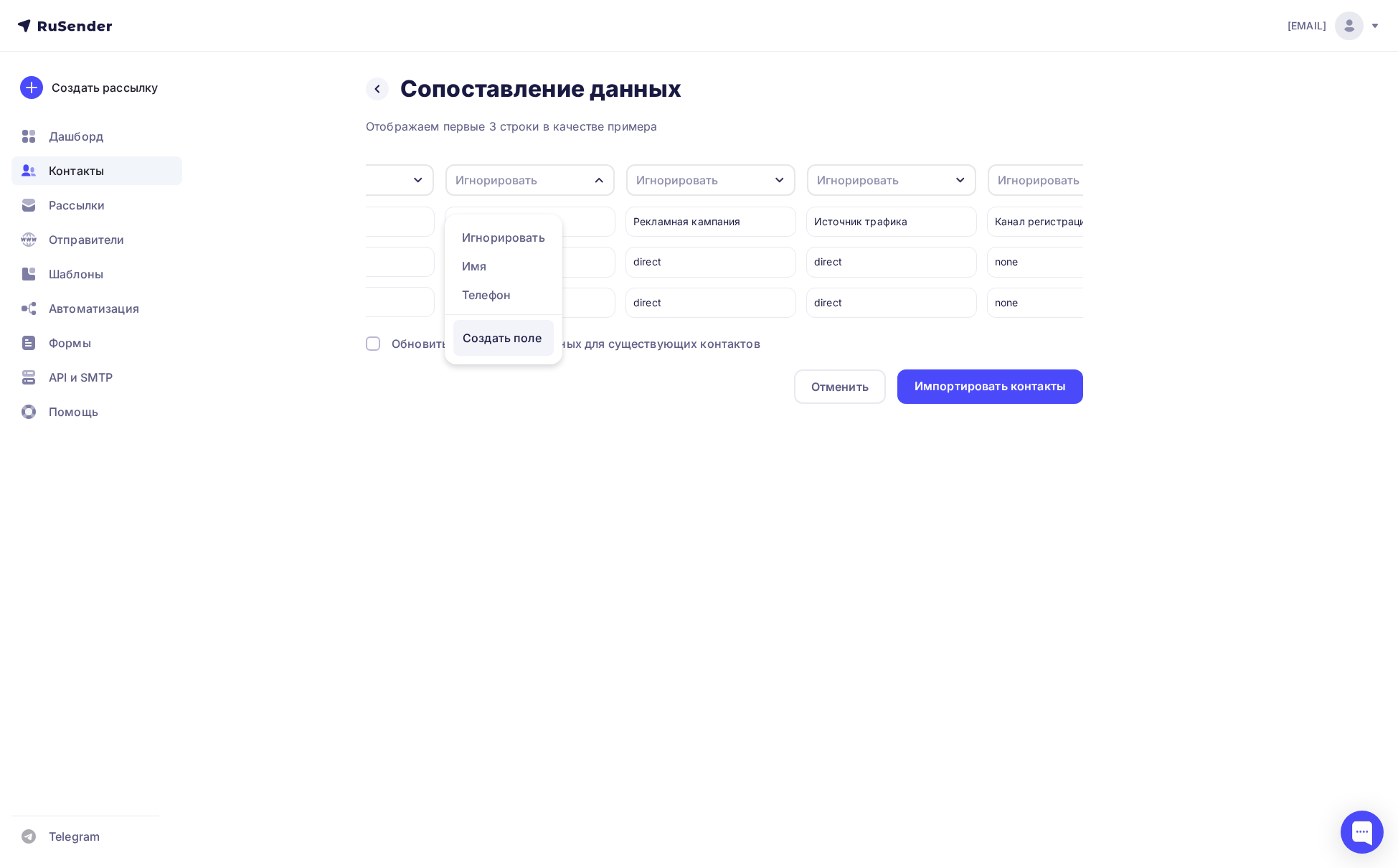 click on "Создать поле" at bounding box center [504, 338] 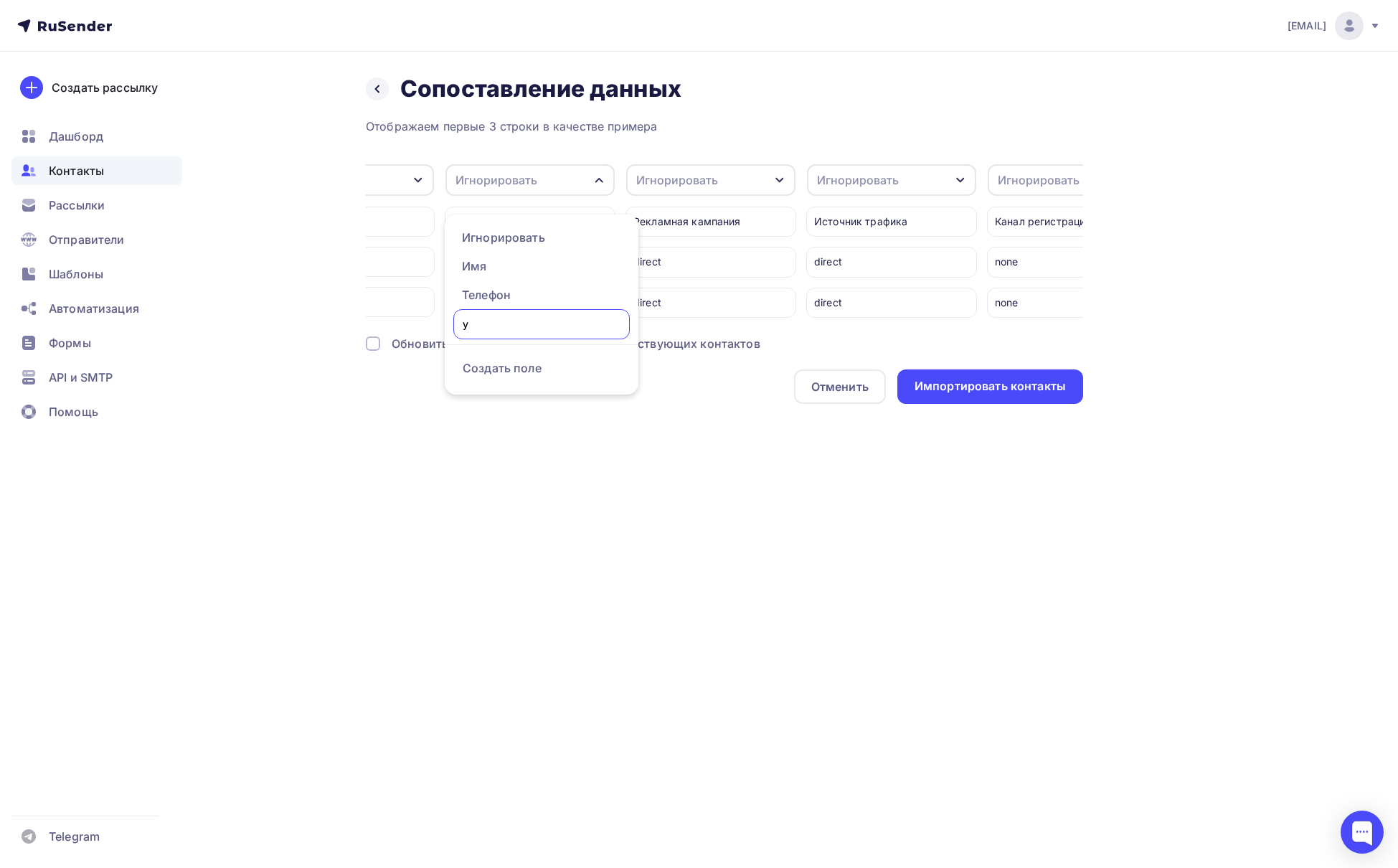 type on "у" 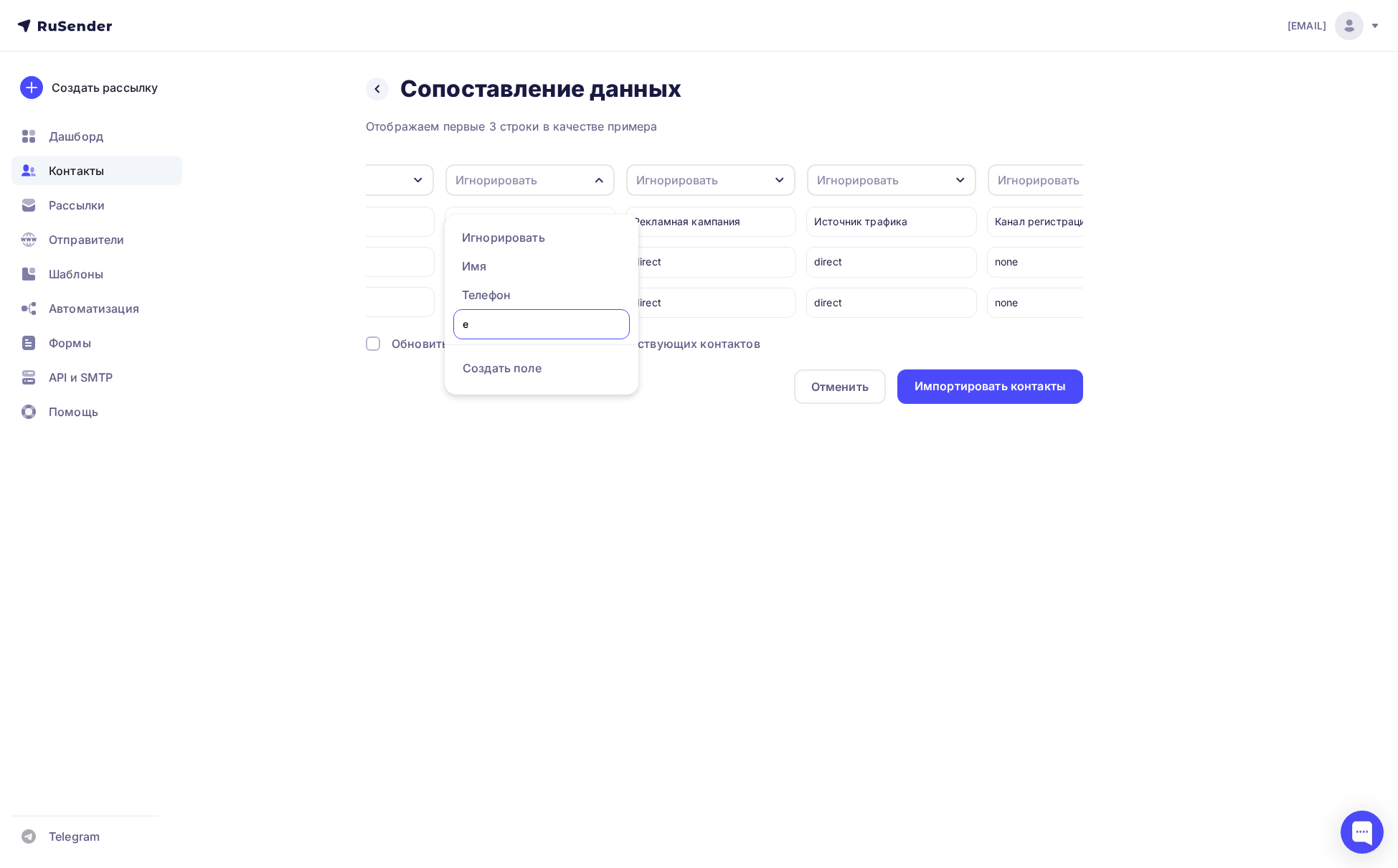type on "em" 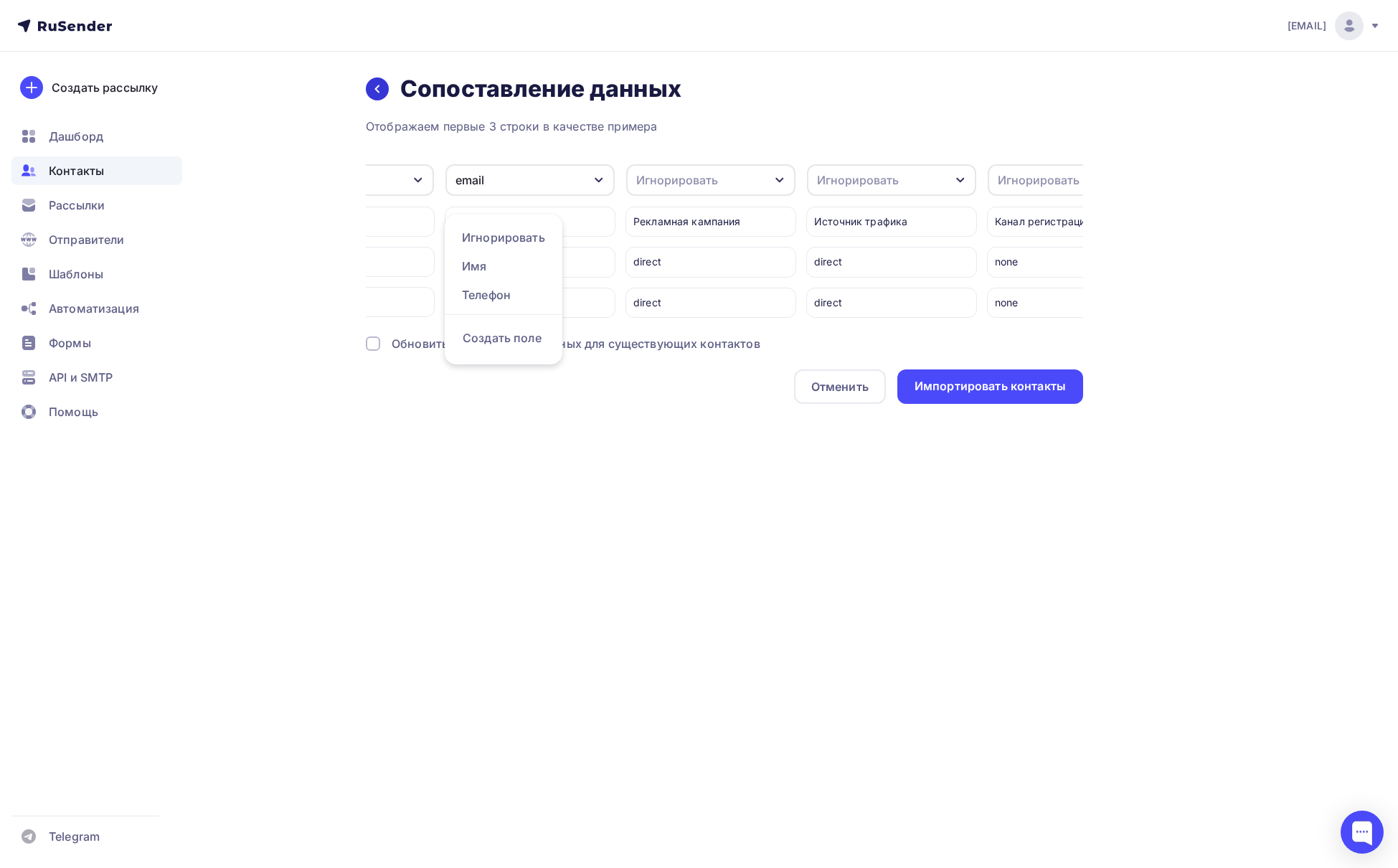 click at bounding box center [377, 89] 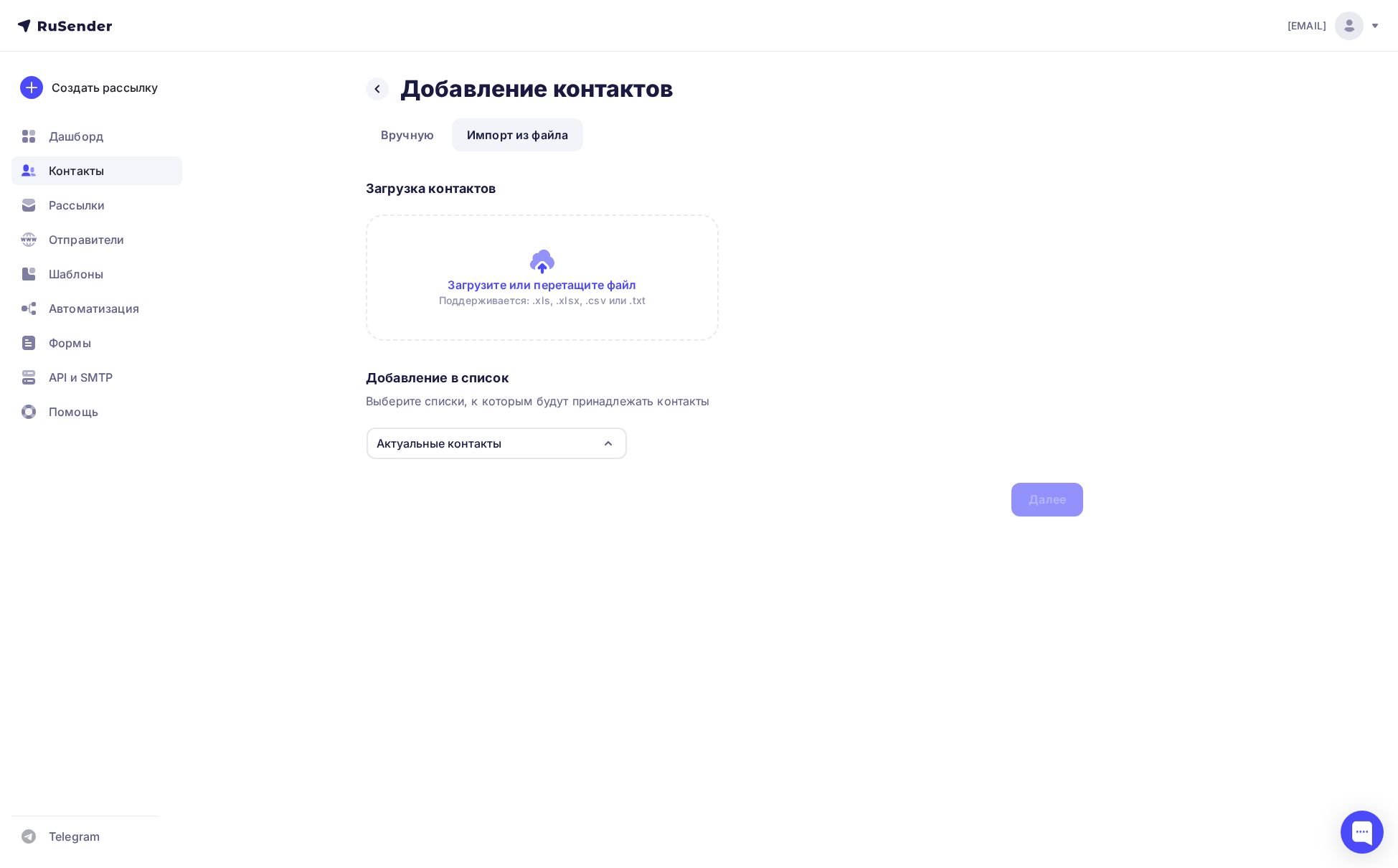 click at bounding box center [377, 89] 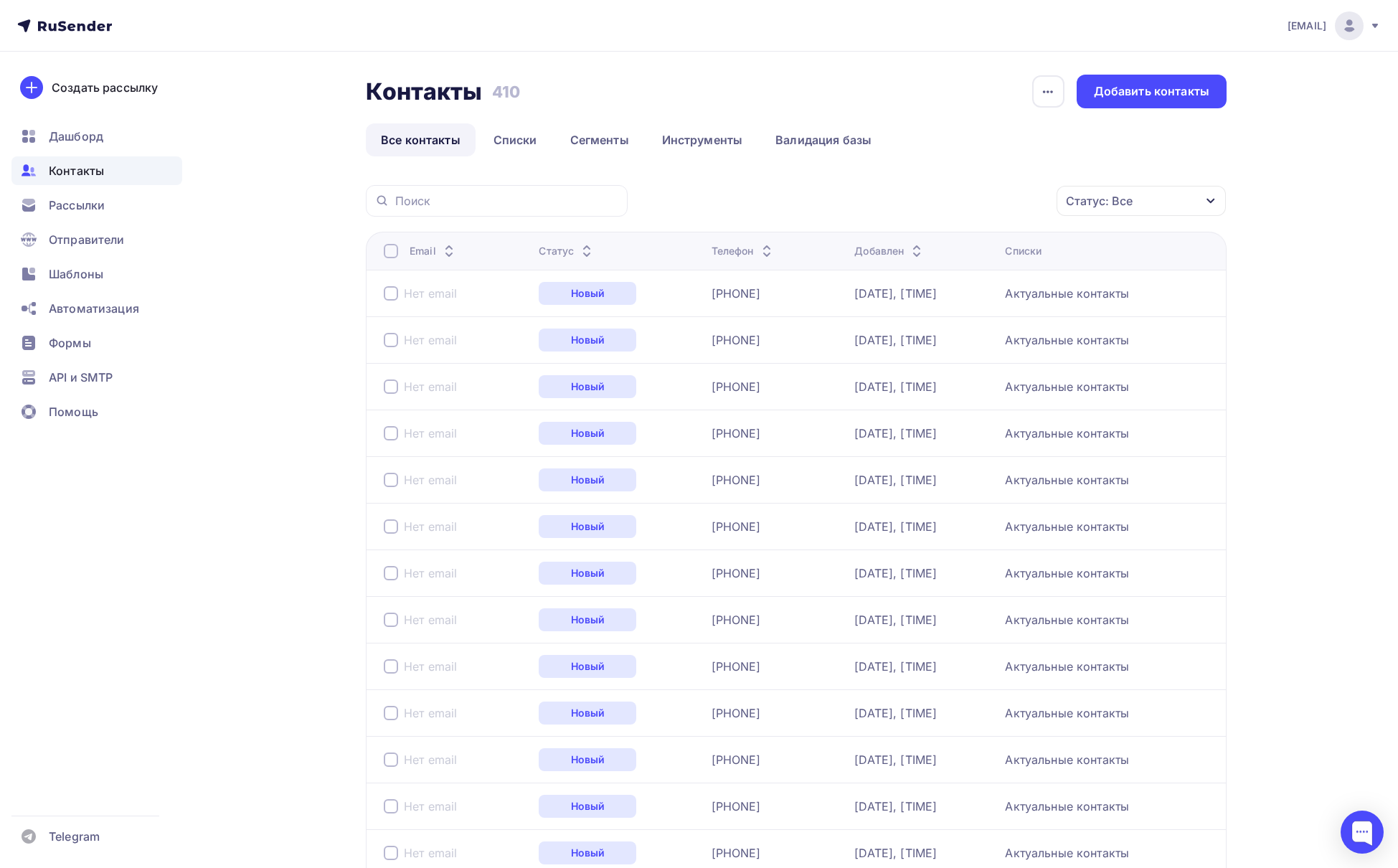 scroll, scrollTop: 0, scrollLeft: 0, axis: both 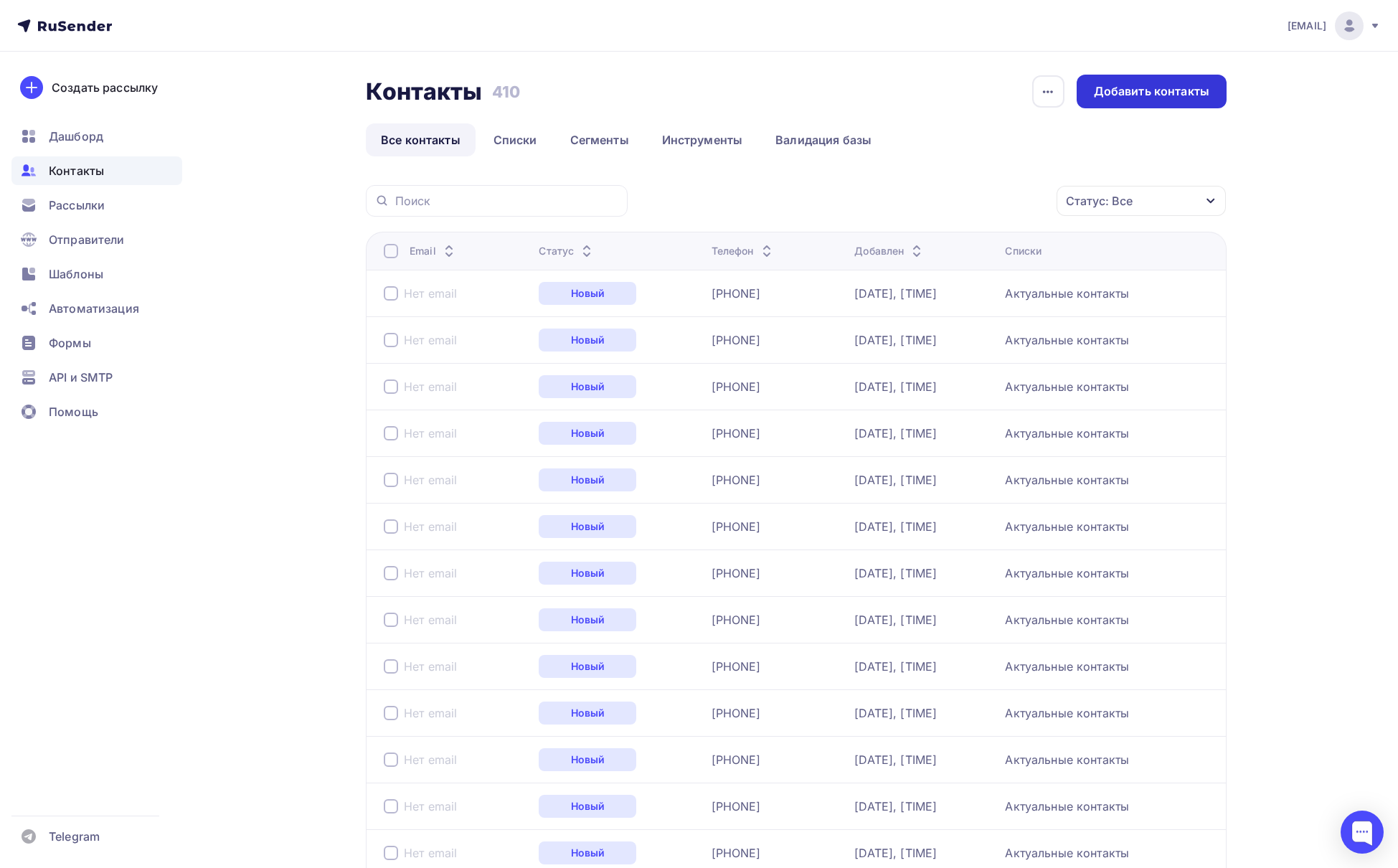 click on "Добавить контакты" at bounding box center (1151, 91) 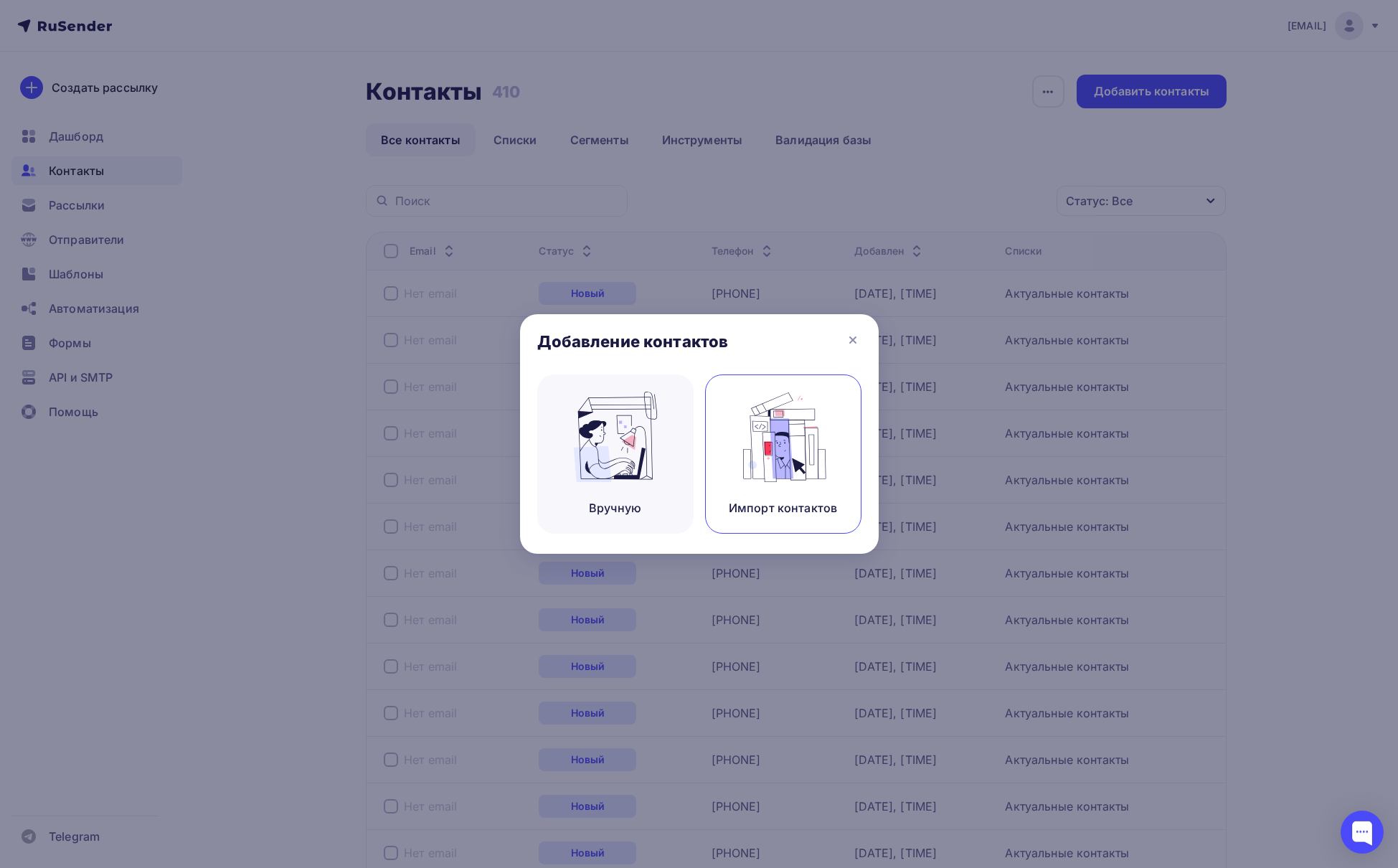 click at bounding box center (615, 437) 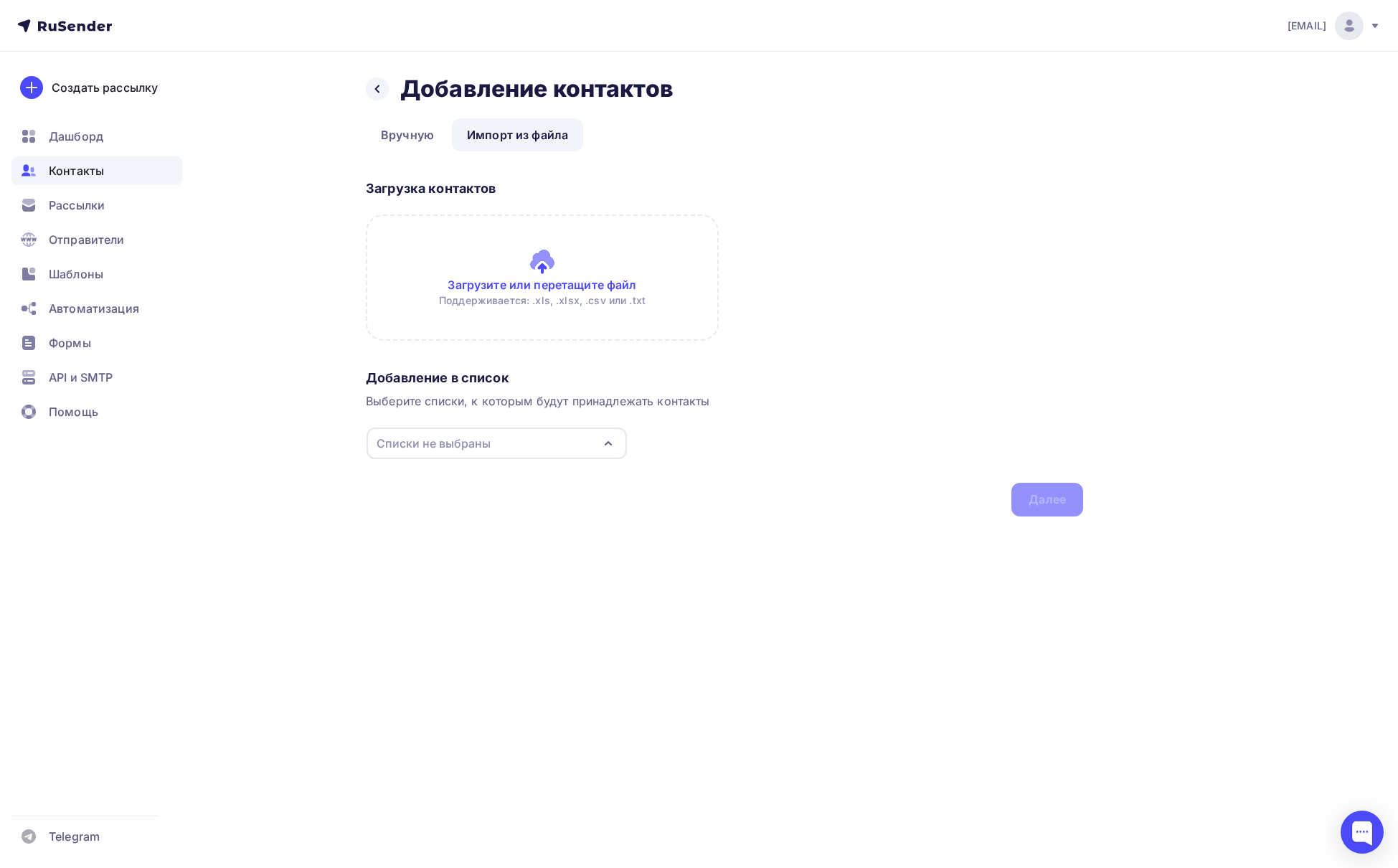scroll, scrollTop: 0, scrollLeft: 0, axis: both 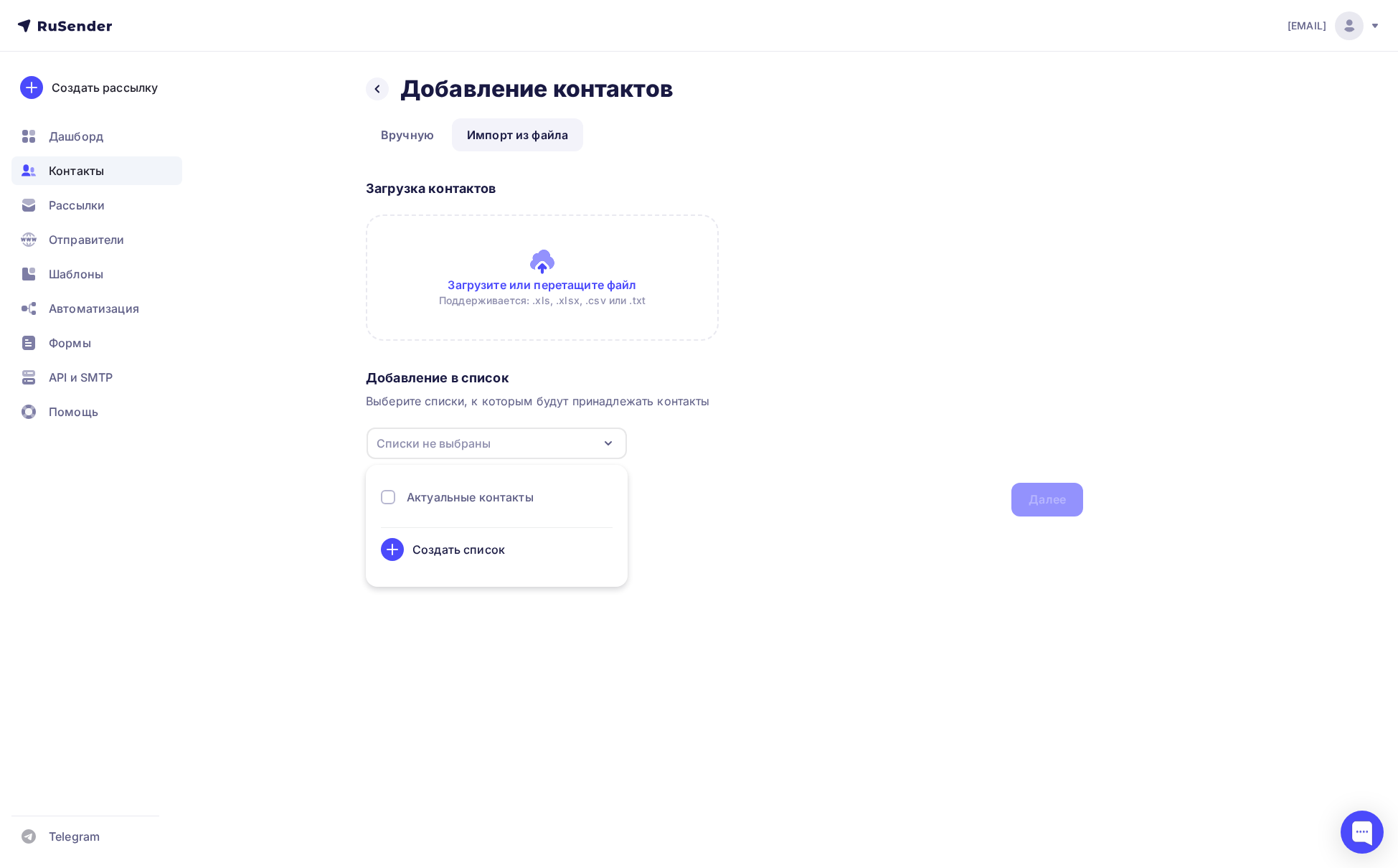 click on "Актуальные контакты" at bounding box center (470, 497) 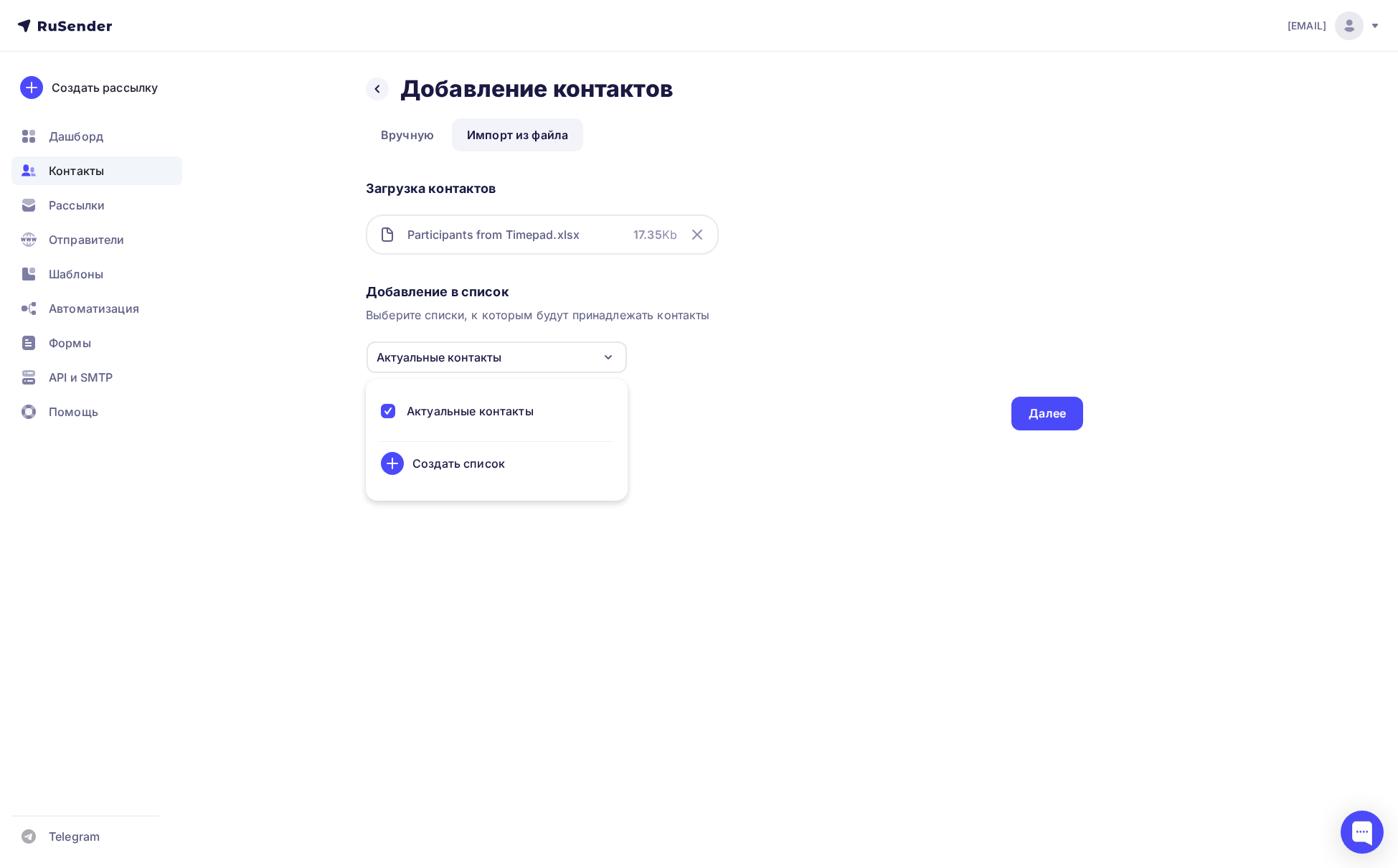 click on "Add contacts
Select lists to which contacts will belong
Current contacts
Current contacts
Create list
To add contacts, you need to create a list     Next" at bounding box center [724, 354] 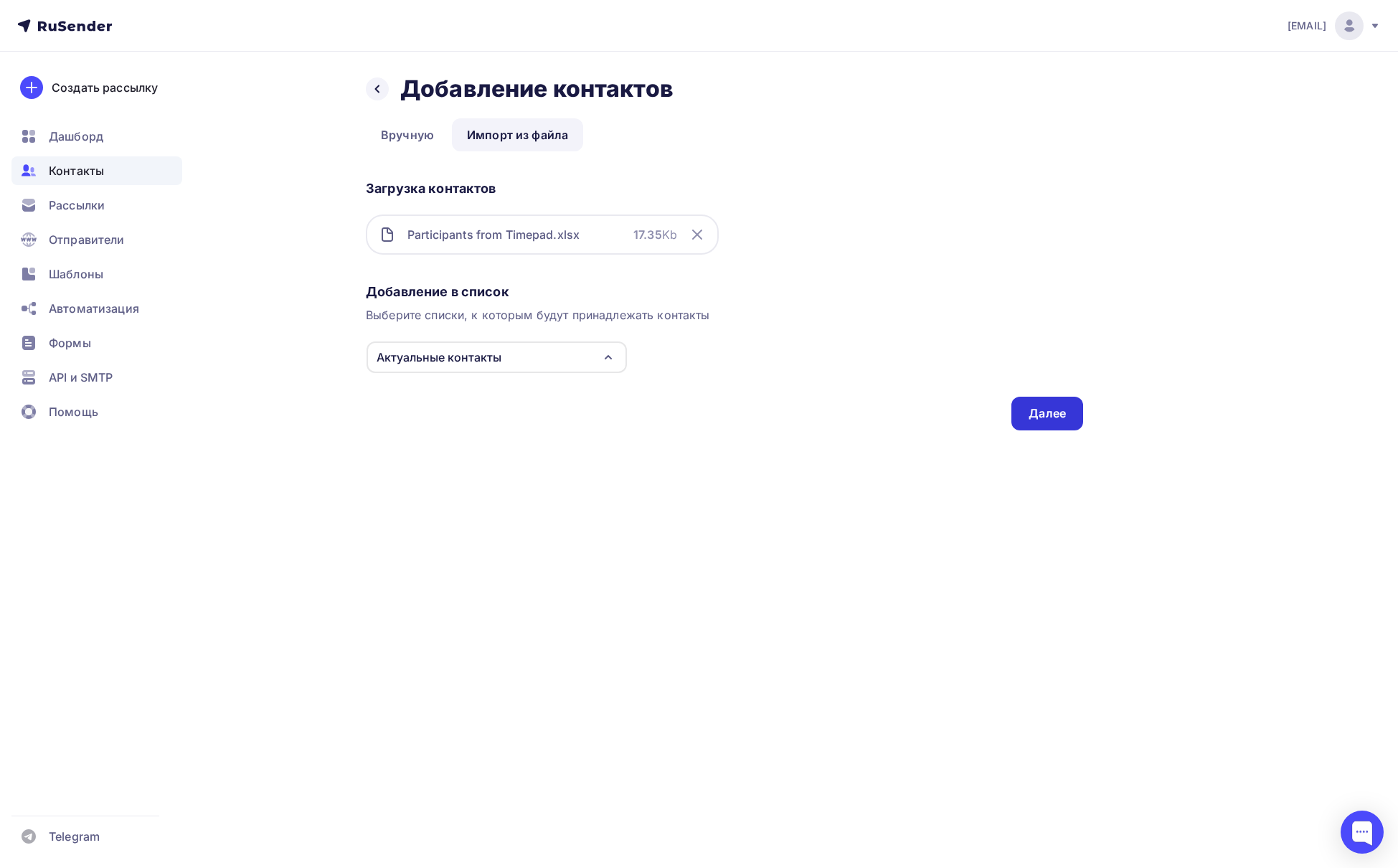 click on "Далее" at bounding box center [1047, 413] 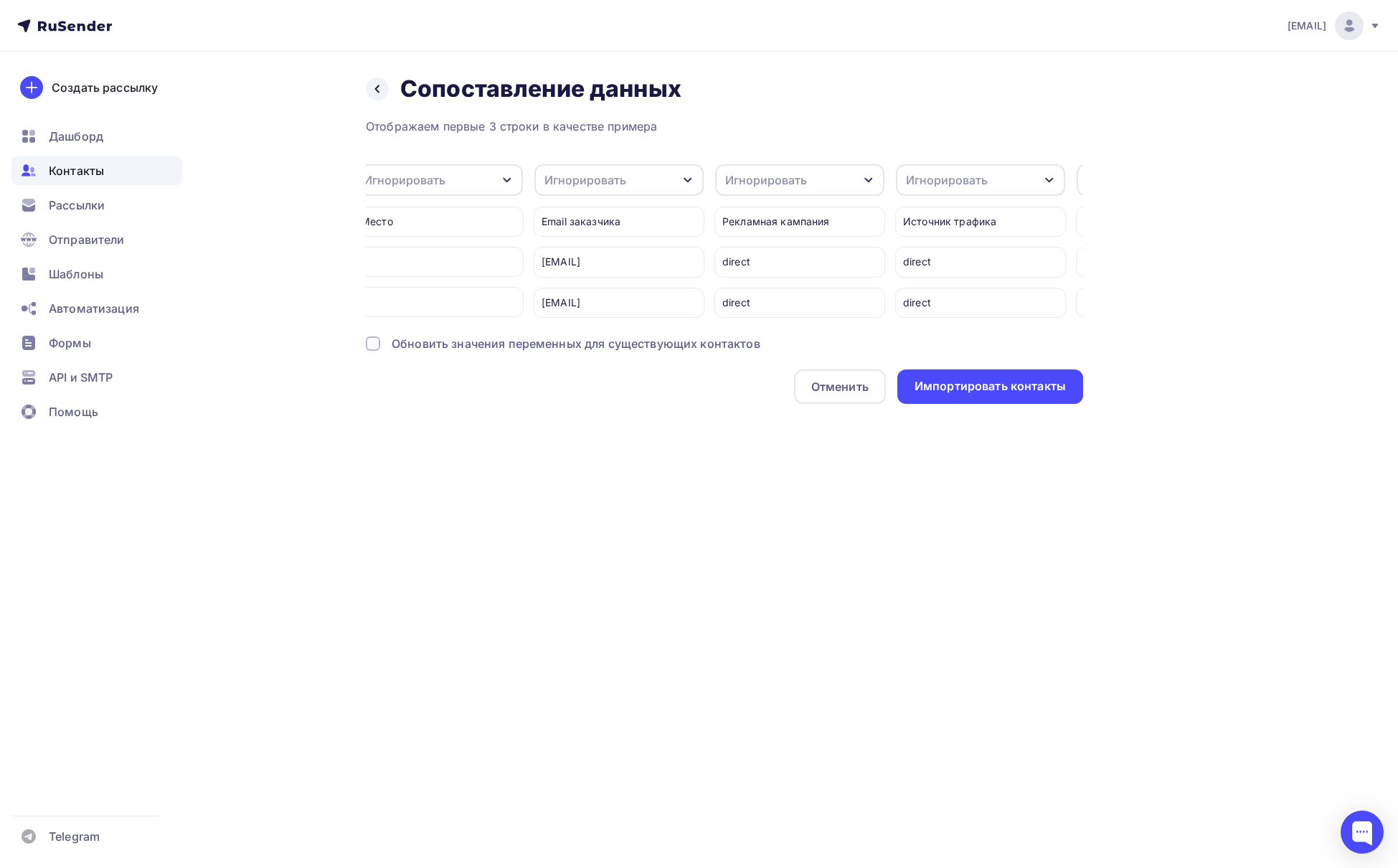 scroll, scrollTop: 0, scrollLeft: 3271, axis: horizontal 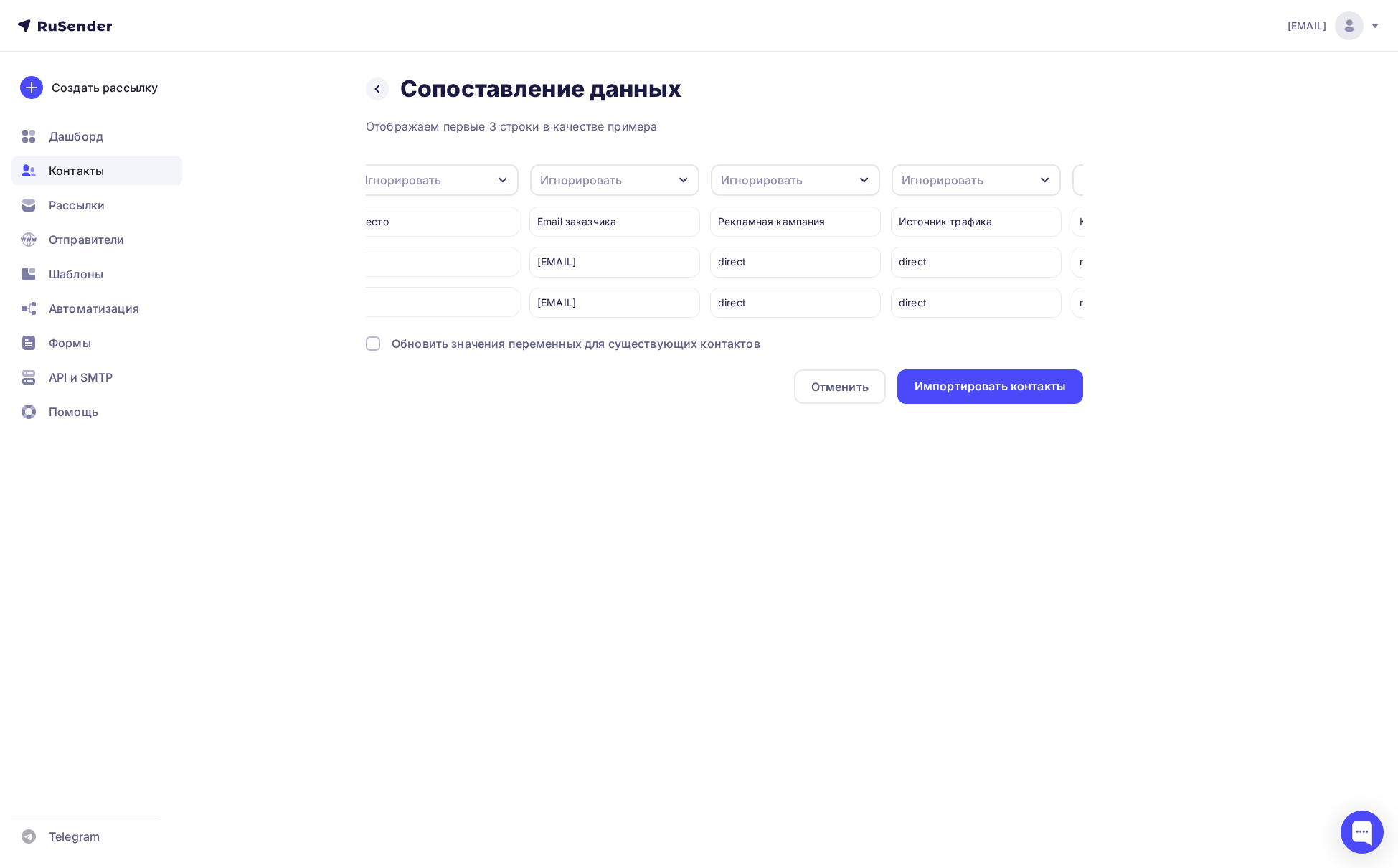 click on "Игнорировать" at bounding box center [615, 180] 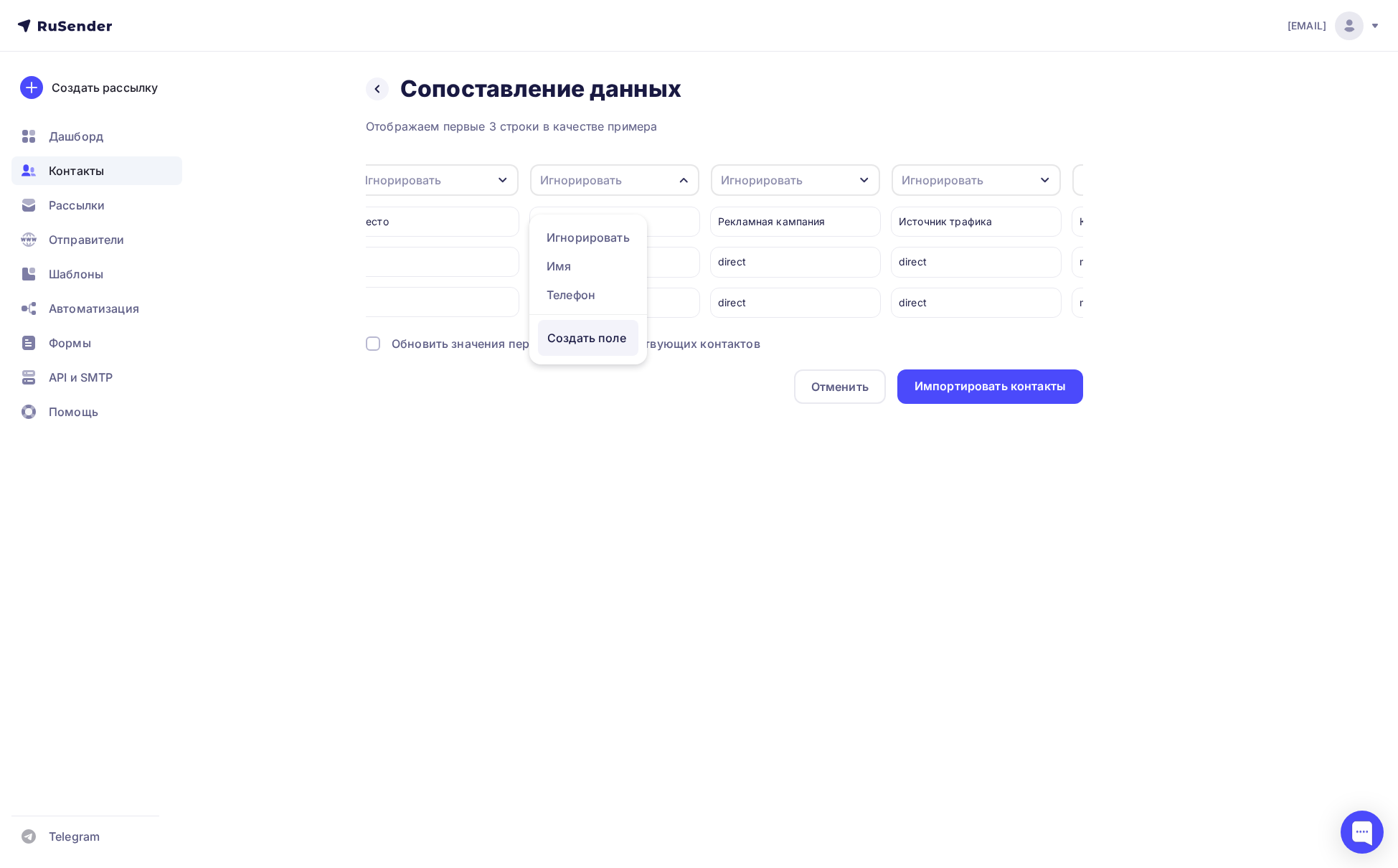 click on "Создать поле" at bounding box center (588, 338) 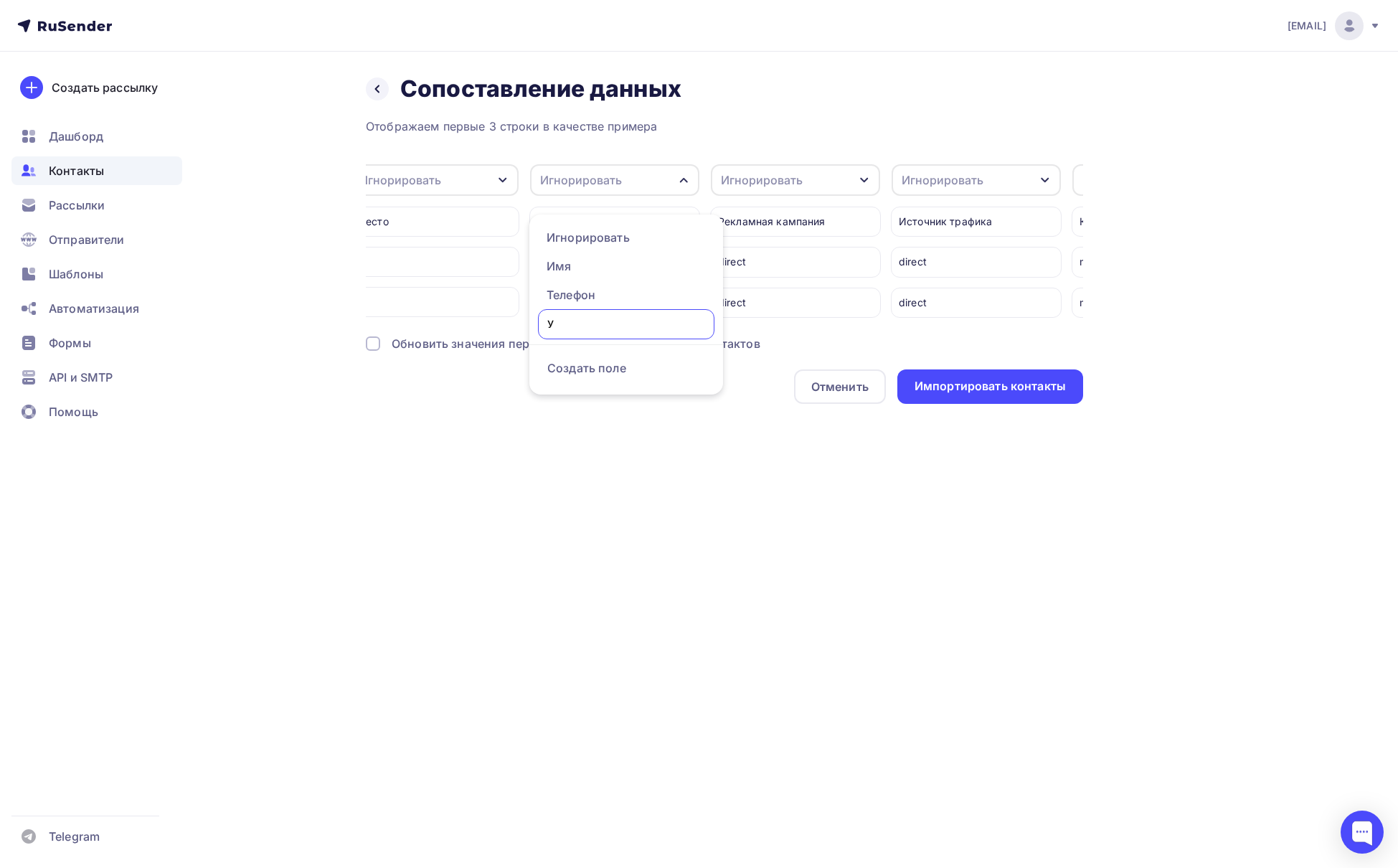 type on "У" 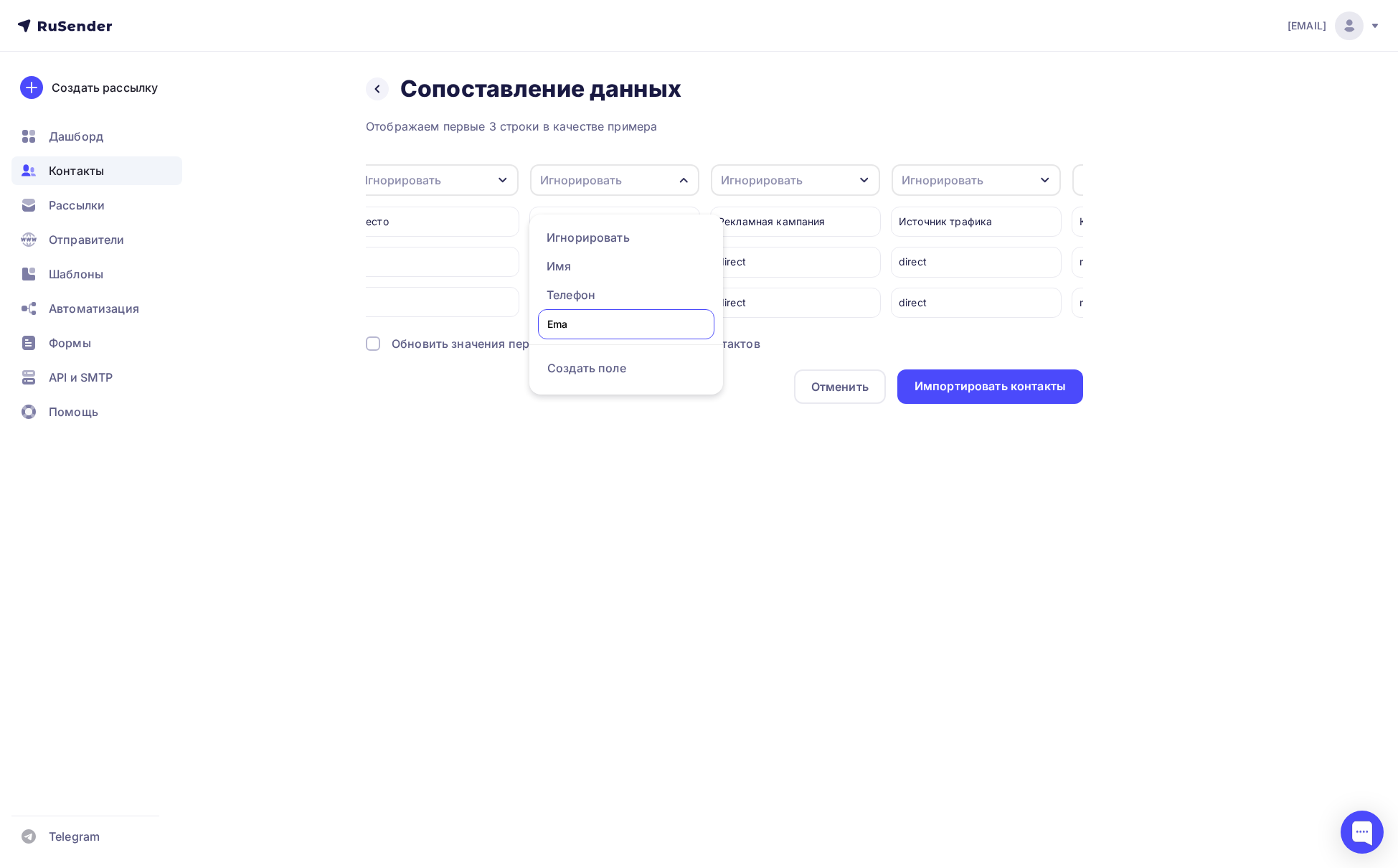 type on "Emai" 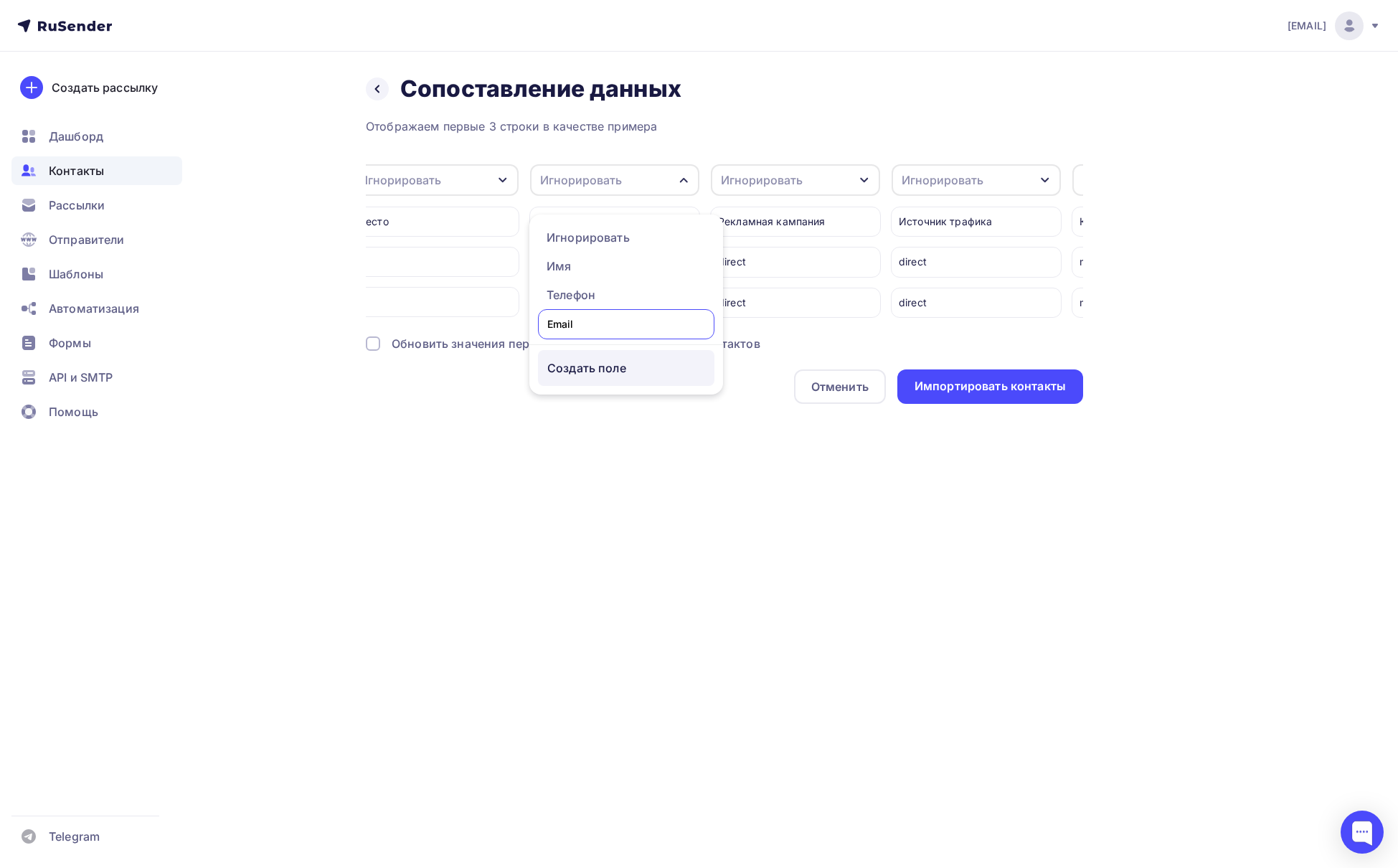 click on "Отображаем первые 3 строки в качестве примера
Игнорировать
Игнорировать
Имя
Телефон
Создать поле
Событие
7 красных линий в автоматизации — как не упустить главное при внедрении AI и RPA
7 красных линий в автоматизации — как не упустить главное при внедрении AI и RPA
Игнорировать
Игнорировать
Имя
Телефон
Создать поле
Статус события
опубликовано" at bounding box center [724, 260] 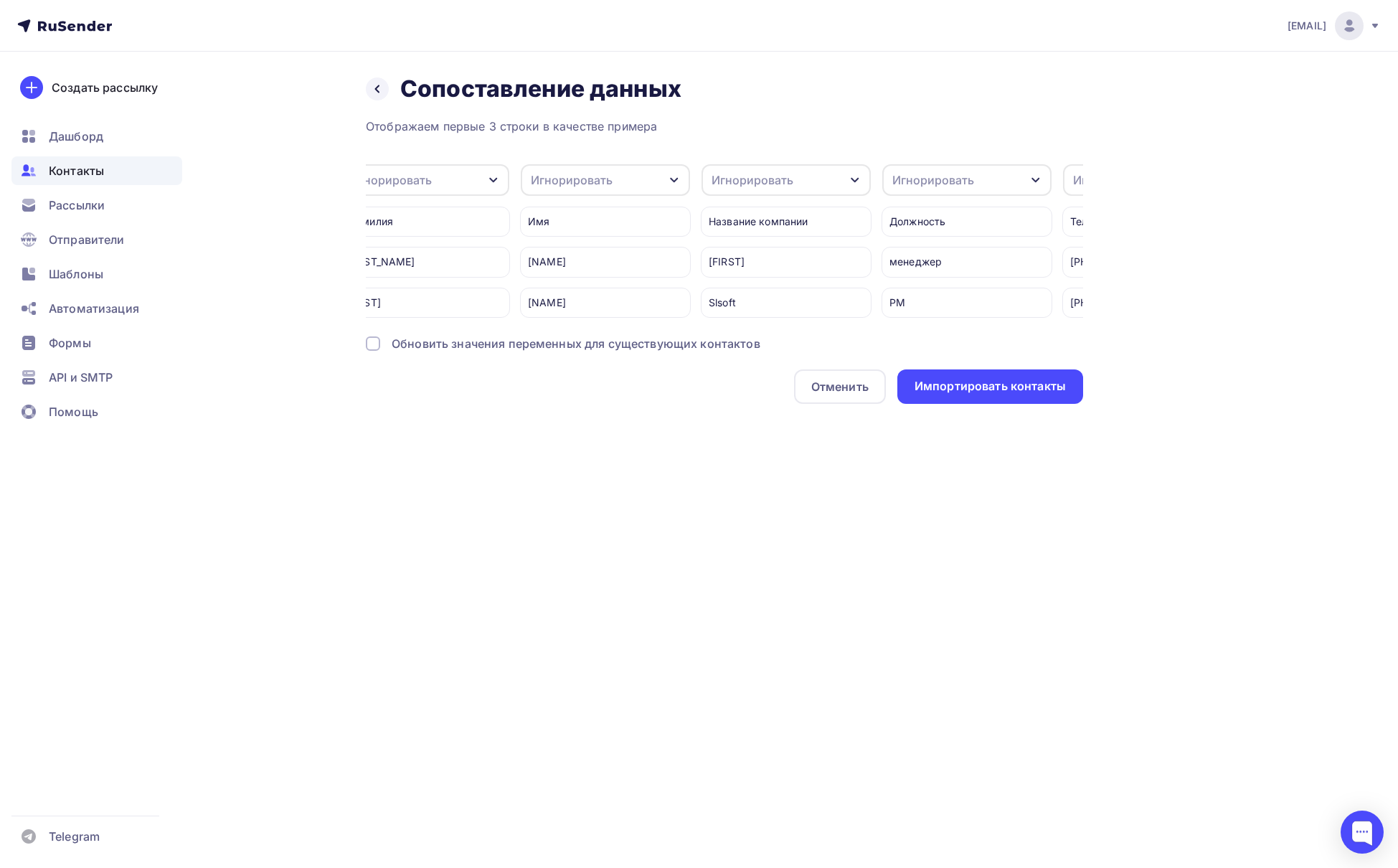 scroll, scrollTop: 0, scrollLeft: 5077, axis: horizontal 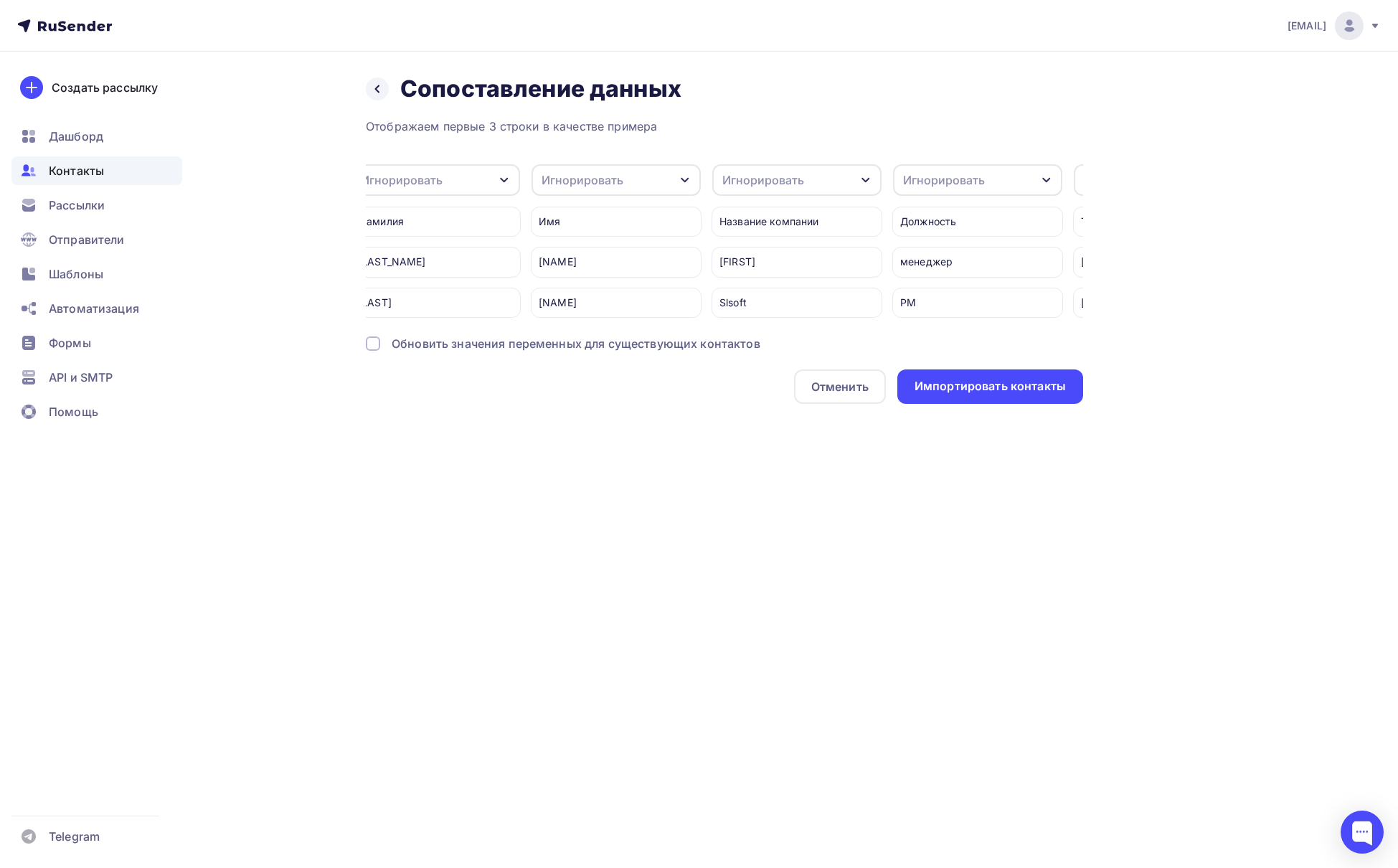 click on "Игнорировать" at bounding box center [582, 180] 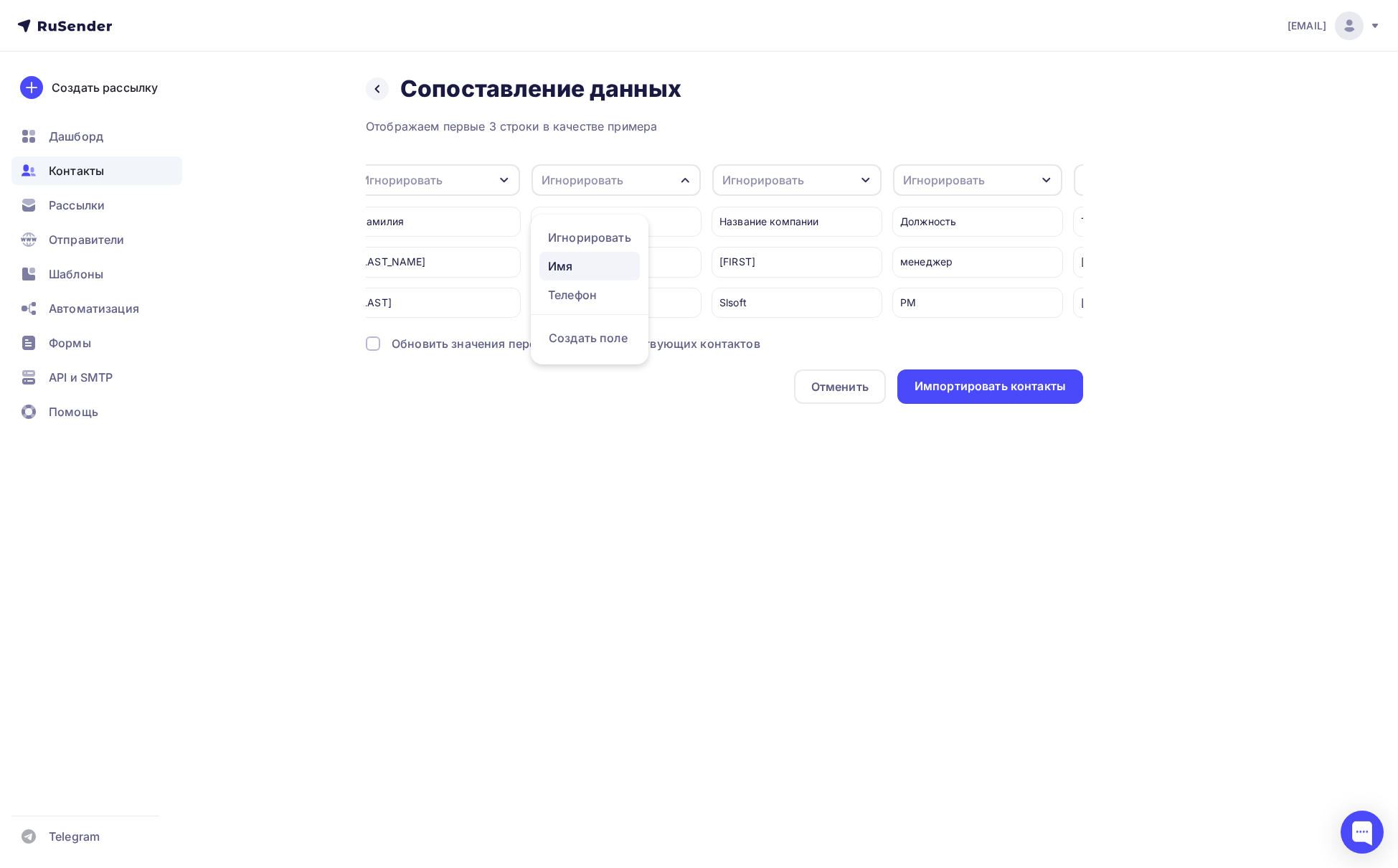 click on "Имя" at bounding box center [590, 237] 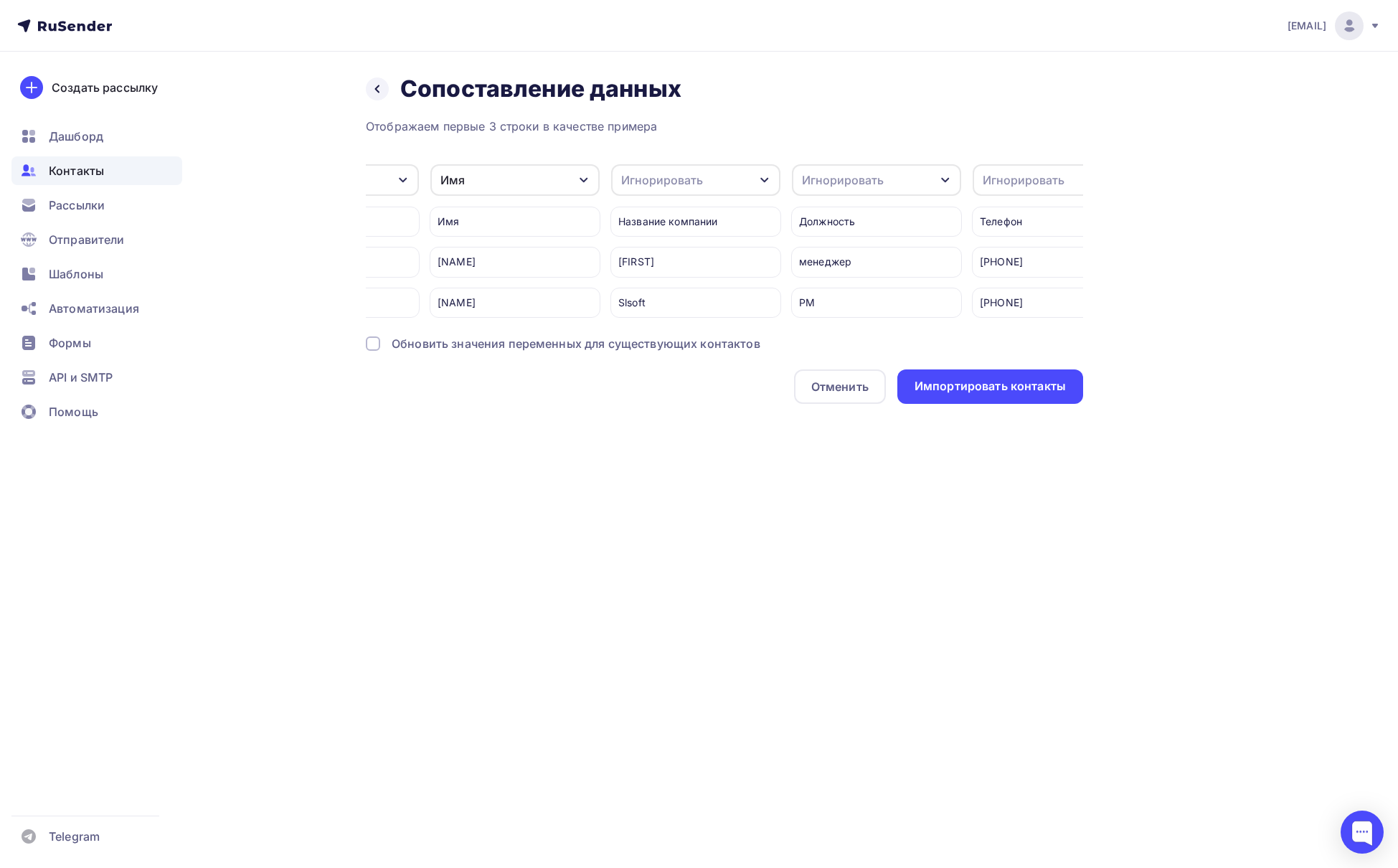 scroll, scrollTop: 0, scrollLeft: 5238, axis: horizontal 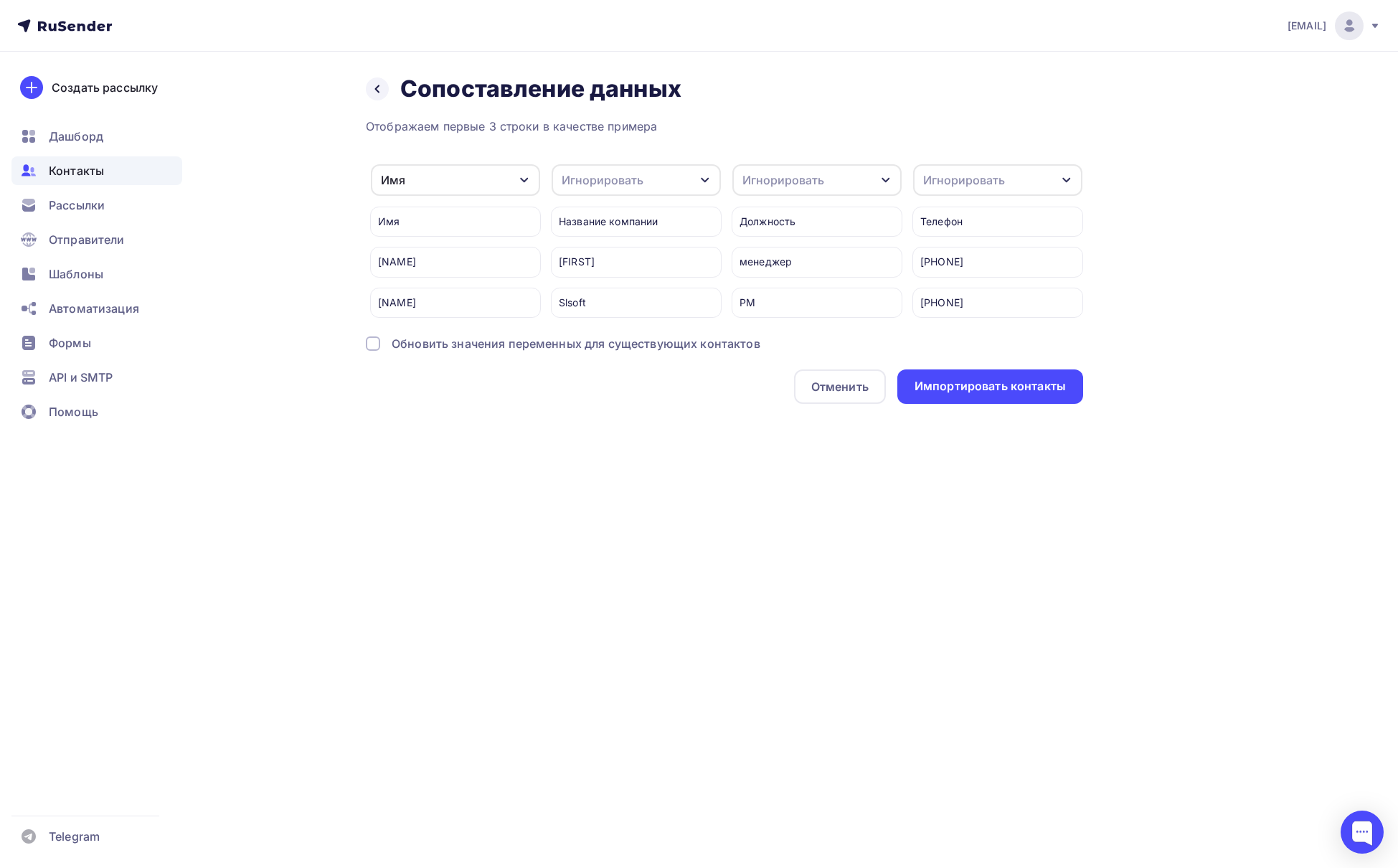click on "Игнорировать" at bounding box center [964, 180] 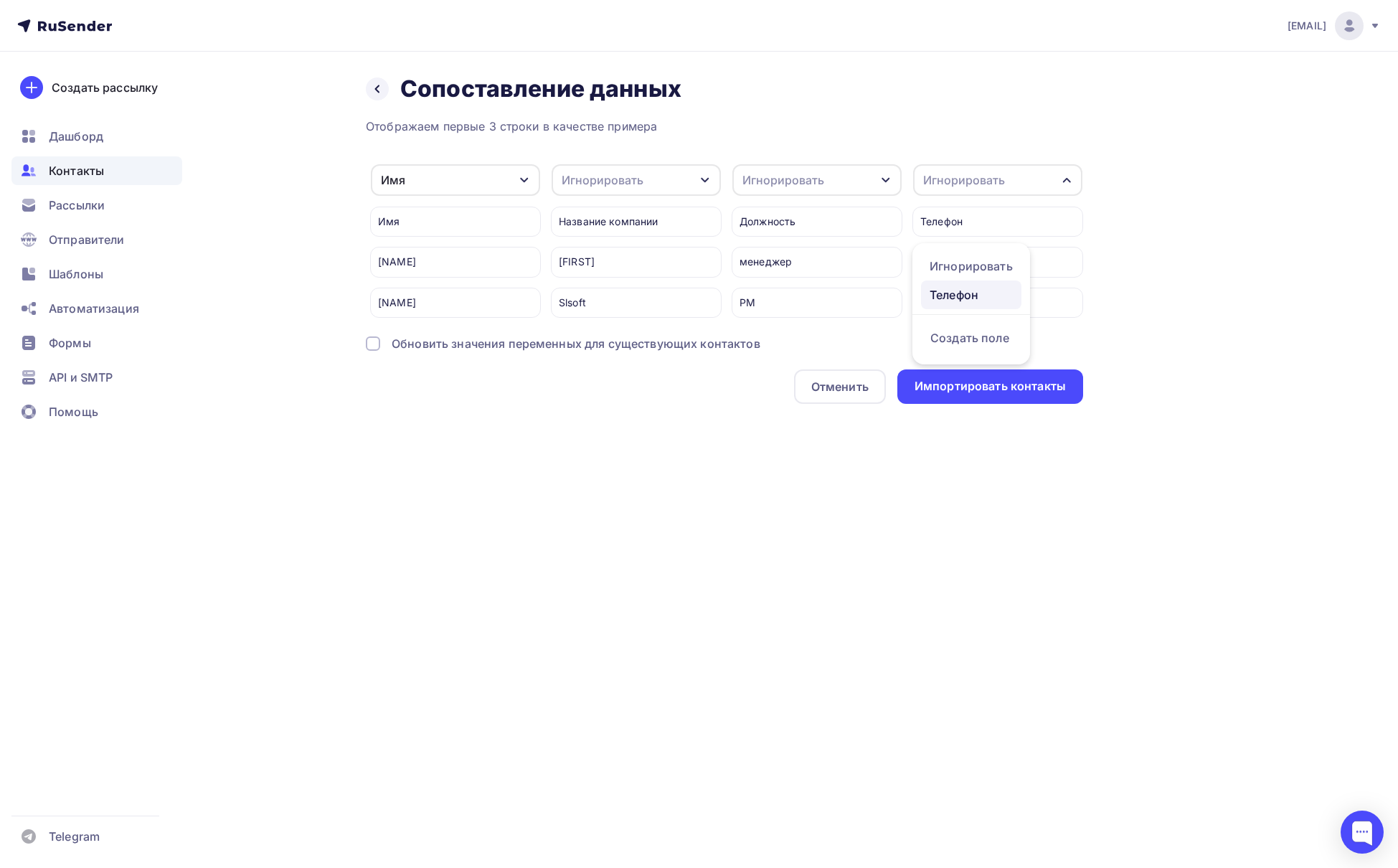 click on "Телефон" at bounding box center (971, 266) 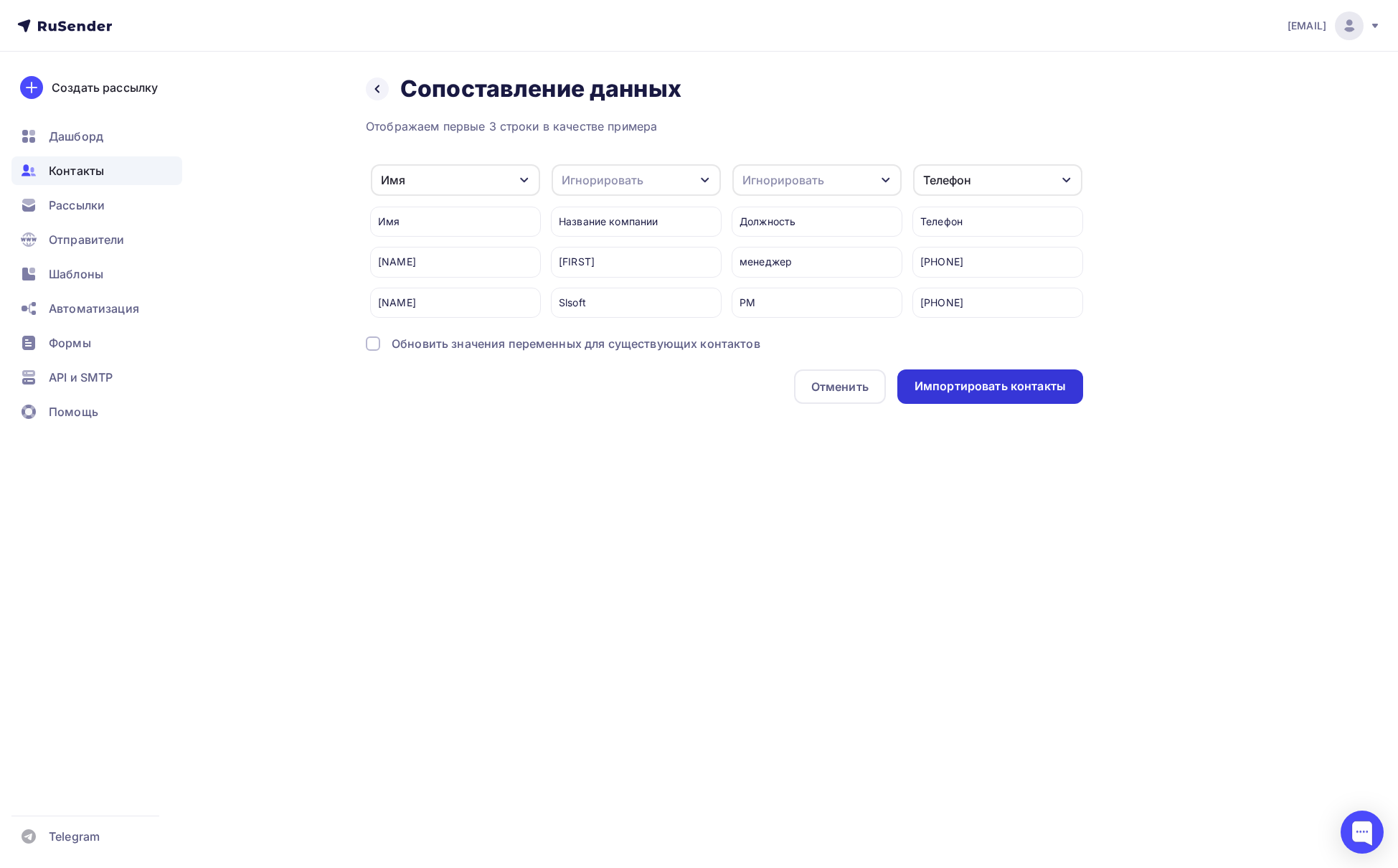 click on "Импортировать контакты" at bounding box center [990, 386] 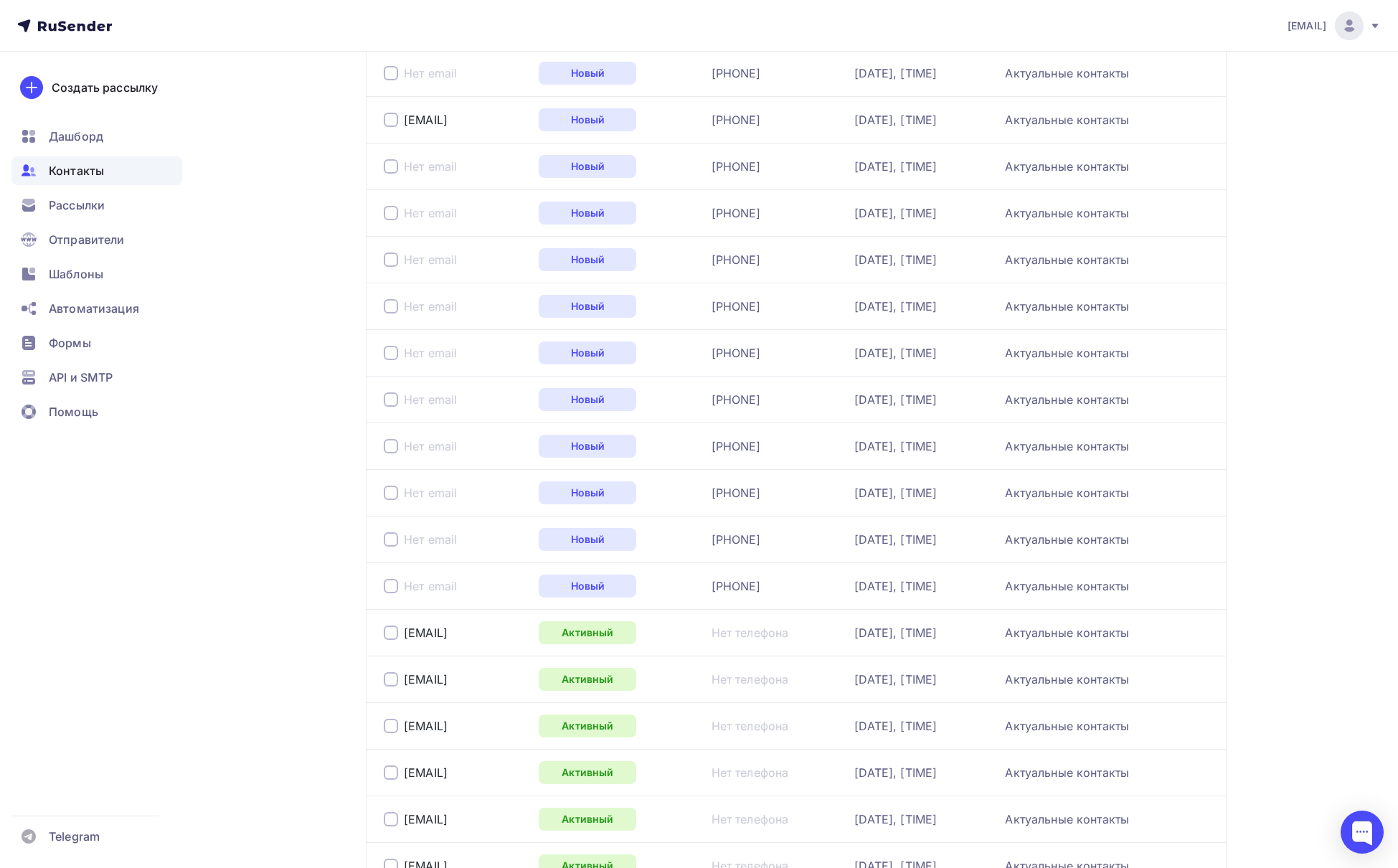 scroll, scrollTop: 1676, scrollLeft: 0, axis: vertical 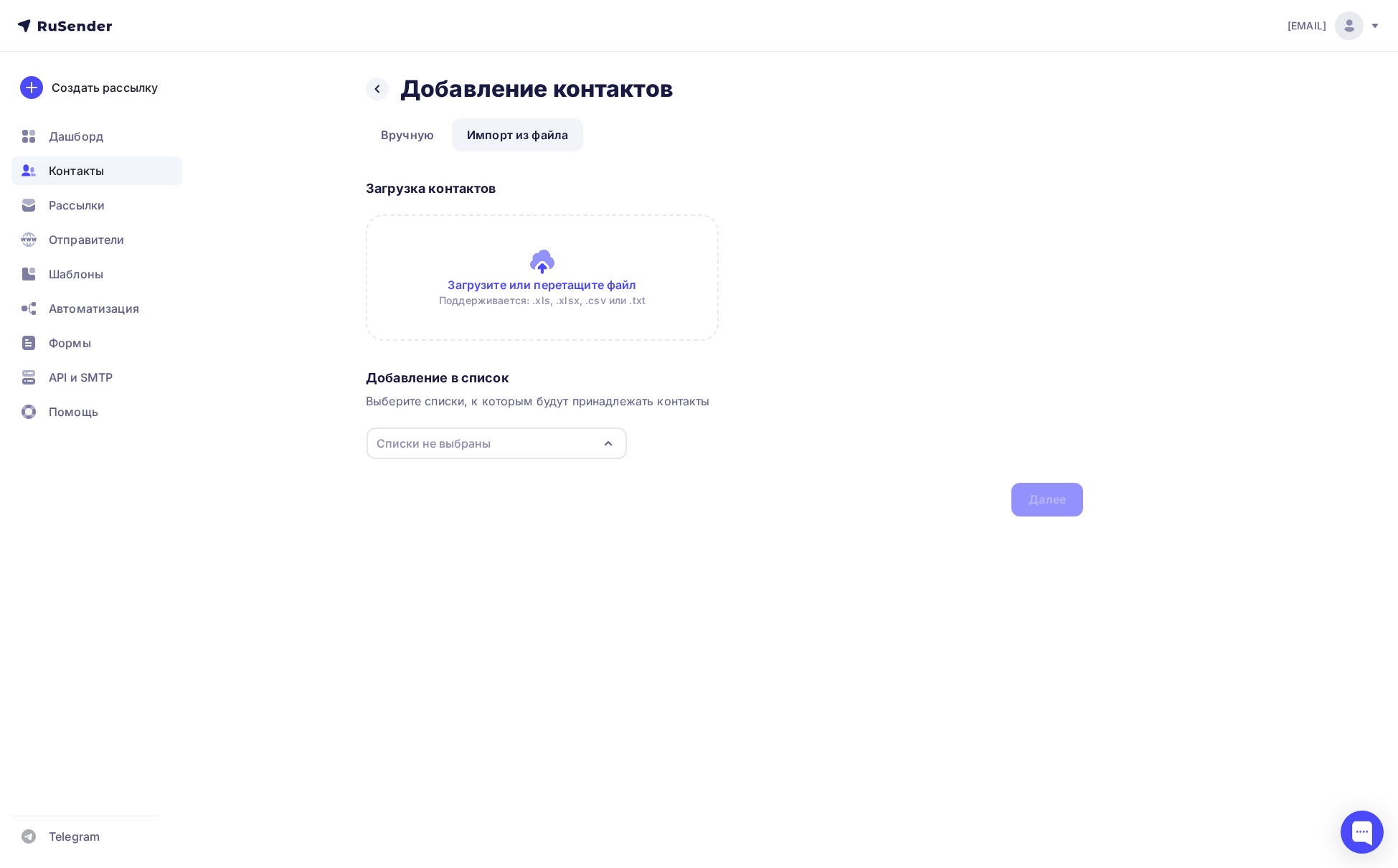 click on "Импорт из файла" at bounding box center [517, 135] 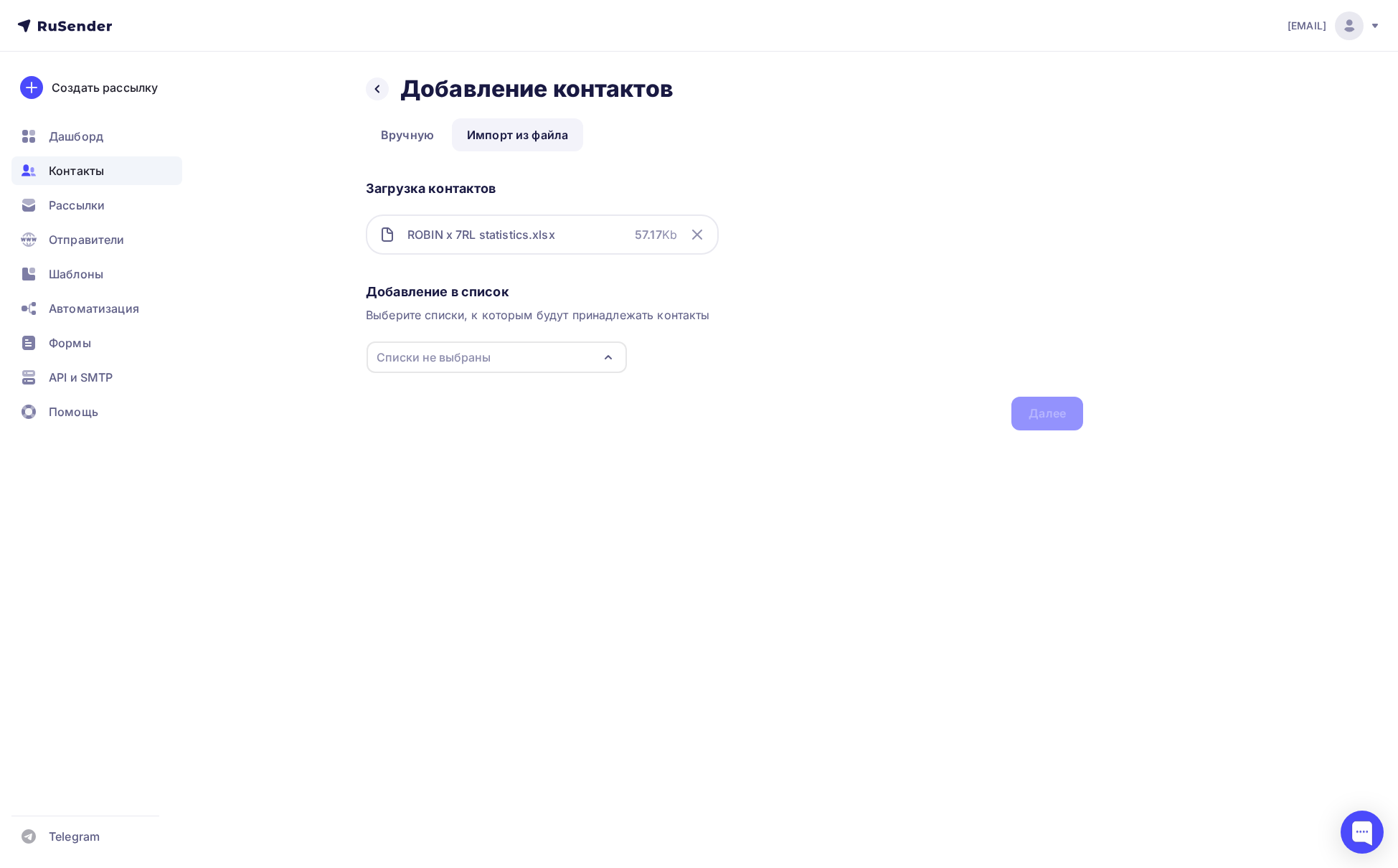 click on "Списки не выбраны" at bounding box center (496, 357) 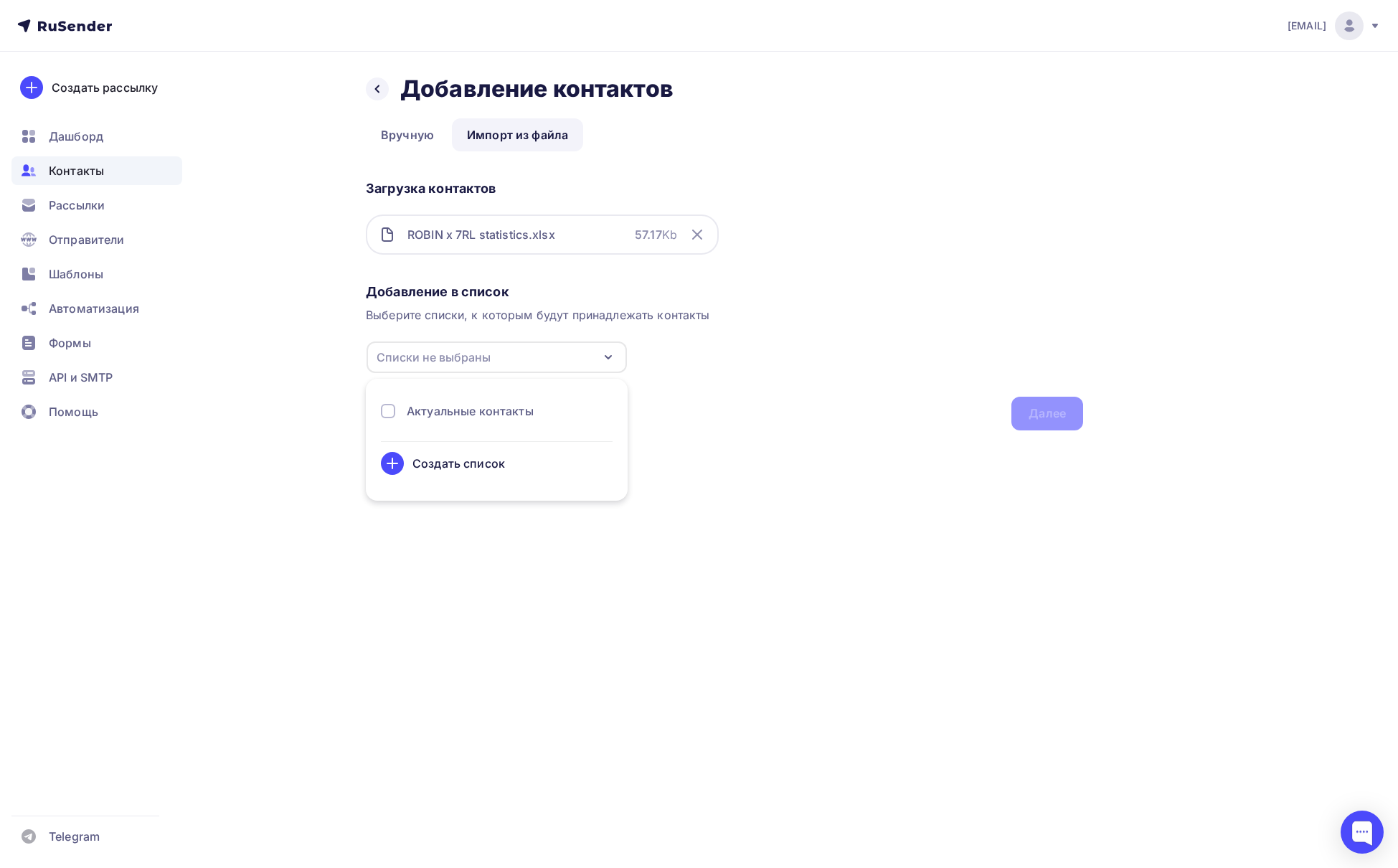 click on "Актуальные контакты" at bounding box center (496, 411) 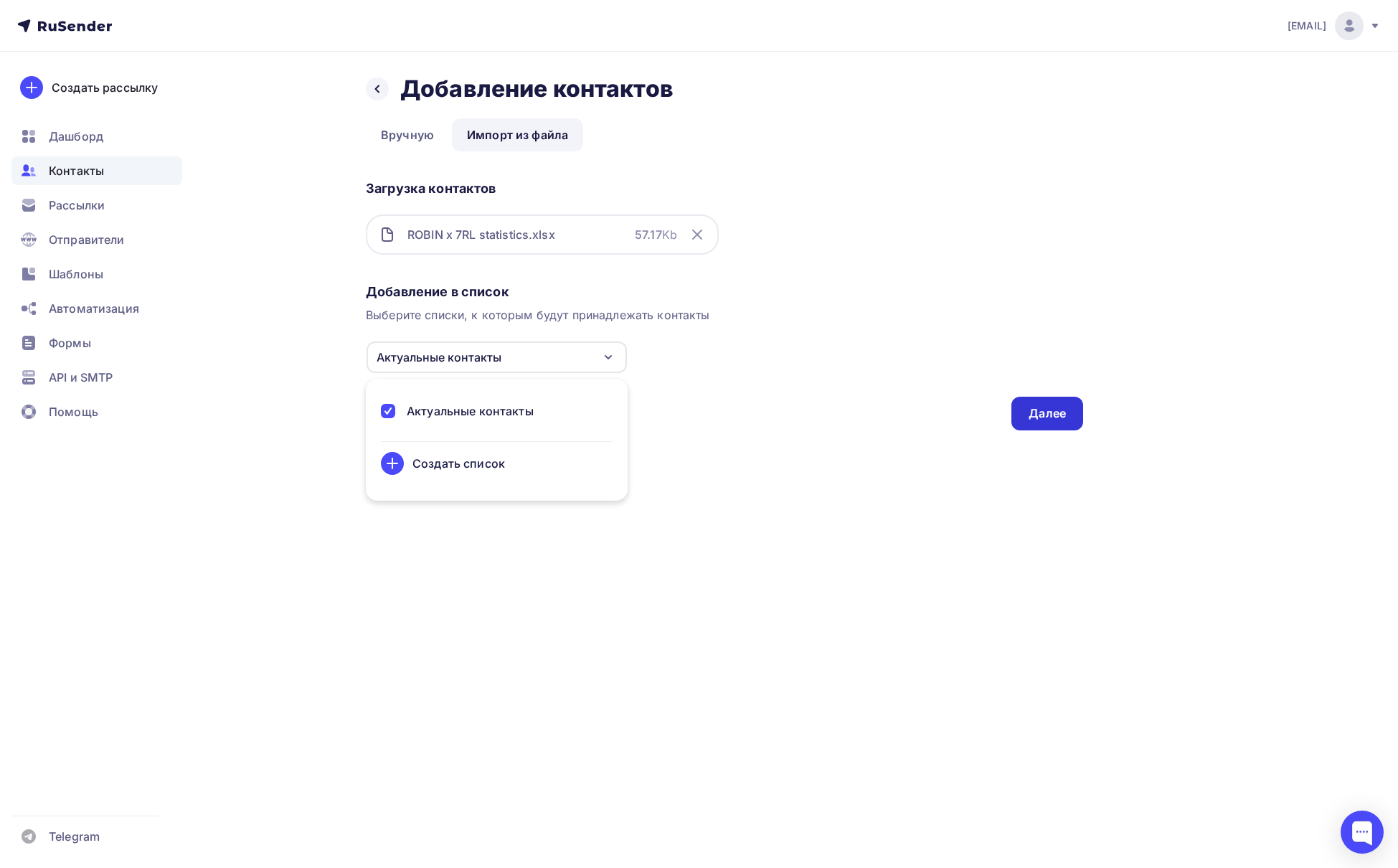 click on "Далее" at bounding box center (1047, 413) 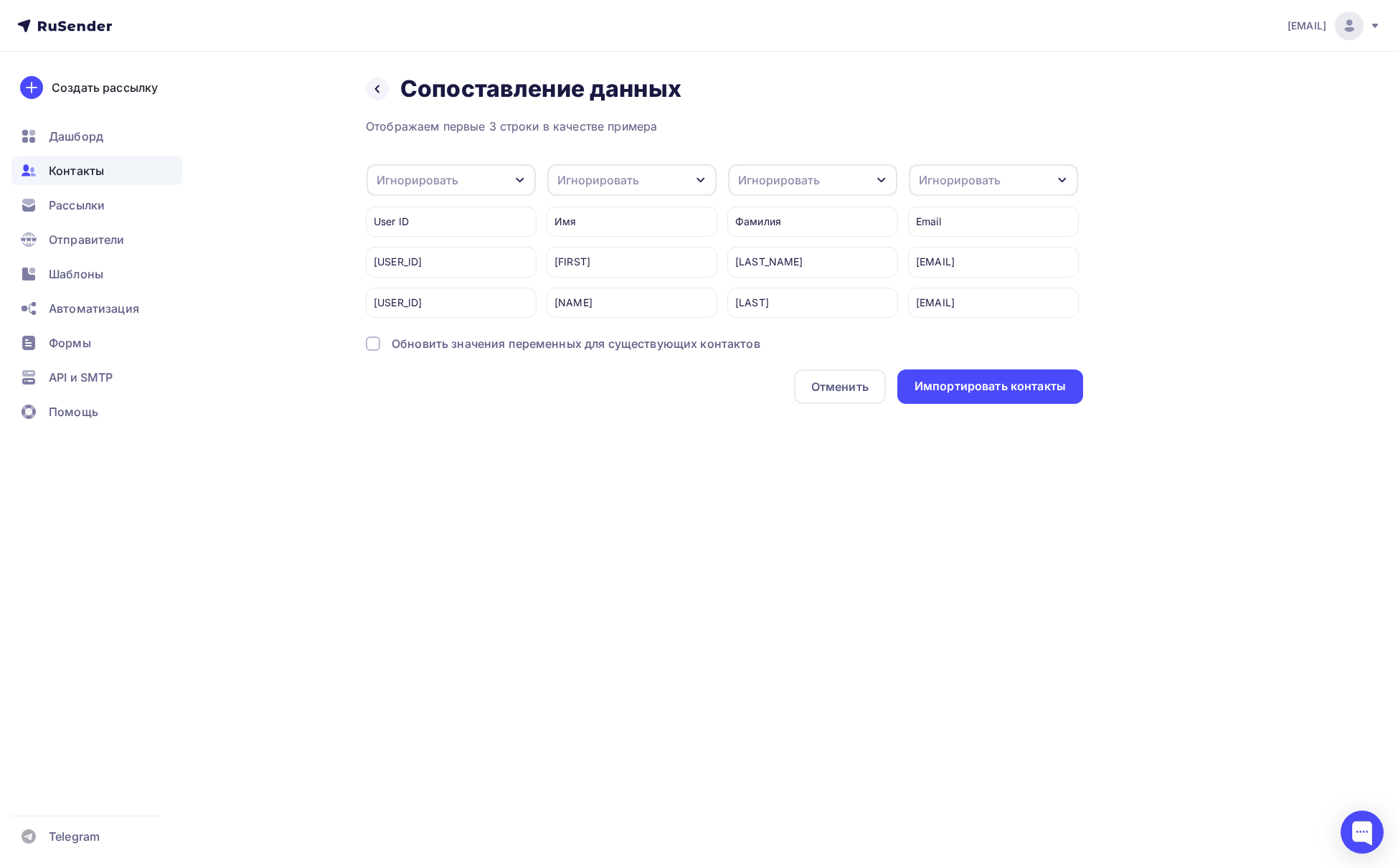 click on "Игнорировать" at bounding box center [632, 180] 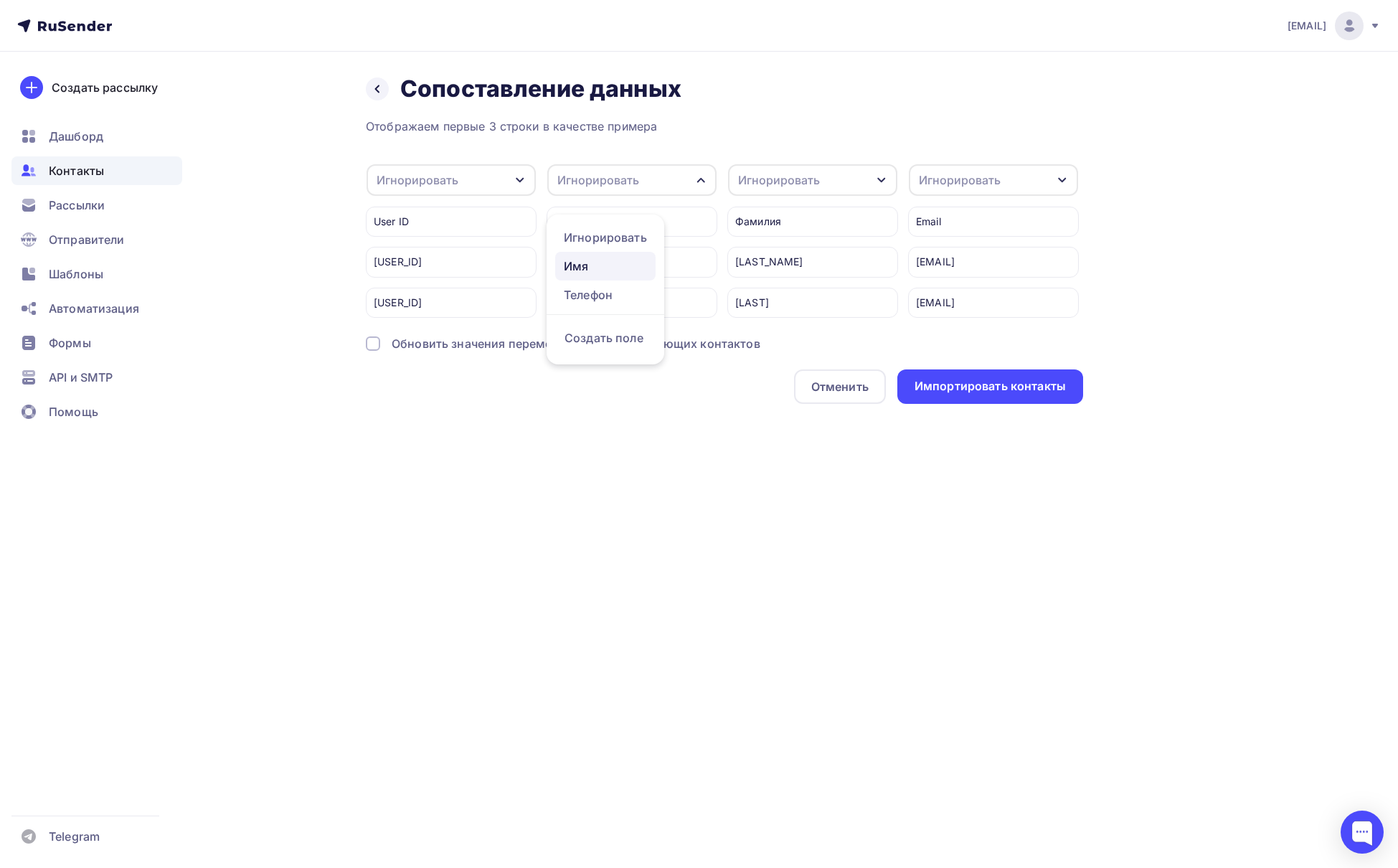 click on "Имя" at bounding box center [605, 237] 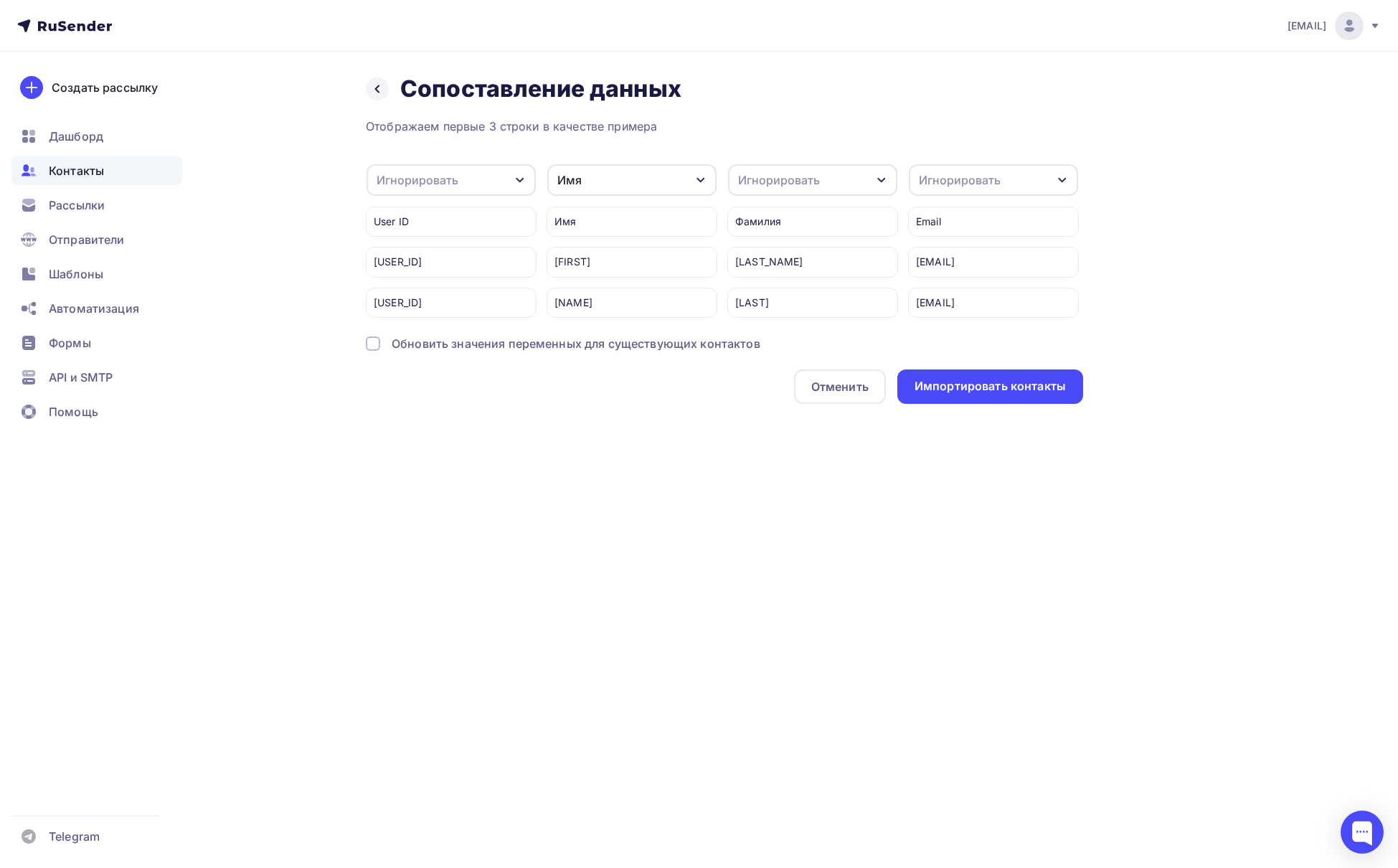 click on "Игнорировать" at bounding box center [960, 180] 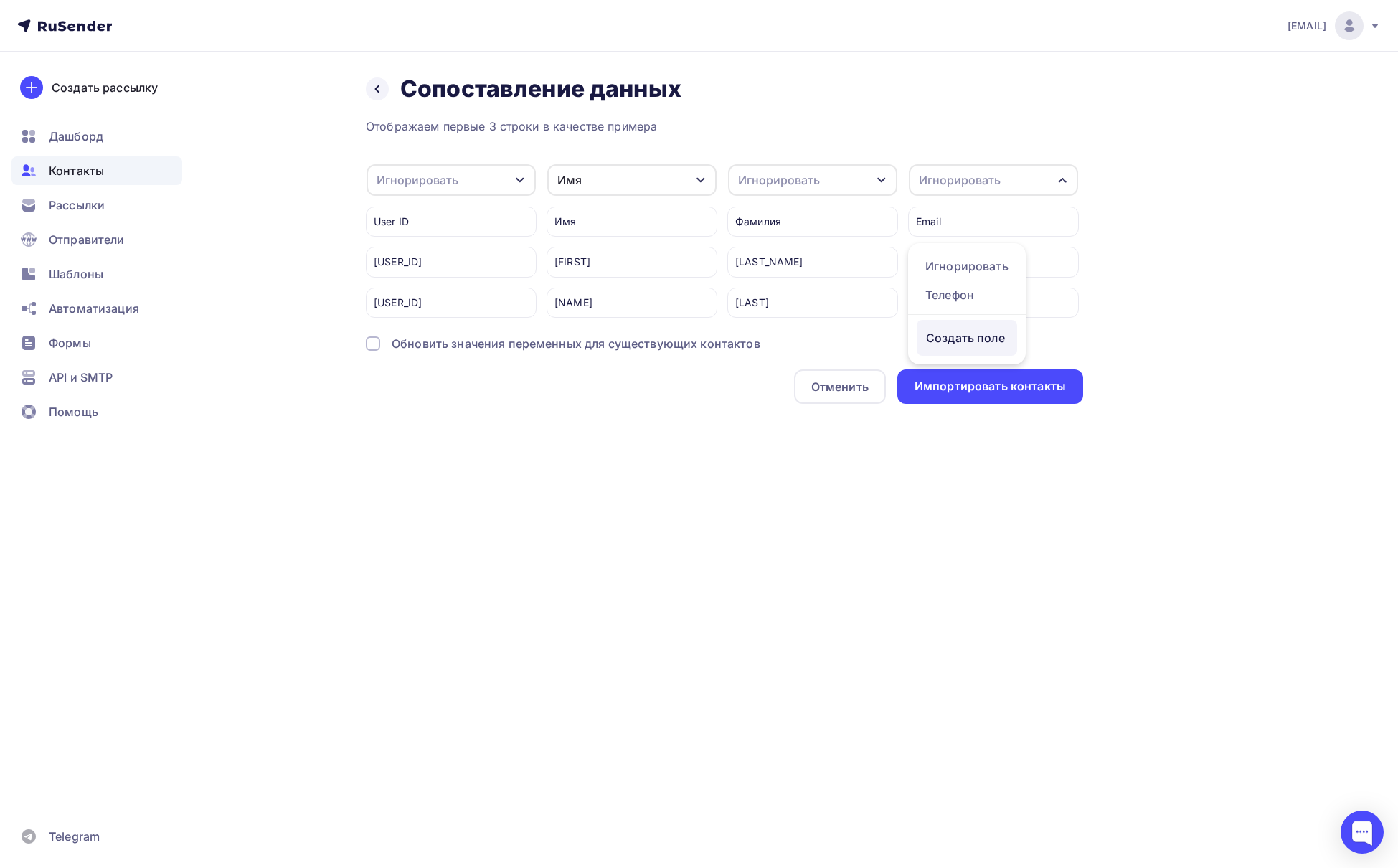 click on "Создать поле" at bounding box center (967, 338) 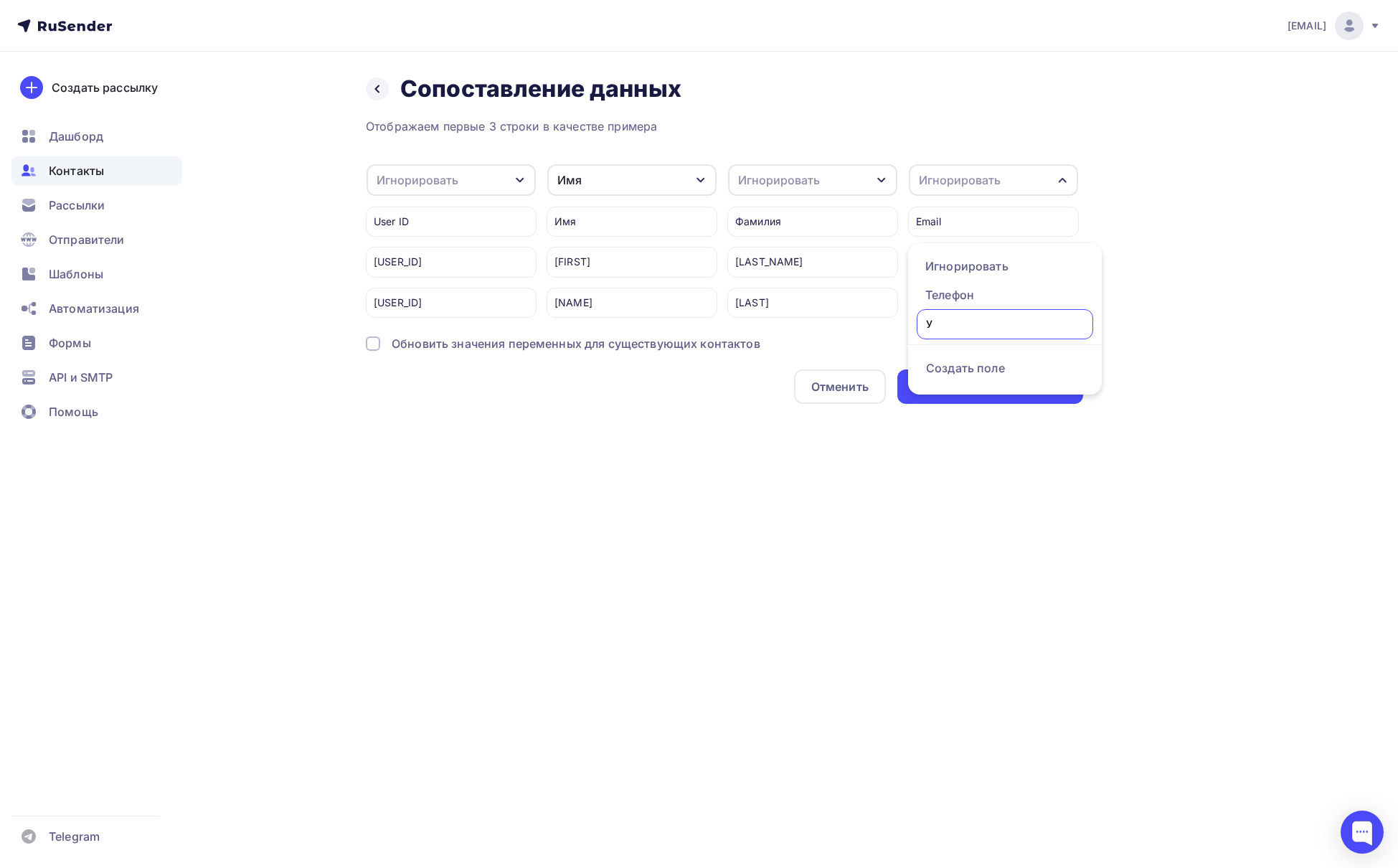 type on "У" 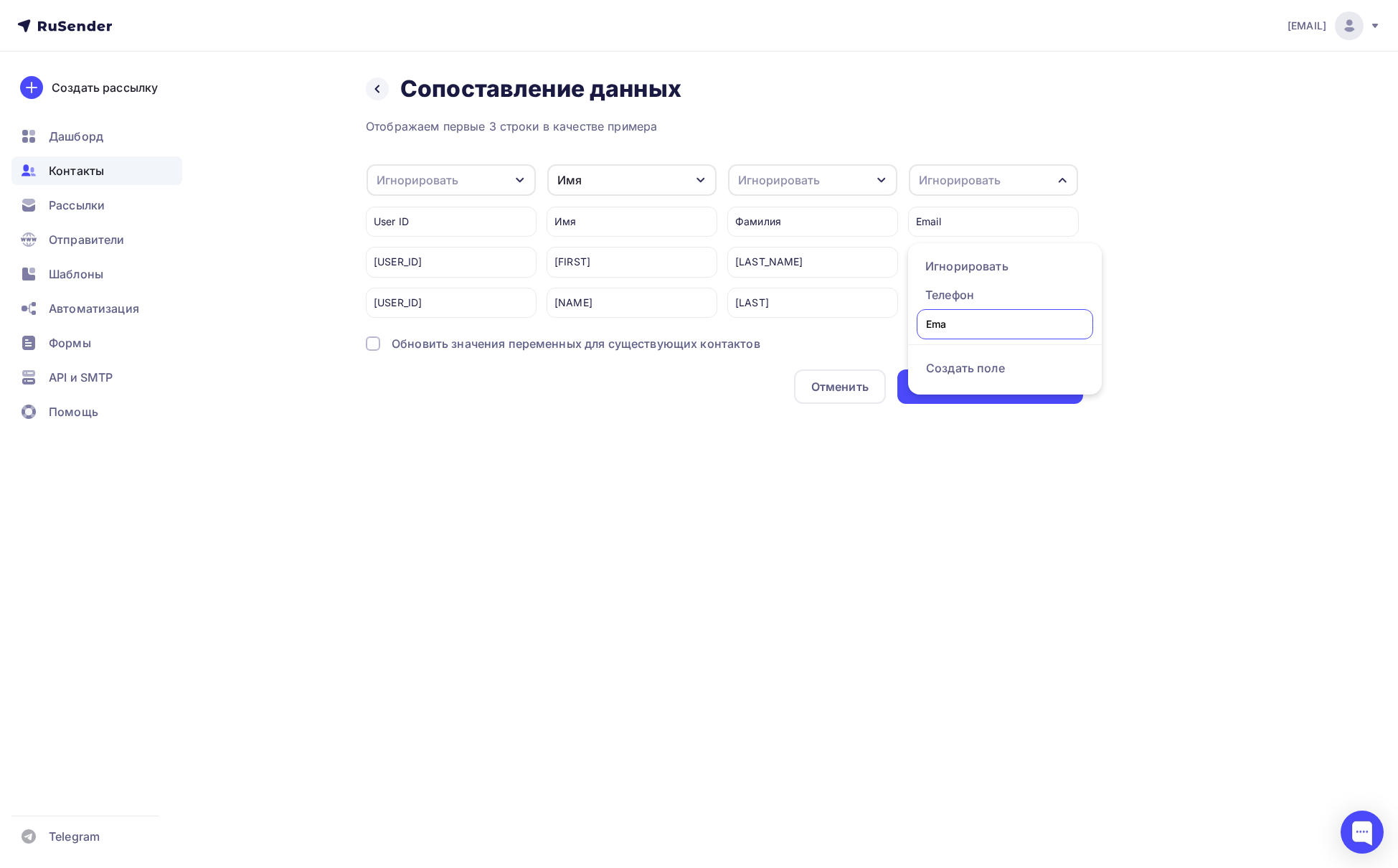 type on "Emai" 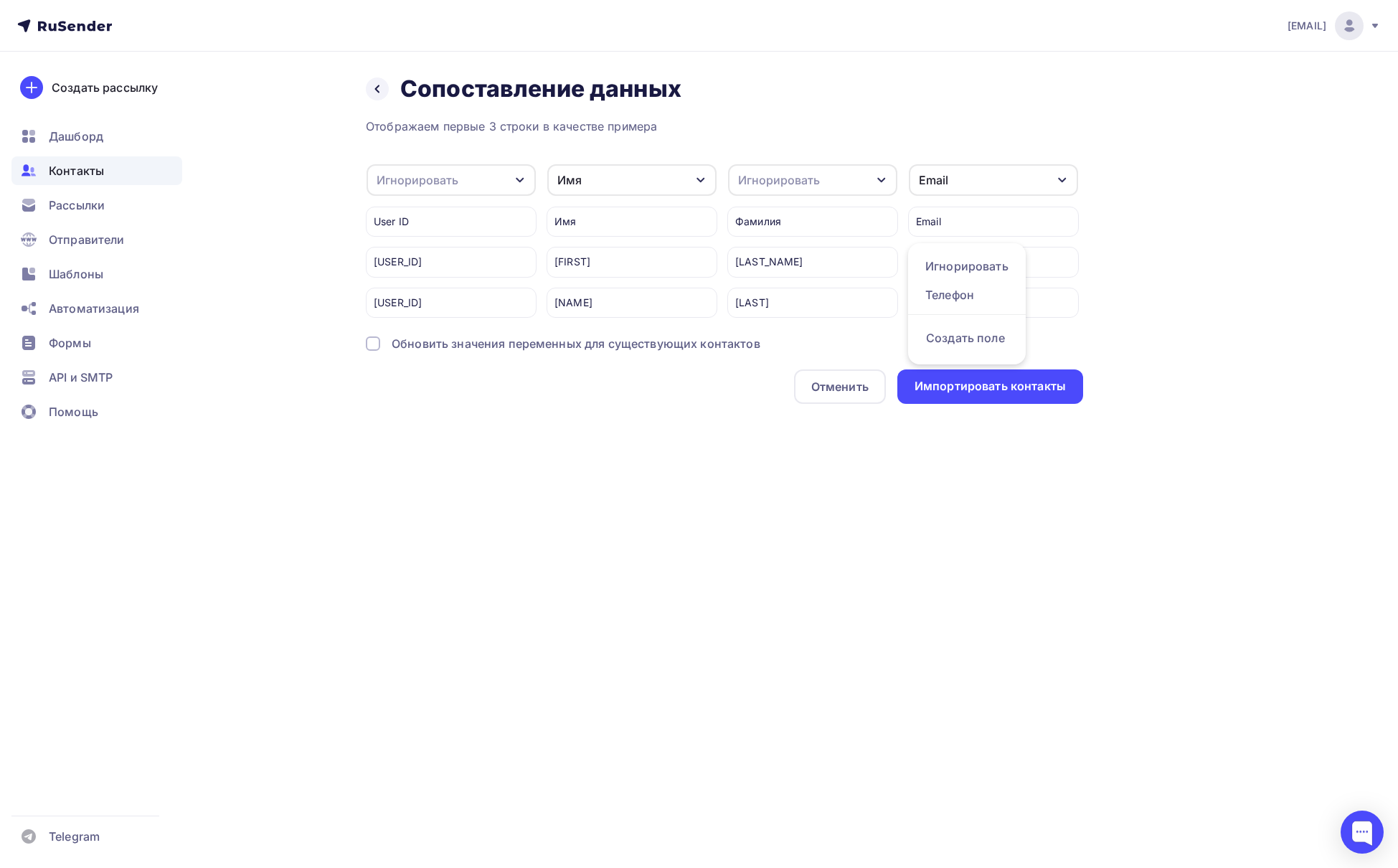 click on "[USER_ID] [USER_ID] [FIRST] [FIRST] [PHONE] [FIRST] [LAST] [LAST] [EMAIL]" at bounding box center (724, 260) 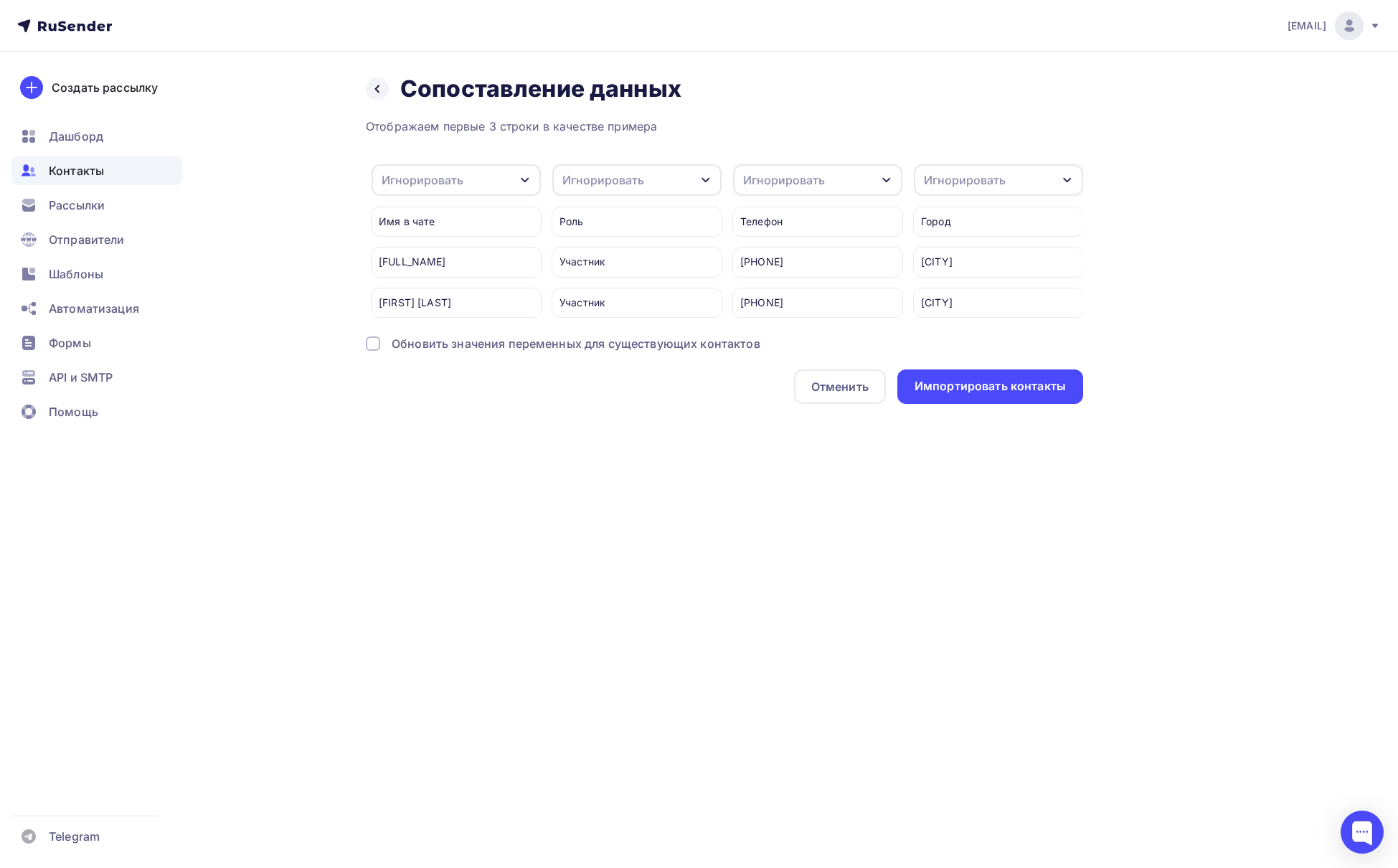 scroll, scrollTop: 0, scrollLeft: 721, axis: horizontal 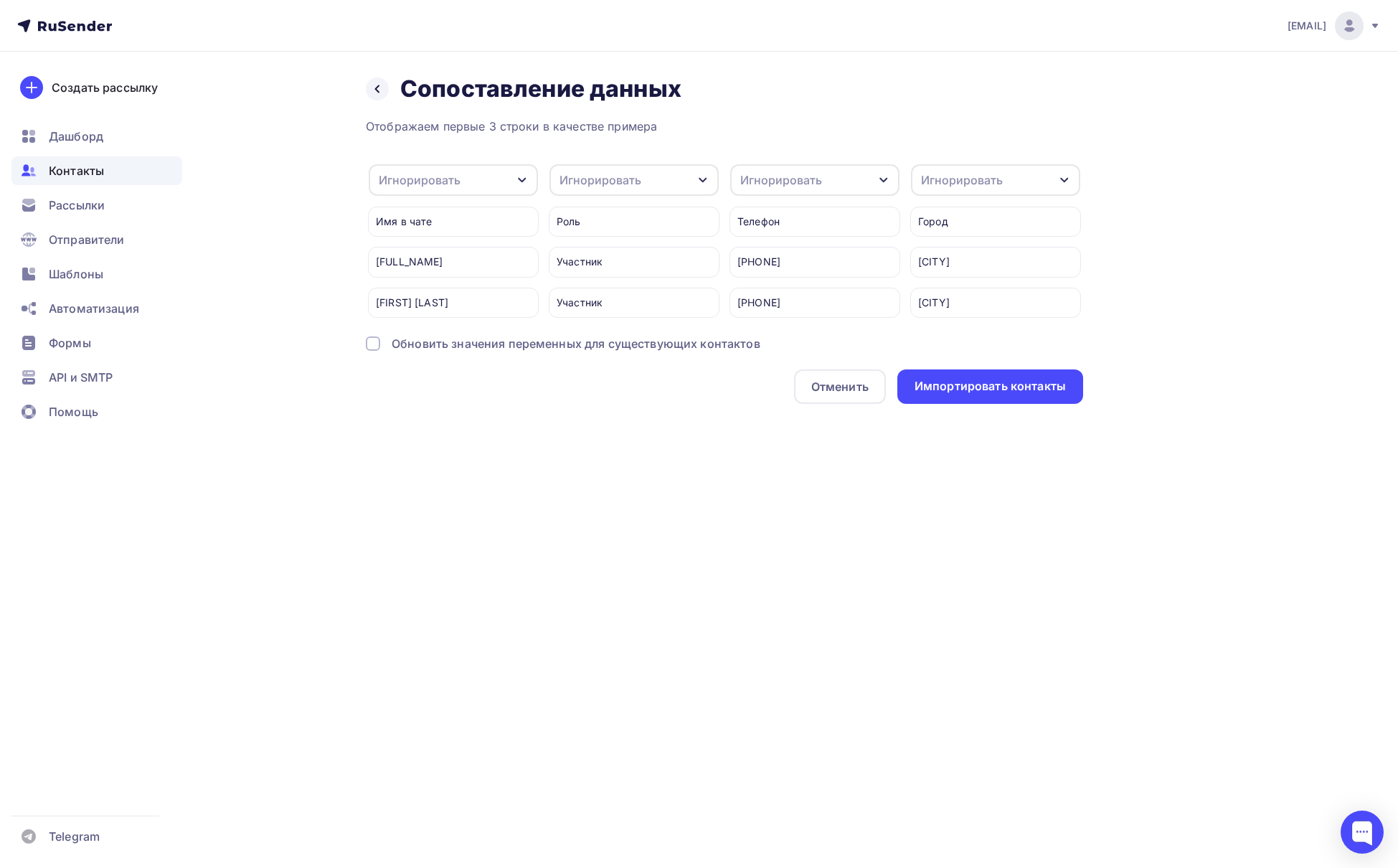 click on "Обновить значения переменных для существующих контактов" at bounding box center (576, 344) 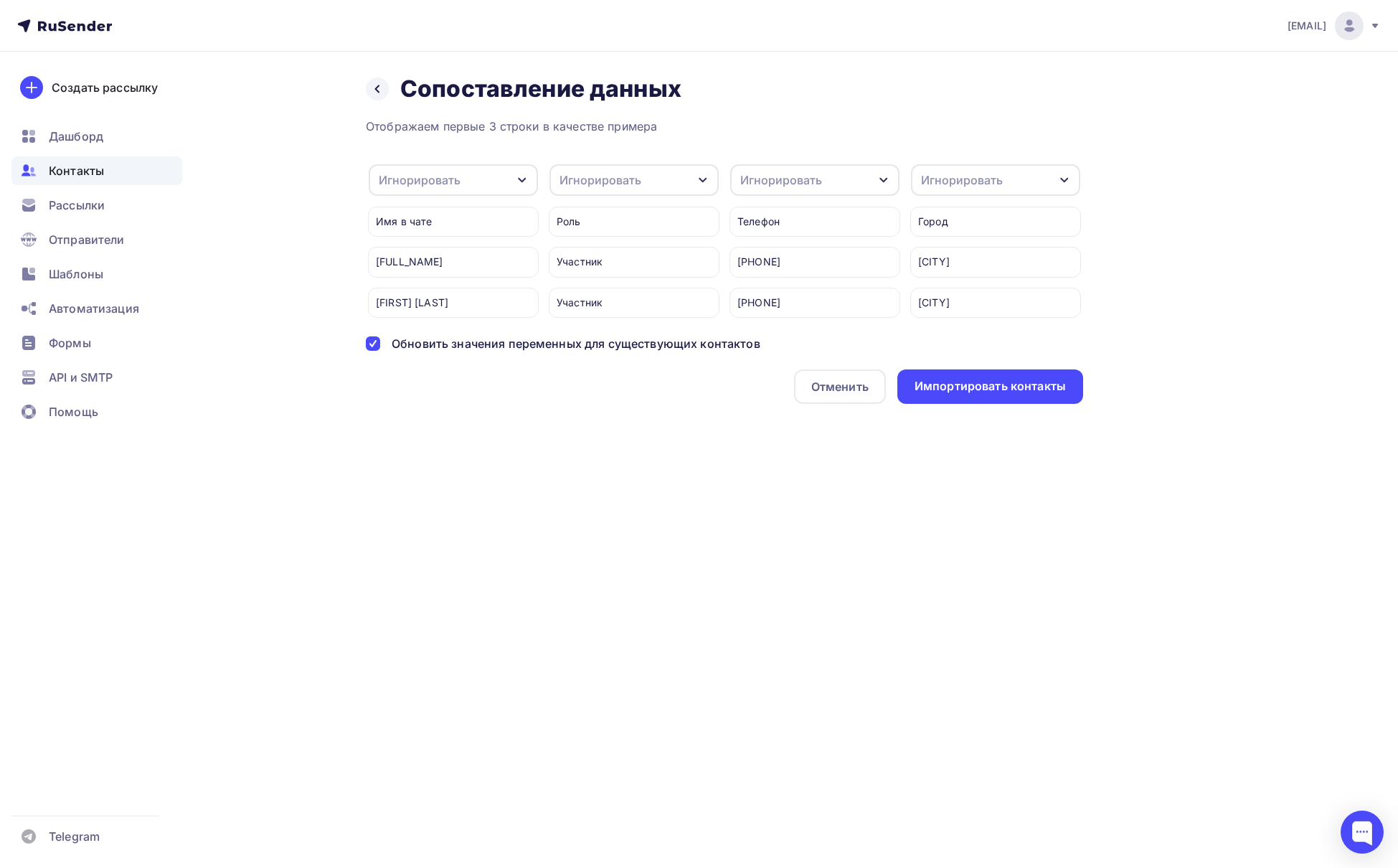 scroll, scrollTop: 0, scrollLeft: 737, axis: horizontal 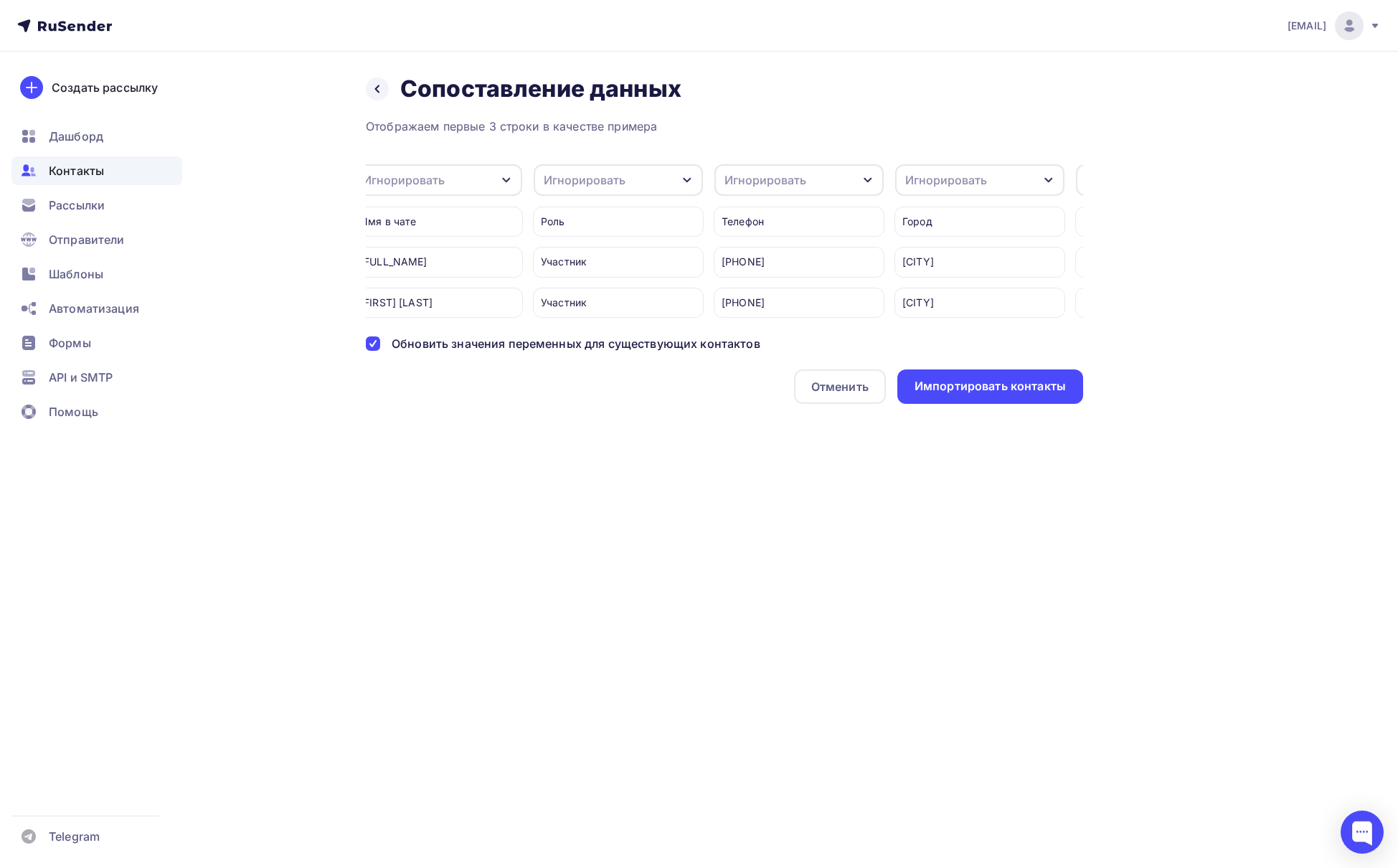 click on "Игнорировать" at bounding box center (799, 180) 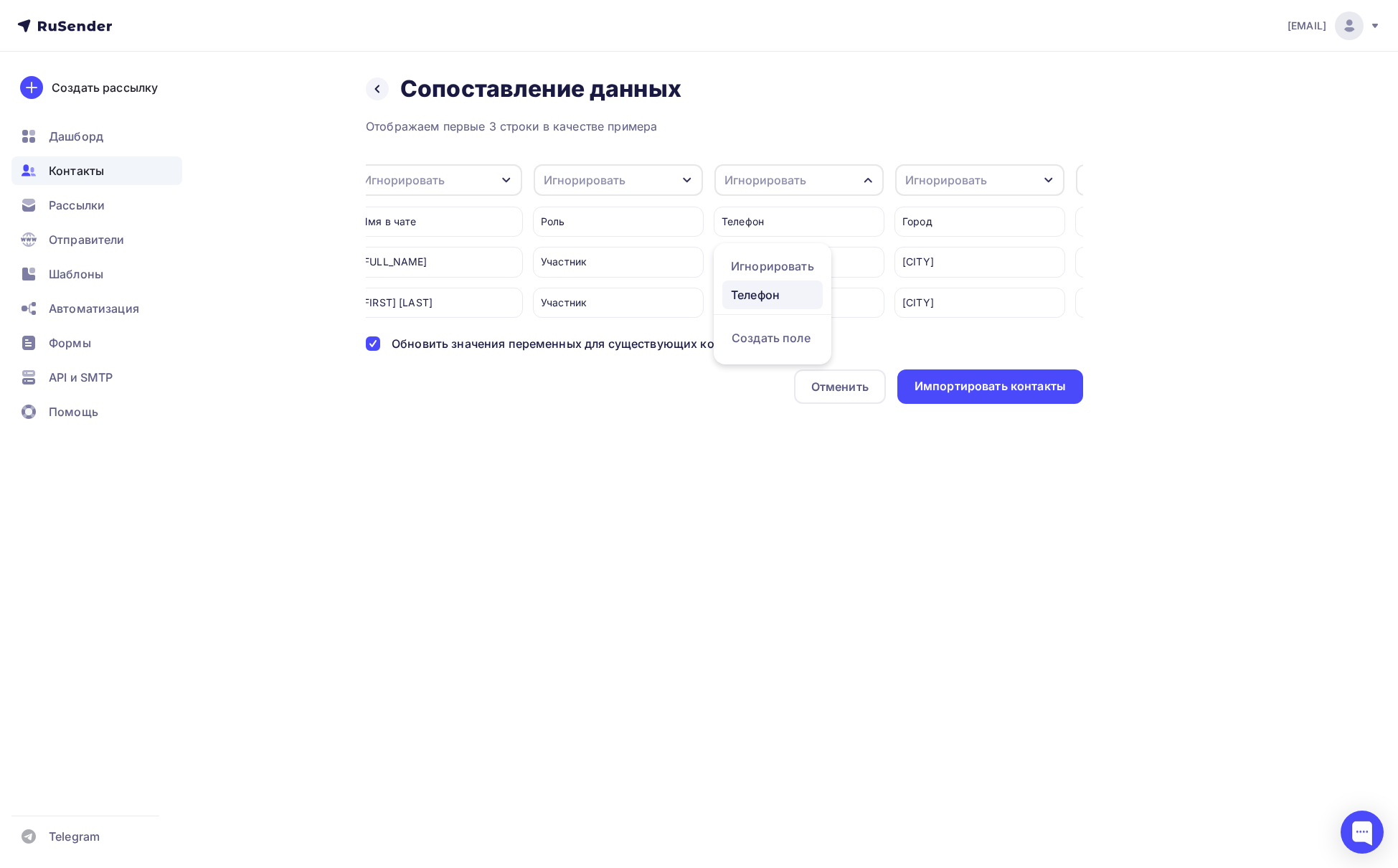 click on "Телефон" at bounding box center [773, 266] 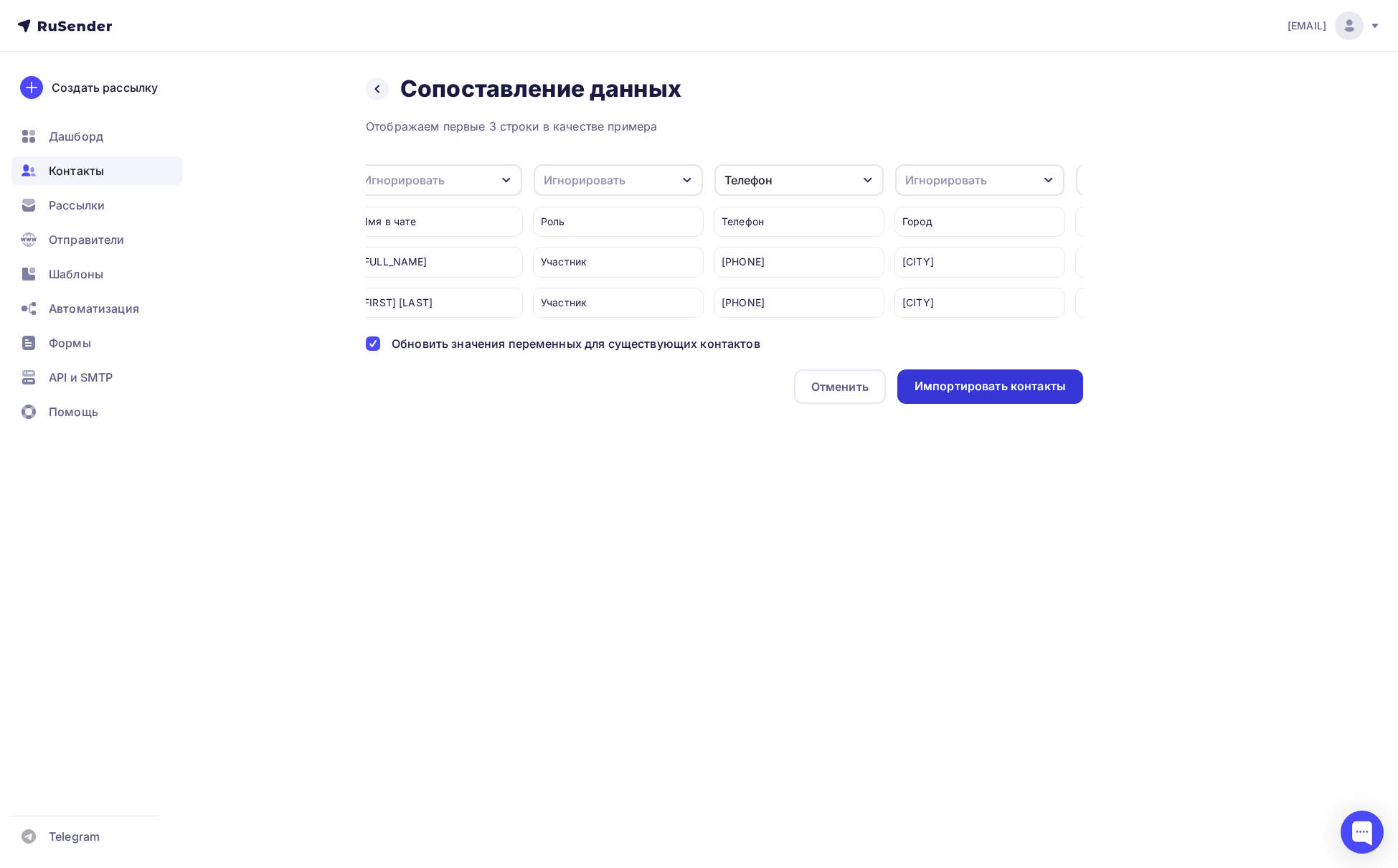 click on "Импортировать контакты" at bounding box center [990, 386] 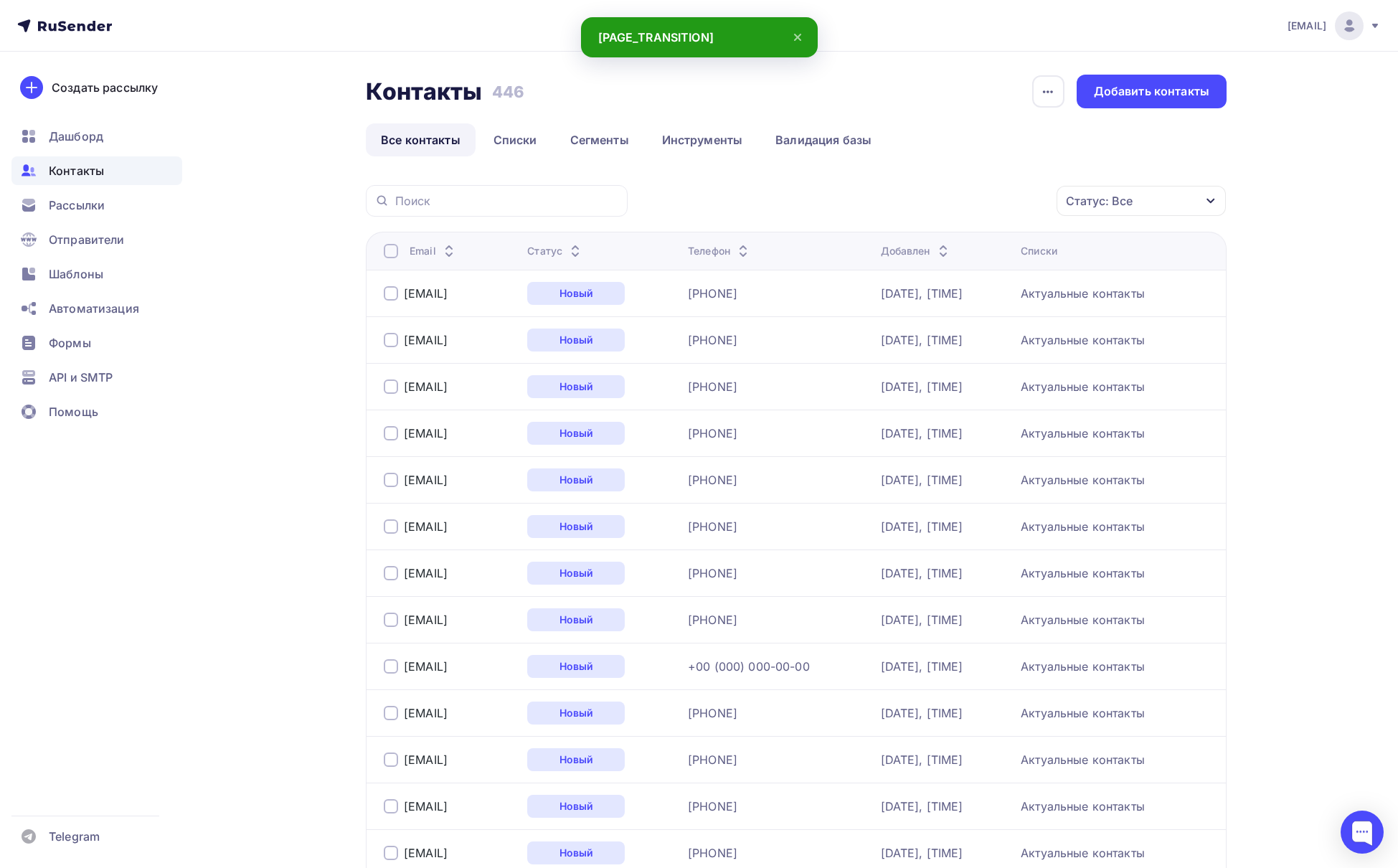 scroll, scrollTop: 0, scrollLeft: 0, axis: both 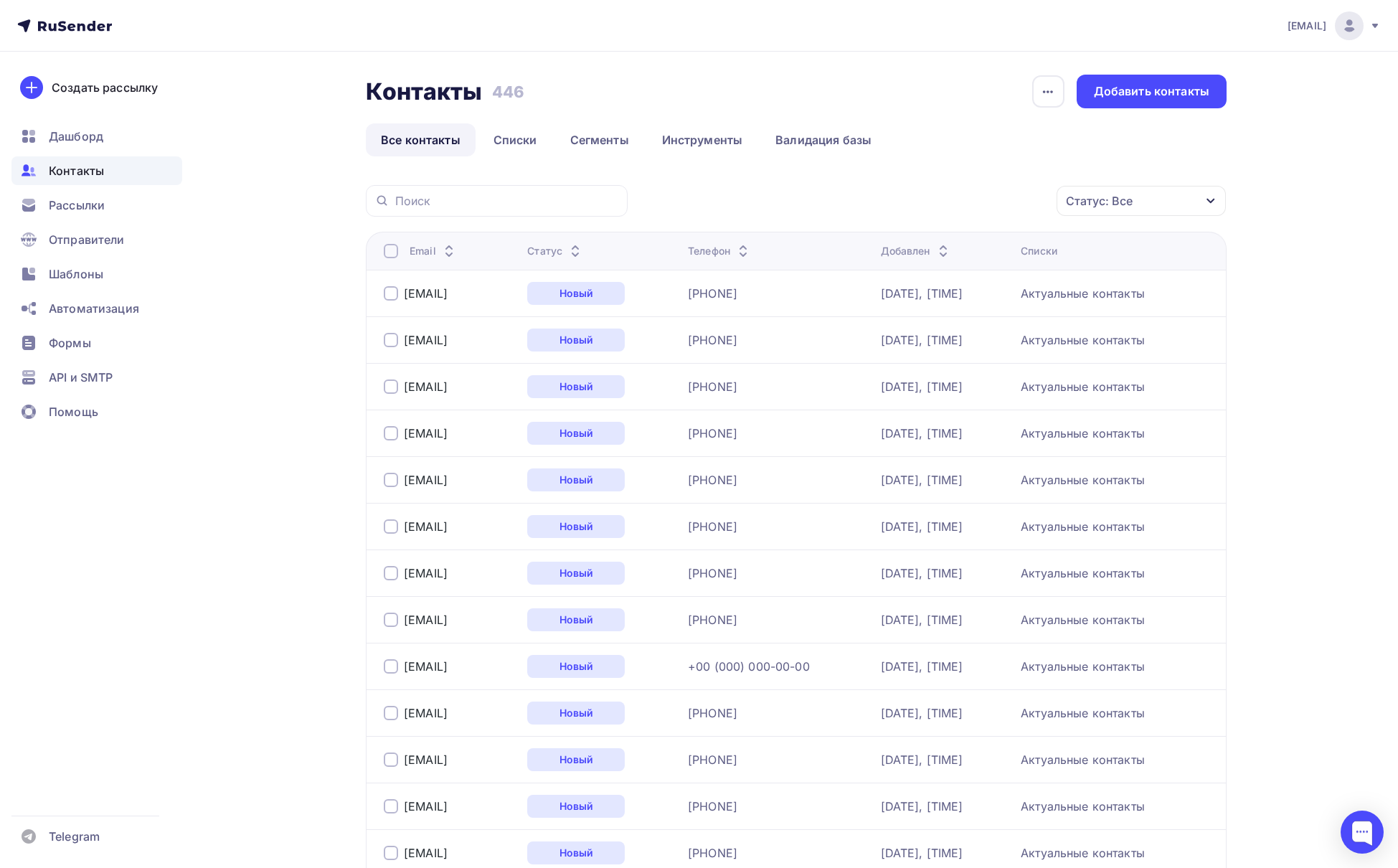 click on "Все контакты" at bounding box center (420, 140) 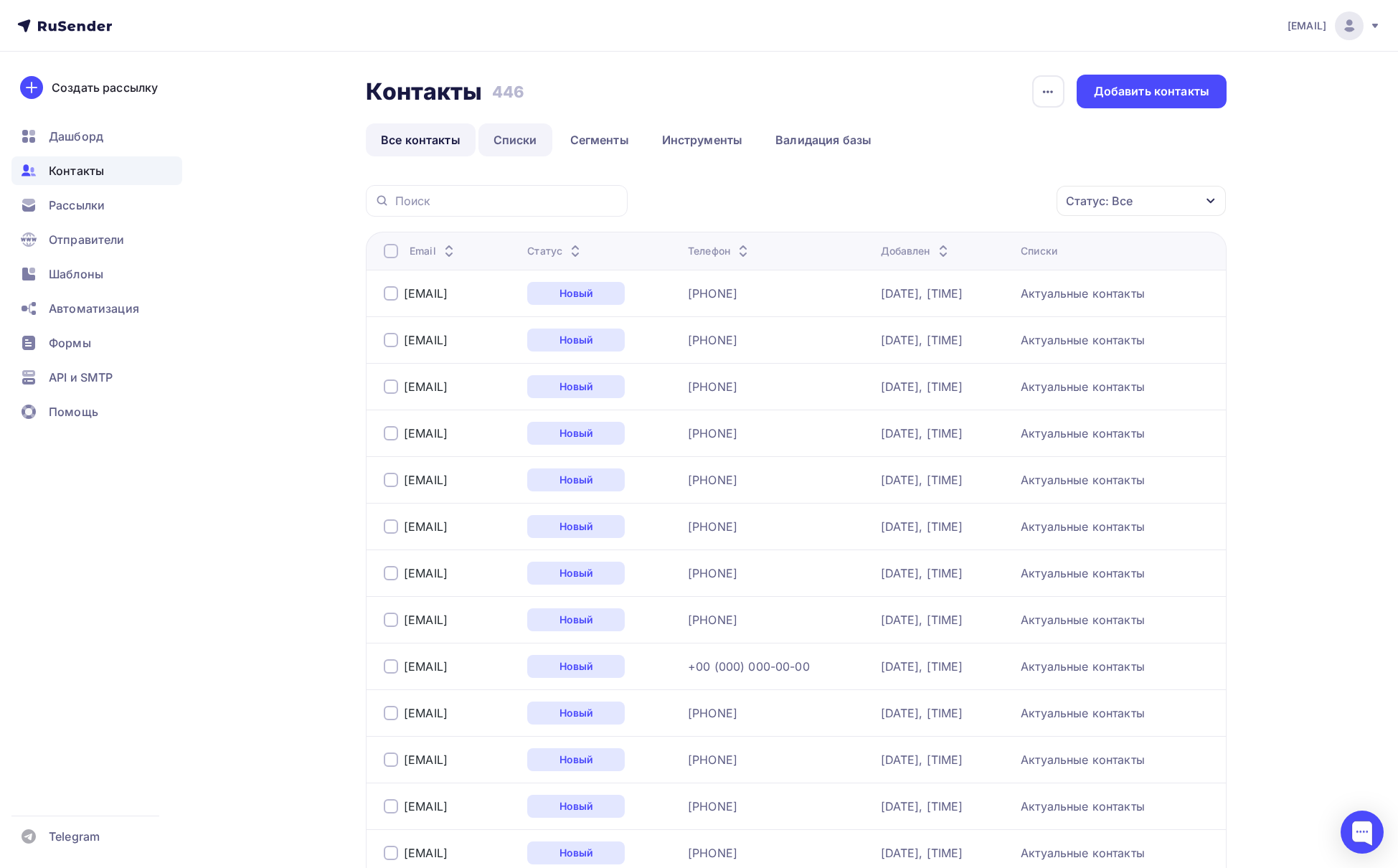 click on "Списки" at bounding box center (515, 140) 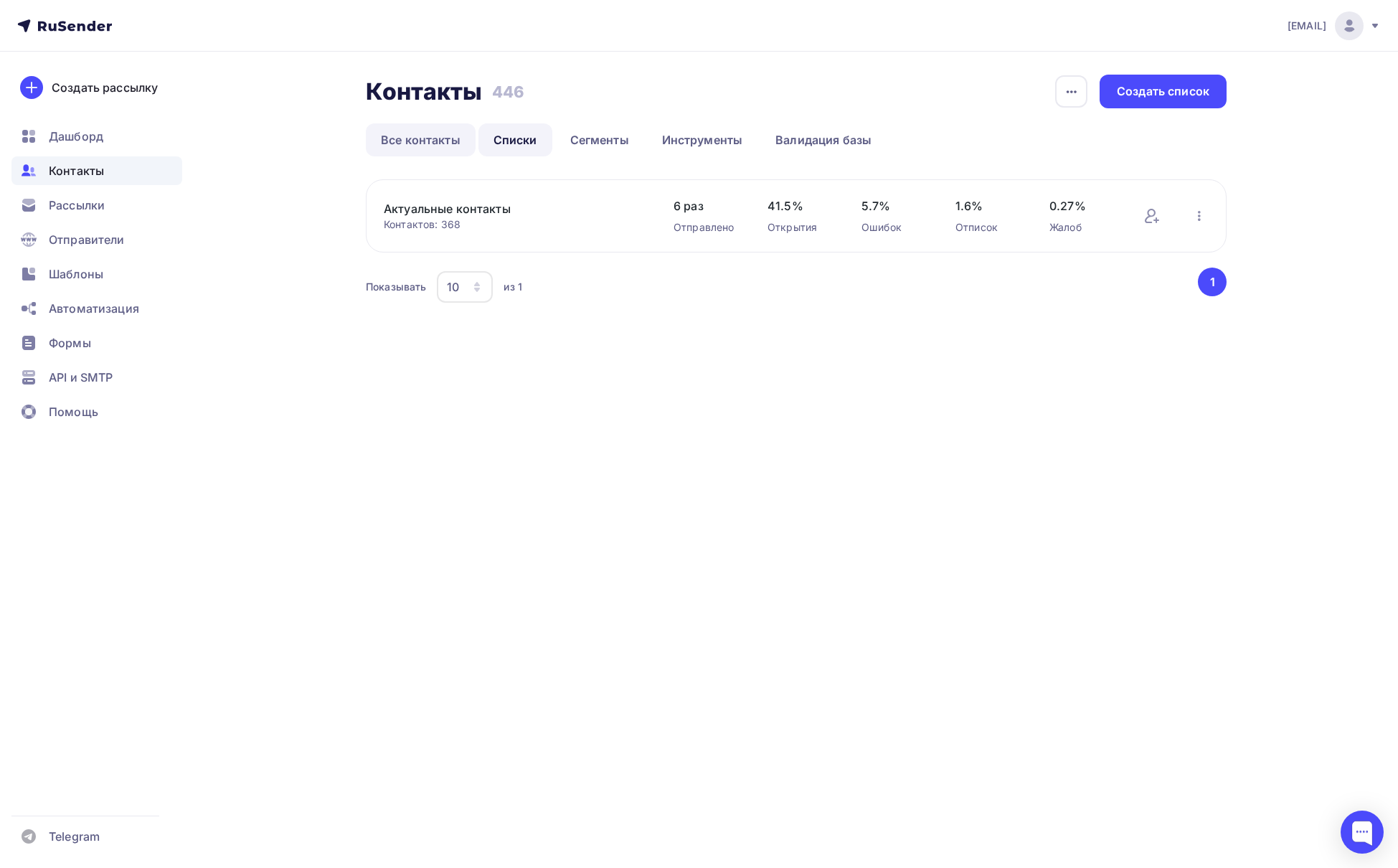 scroll, scrollTop: 0, scrollLeft: 0, axis: both 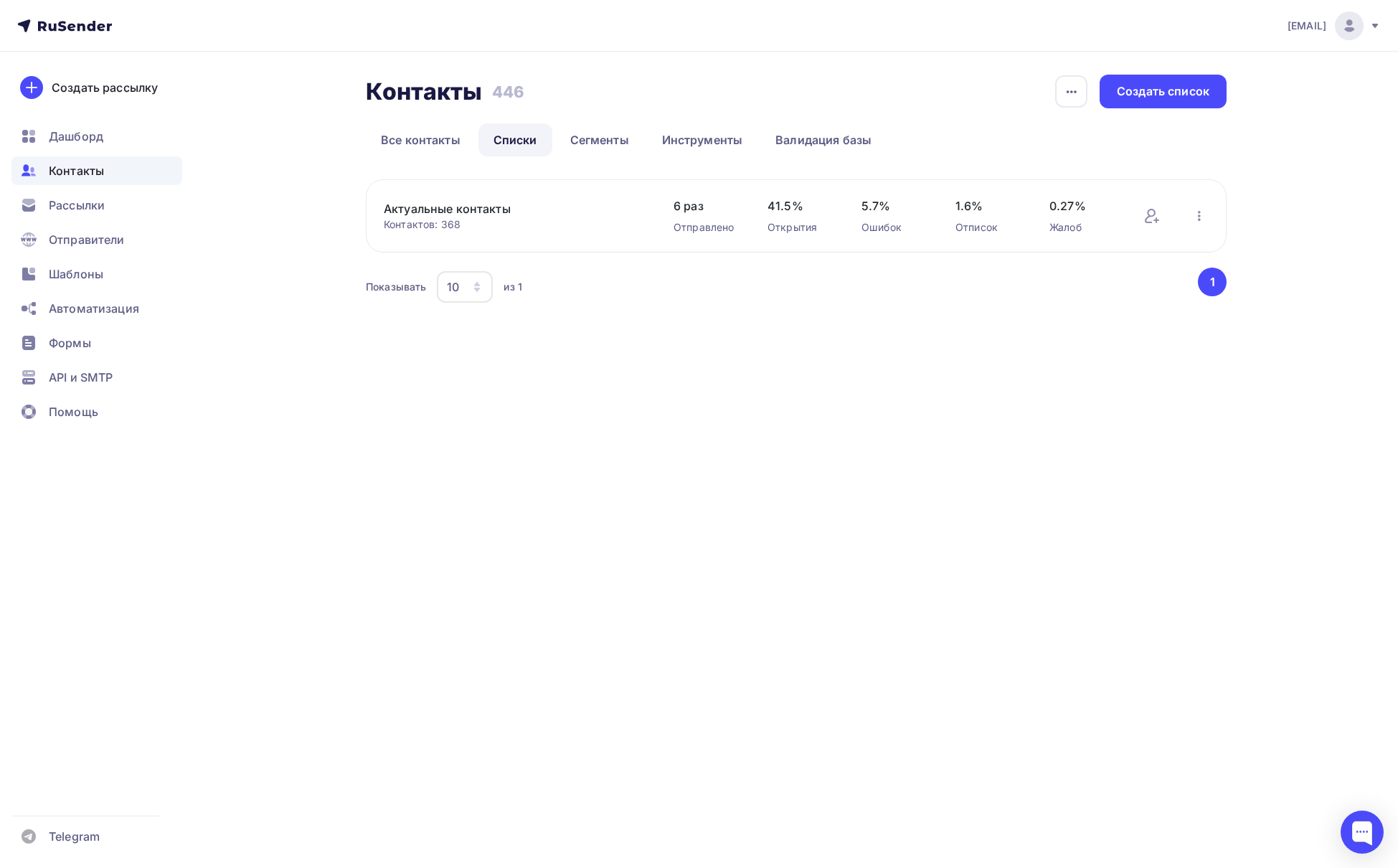 click on "Актуальные контакты" at bounding box center [506, 209] 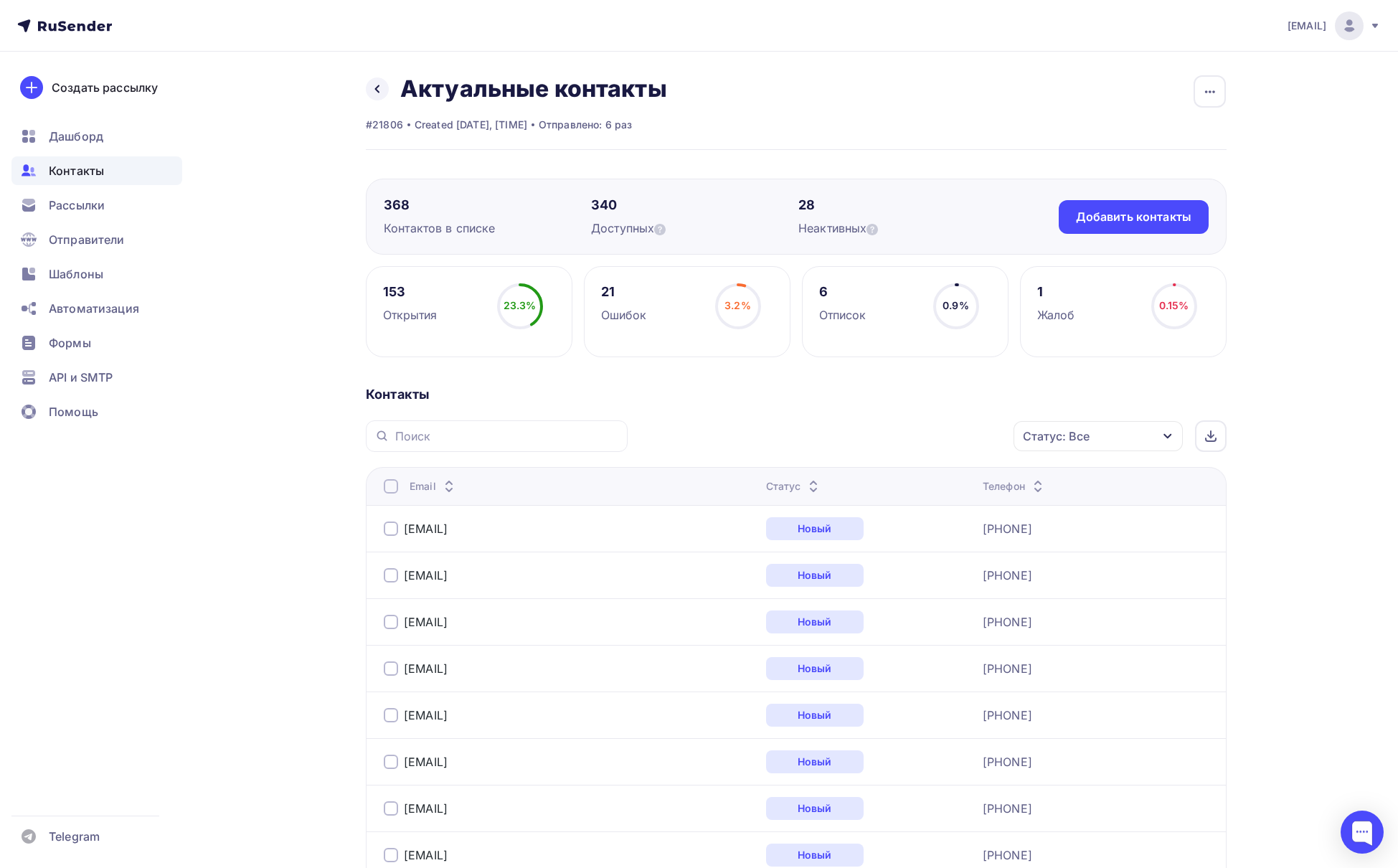 scroll, scrollTop: 0, scrollLeft: 0, axis: both 